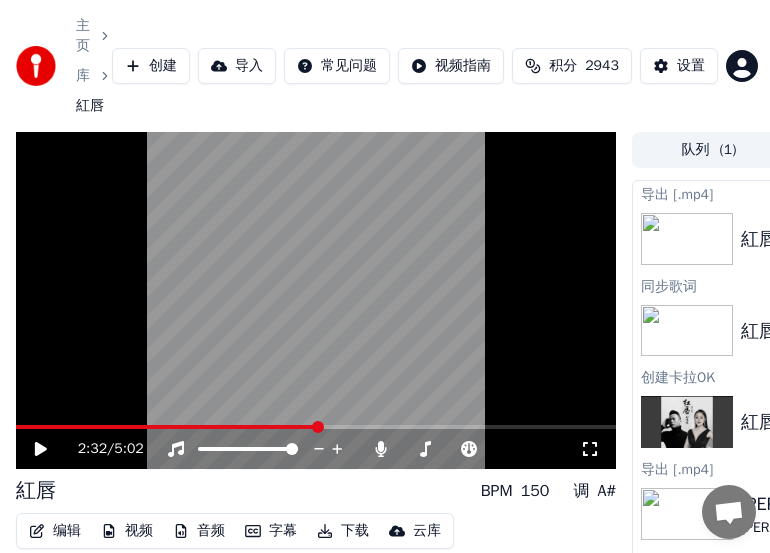 scroll, scrollTop: 0, scrollLeft: 312, axis: horizontal 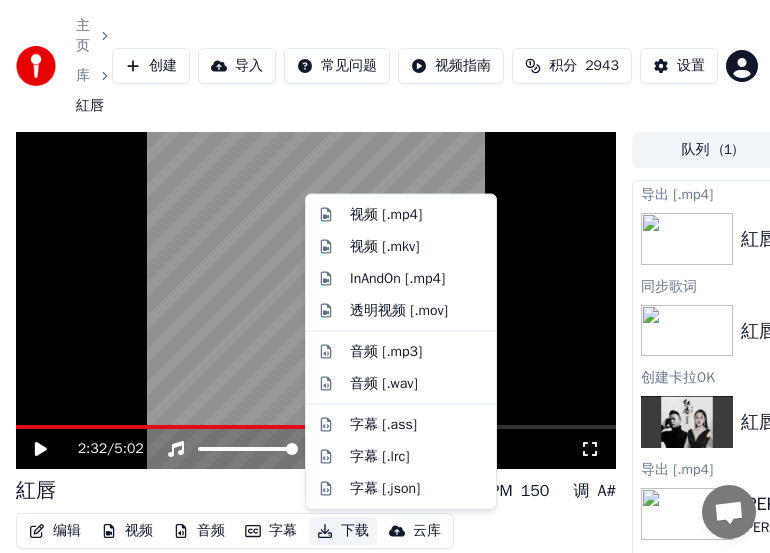 click on "下载" at bounding box center (343, 531) 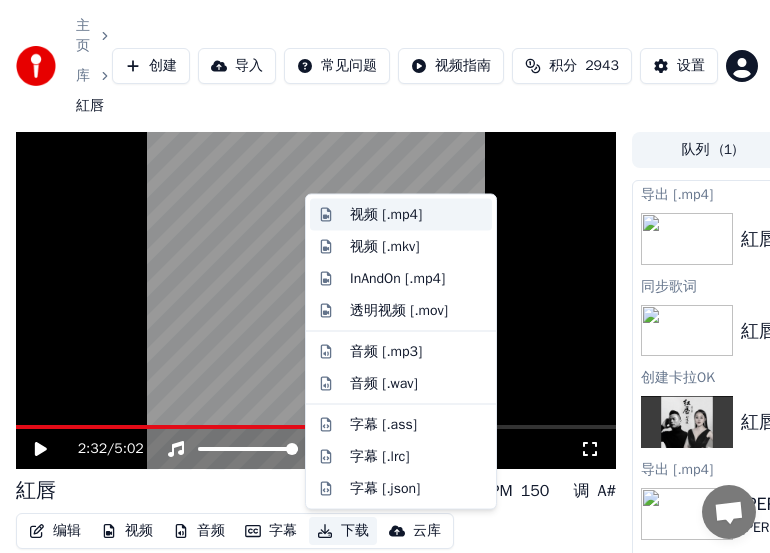 click on "视频 [.mp4]" at bounding box center (386, 215) 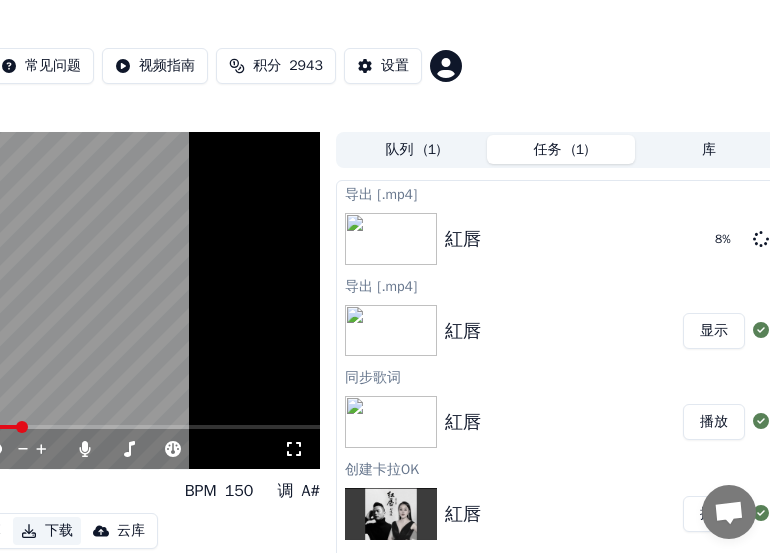scroll, scrollTop: 0, scrollLeft: 312, axis: horizontal 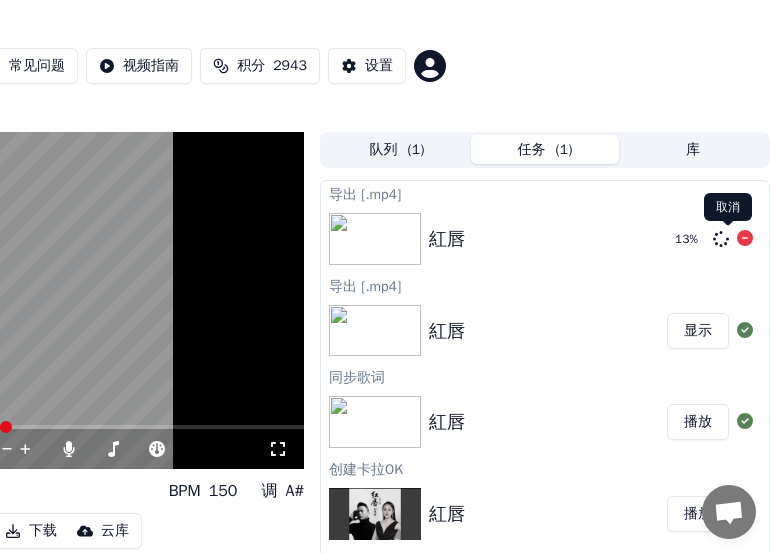 click 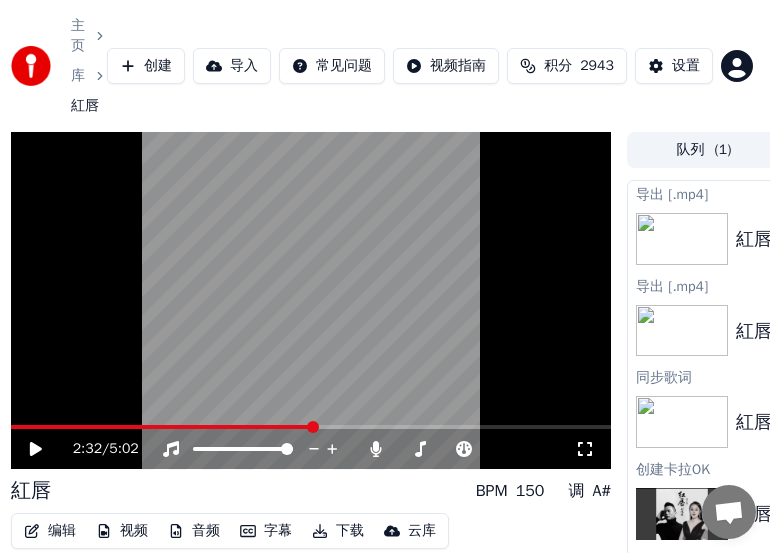 scroll, scrollTop: 0, scrollLeft: 2, axis: horizontal 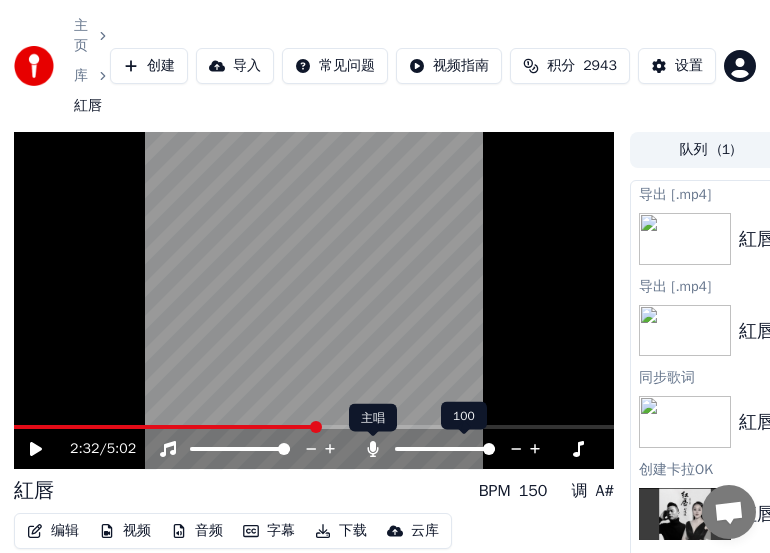 click 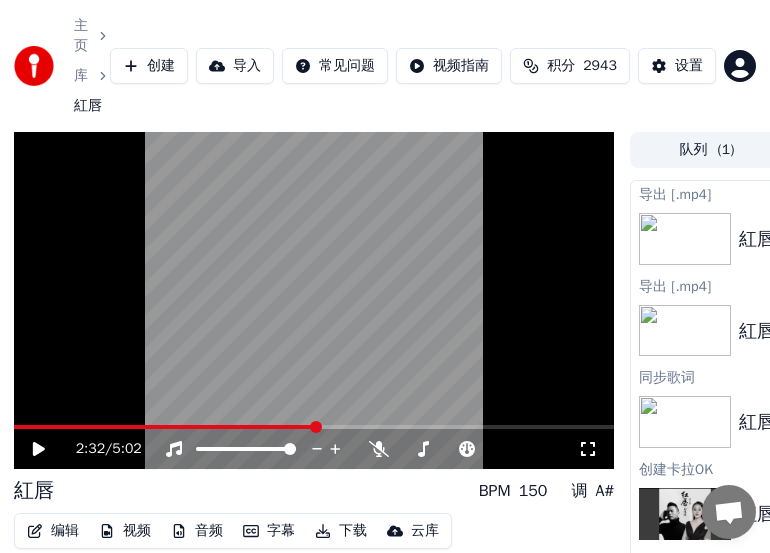 click on "下载" at bounding box center (341, 531) 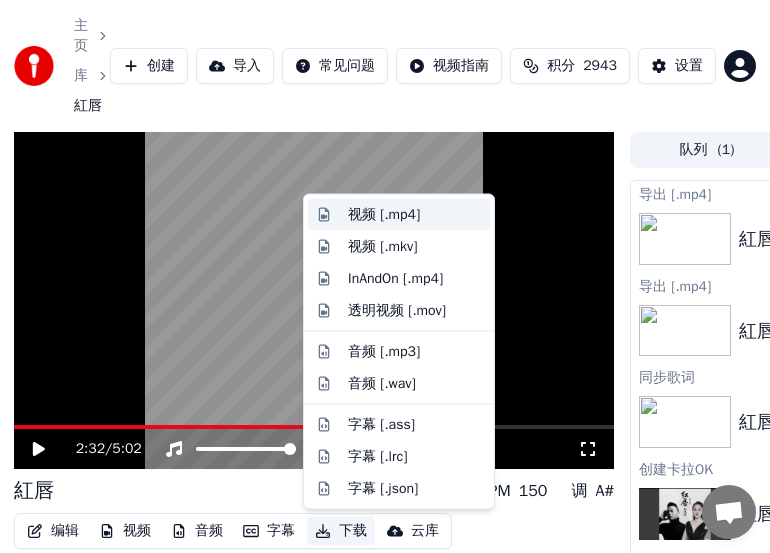 click on "视频 [.mp4]" at bounding box center [384, 215] 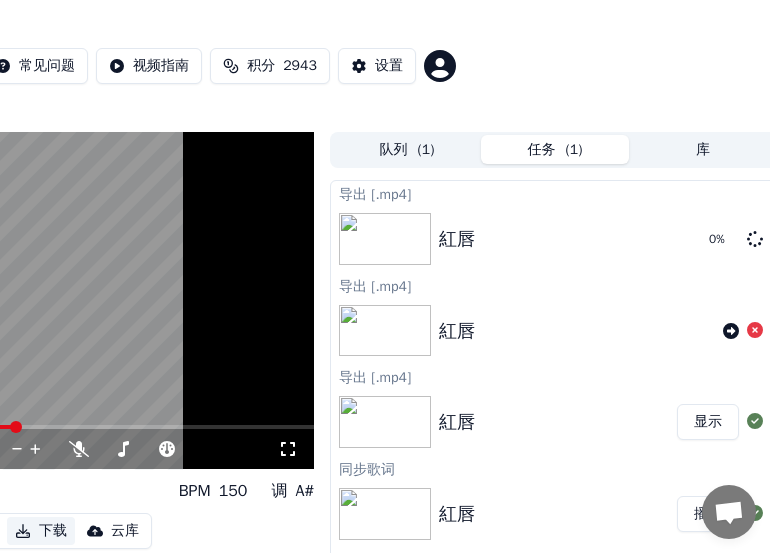 scroll, scrollTop: 0, scrollLeft: 312, axis: horizontal 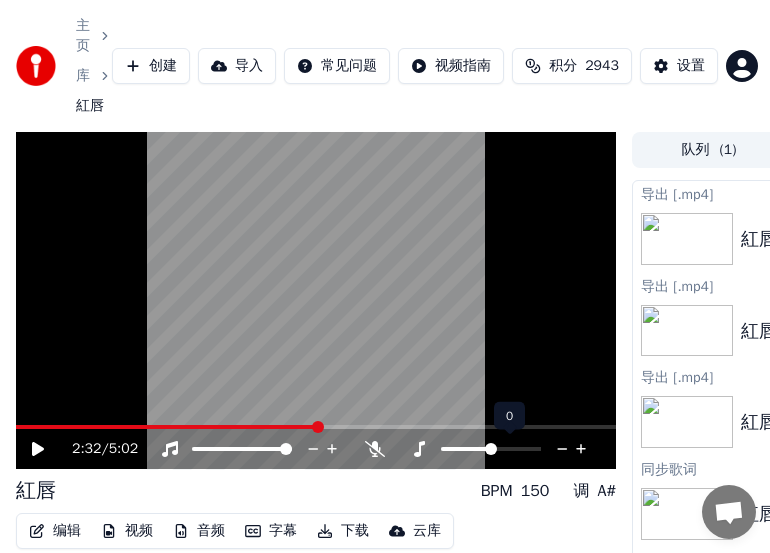 click 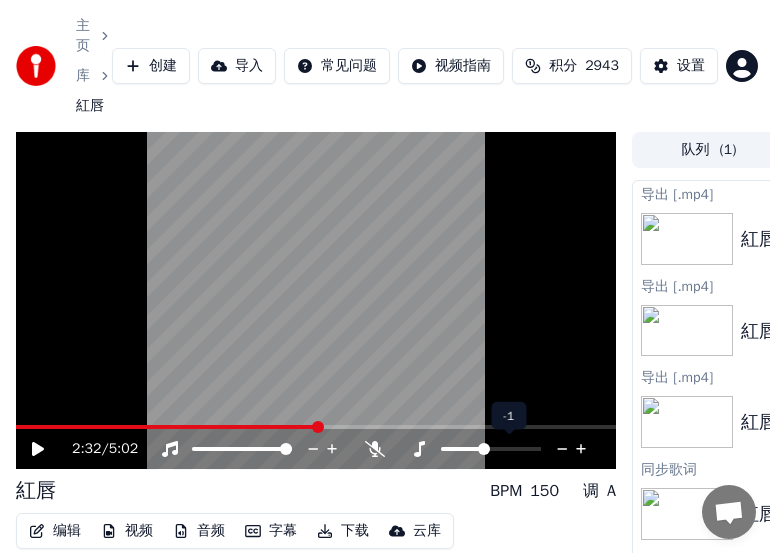 click 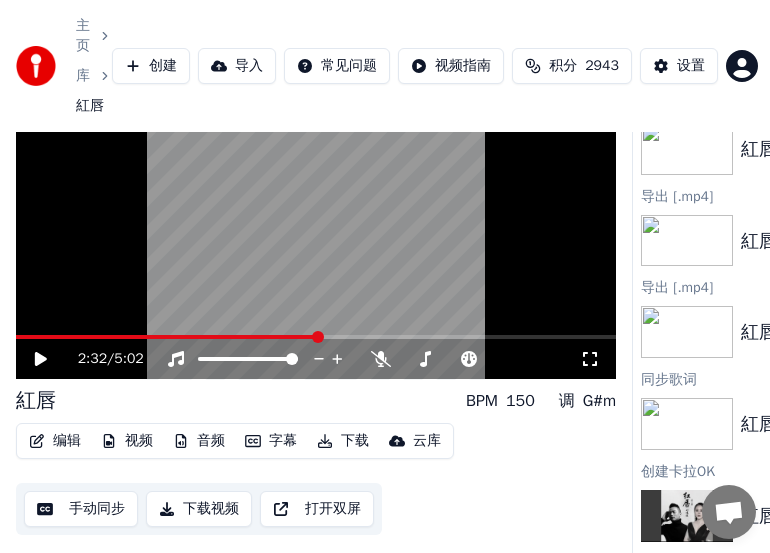 scroll, scrollTop: 111, scrollLeft: 0, axis: vertical 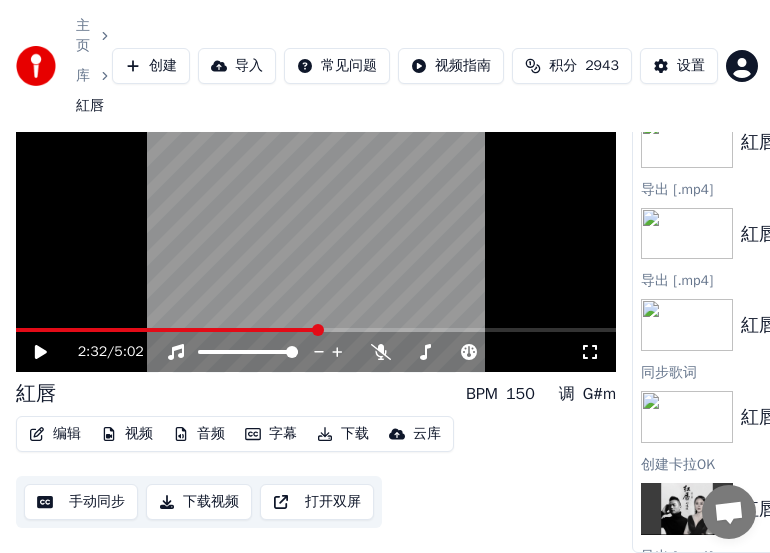 click on "下载" at bounding box center (343, 434) 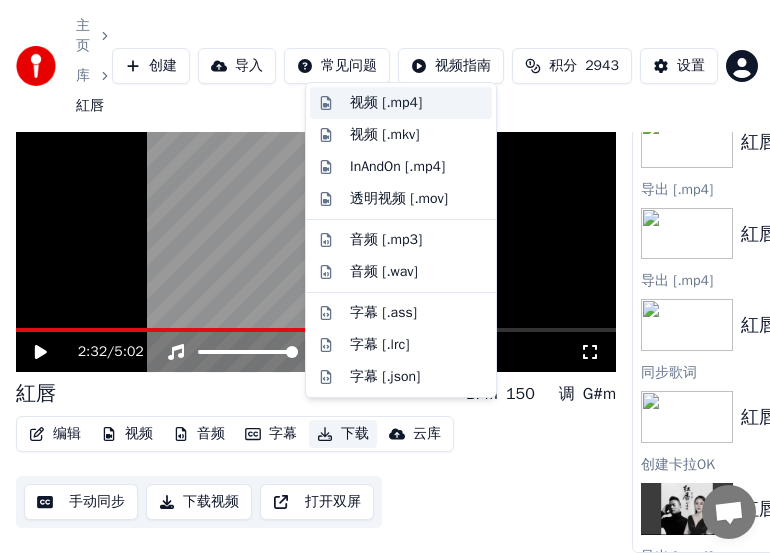 click on "视频 [.mp4]" at bounding box center (386, 103) 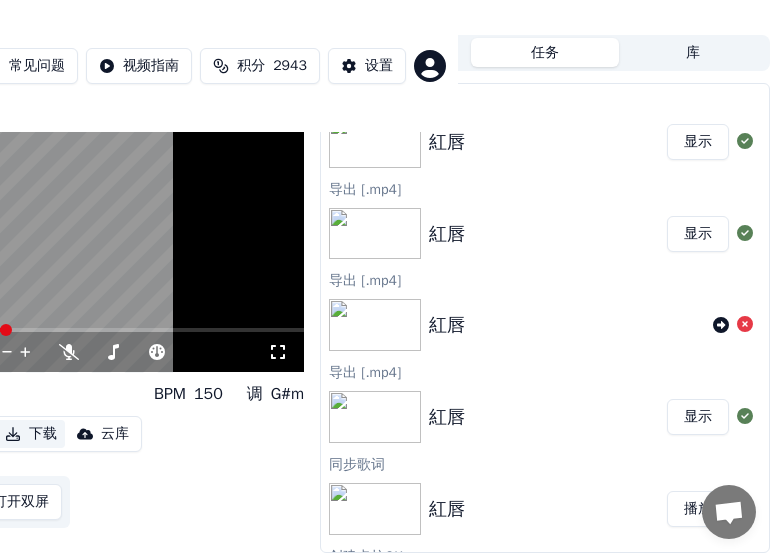 scroll, scrollTop: 111, scrollLeft: 0, axis: vertical 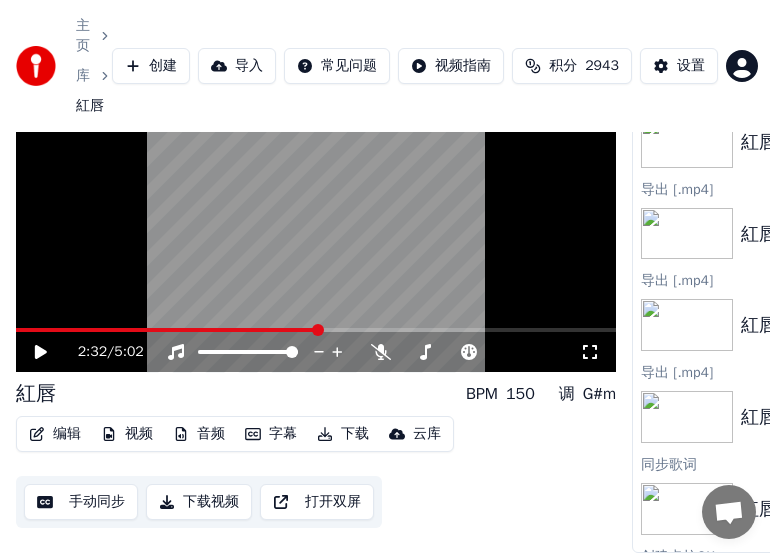 click on "编辑" at bounding box center (55, 434) 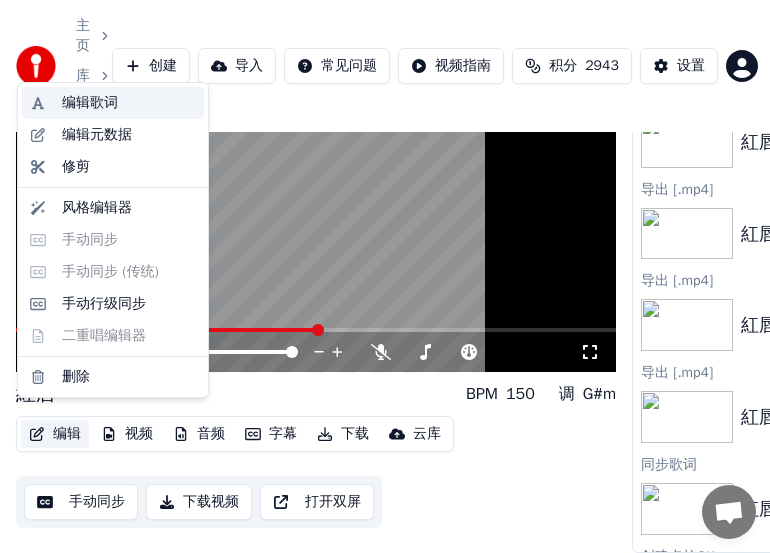 click on "编辑歌词" at bounding box center (90, 103) 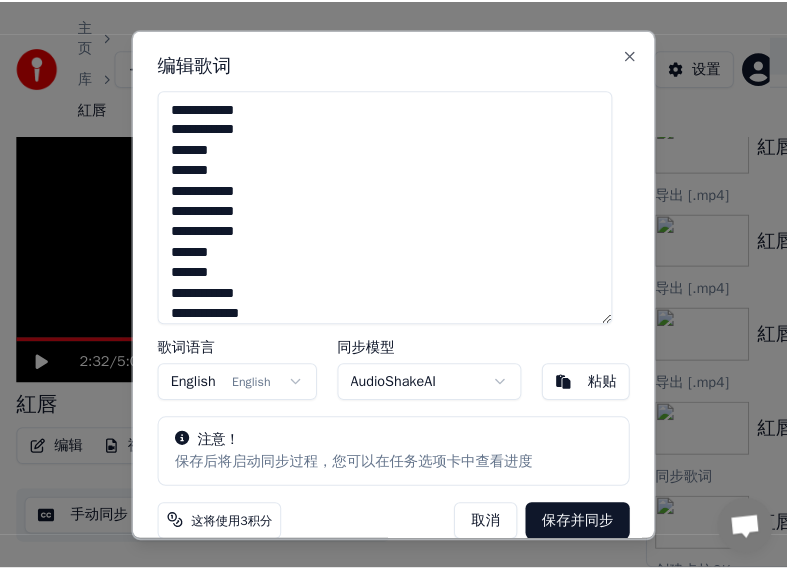 scroll, scrollTop: 94, scrollLeft: 0, axis: vertical 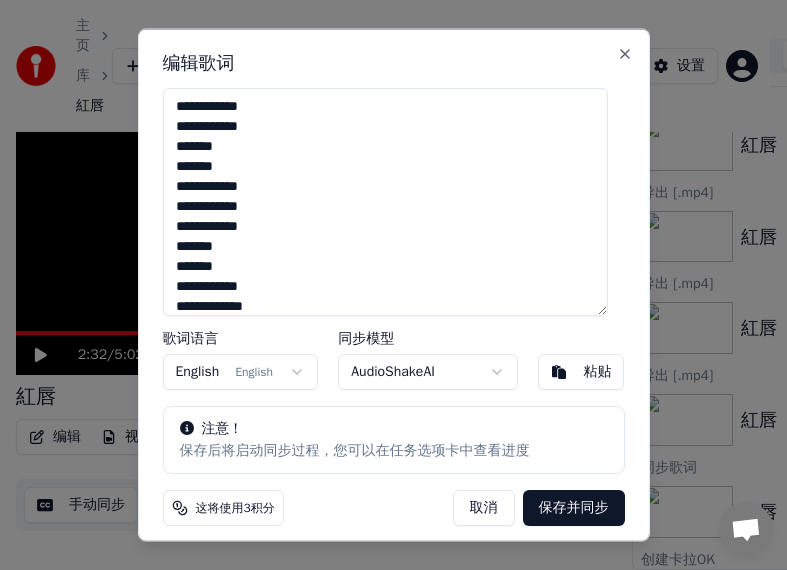 click on "**********" at bounding box center (385, 202) 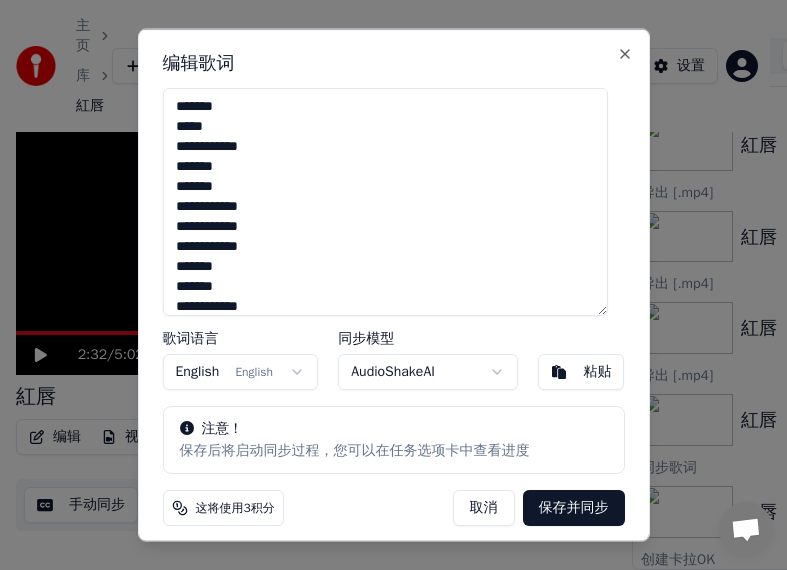 click on "**********" at bounding box center [385, 202] 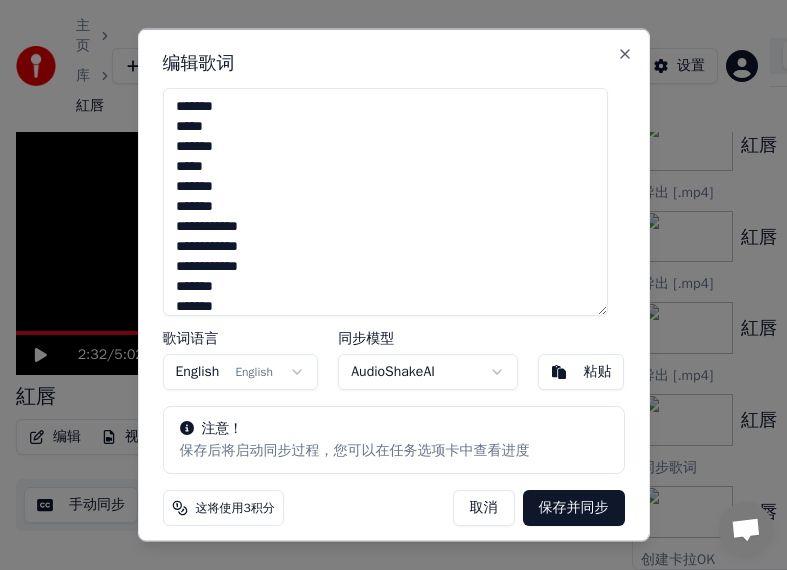 click on "**********" at bounding box center (385, 202) 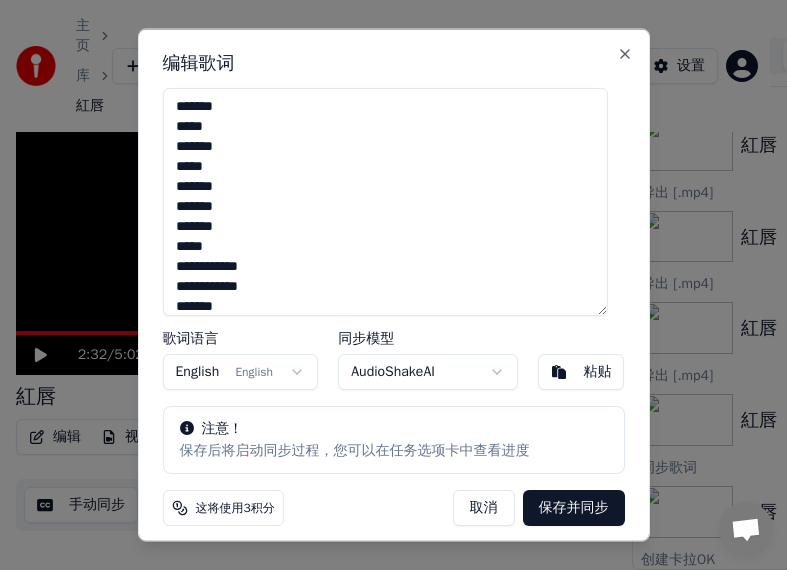 click on "**********" at bounding box center (385, 202) 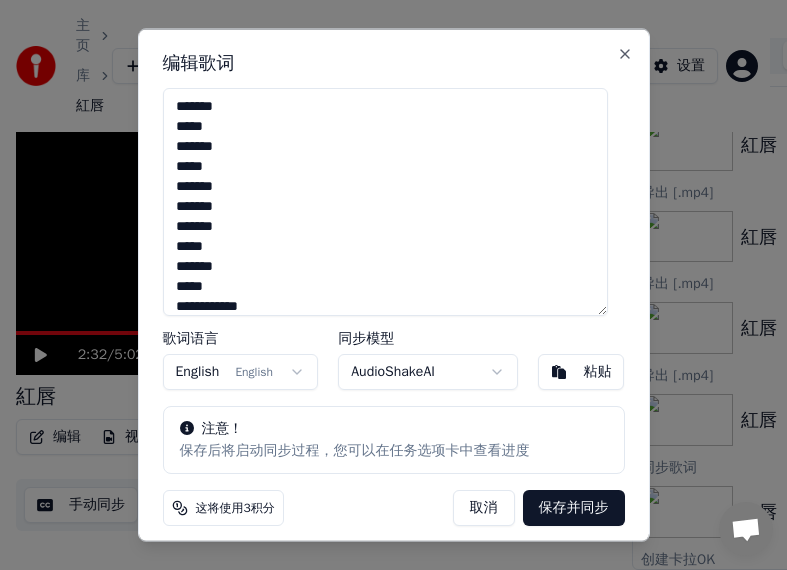 click on "**********" at bounding box center [385, 202] 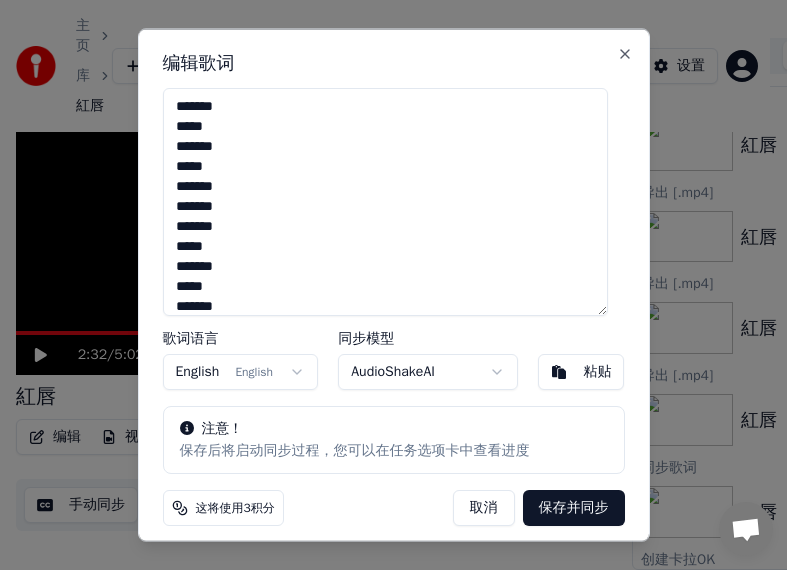 scroll, scrollTop: 20, scrollLeft: 0, axis: vertical 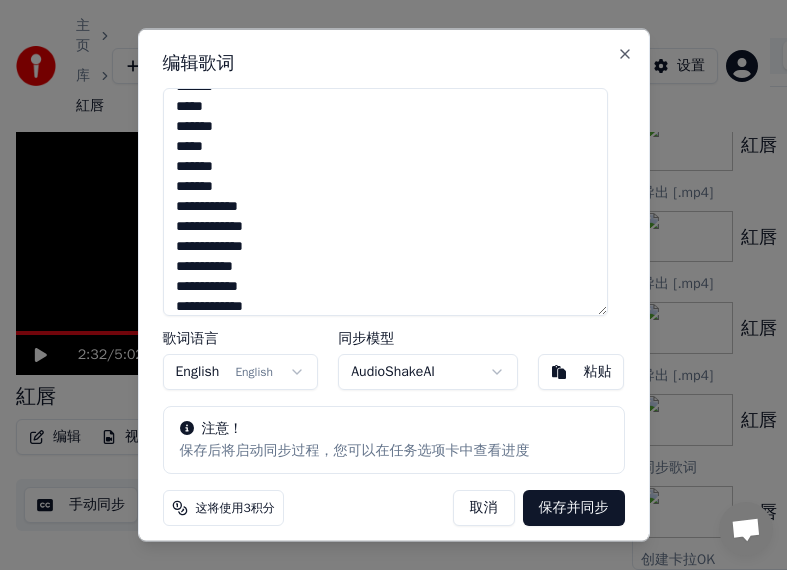 click on "**********" at bounding box center (385, 202) 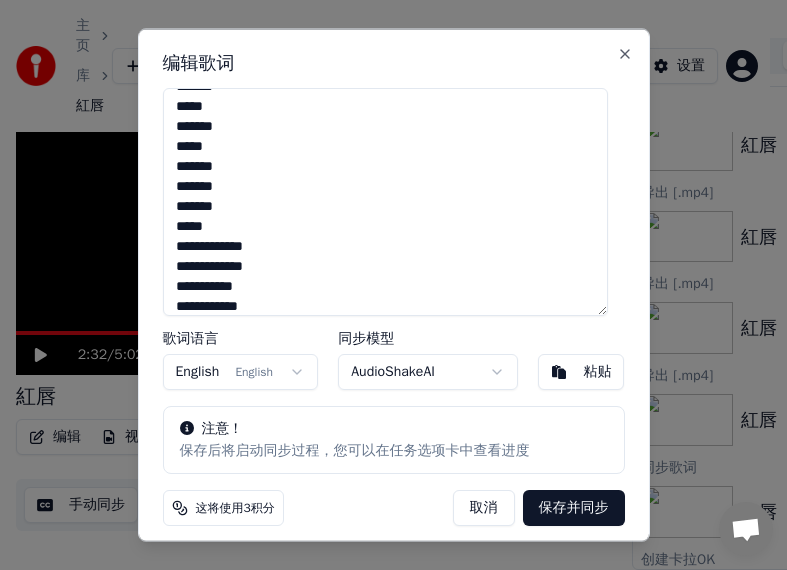 click on "**********" at bounding box center (385, 202) 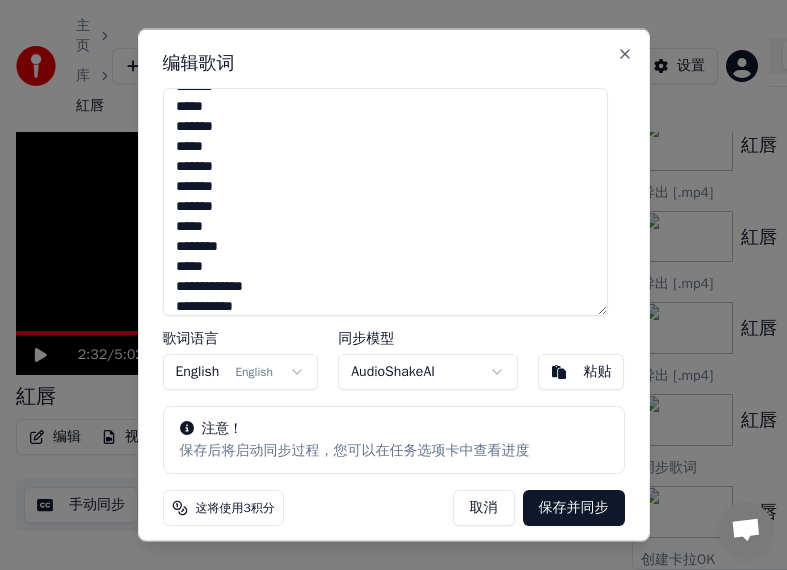 click on "**********" at bounding box center [385, 202] 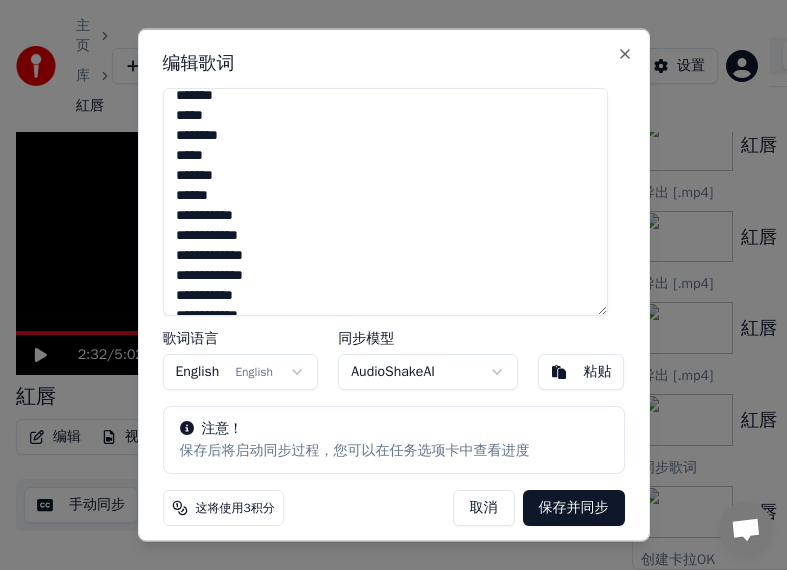 scroll, scrollTop: 300, scrollLeft: 0, axis: vertical 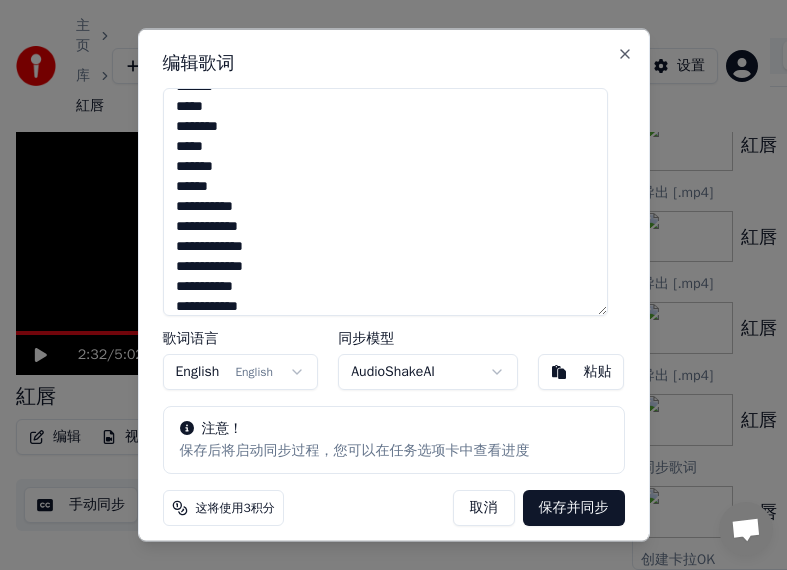 click on "**********" at bounding box center (385, 202) 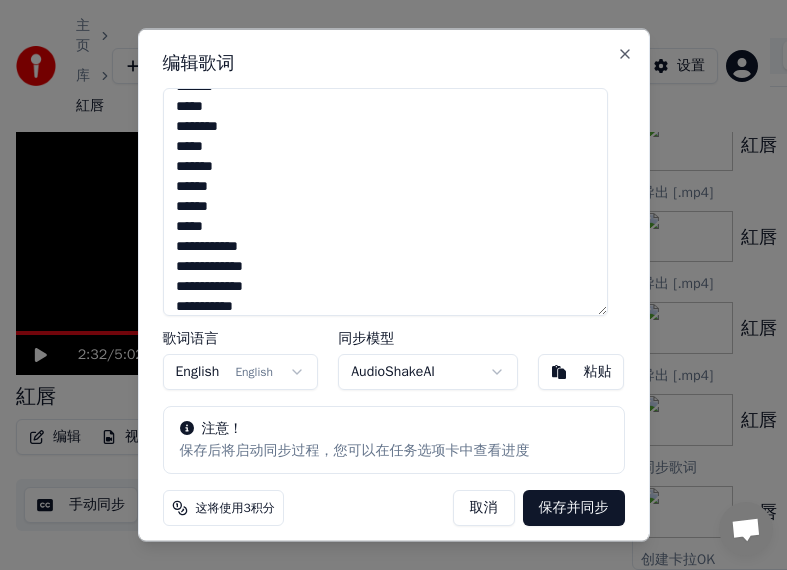 click on "**********" at bounding box center (385, 202) 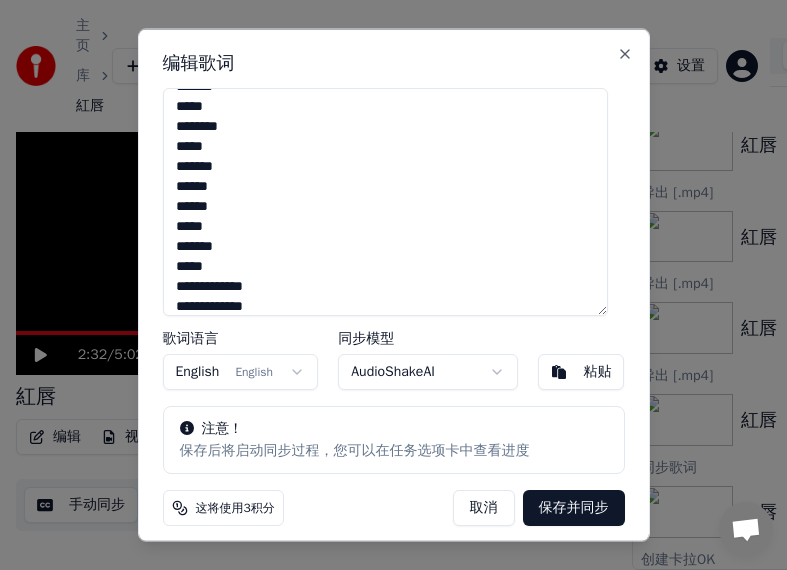click on "**********" at bounding box center (385, 202) 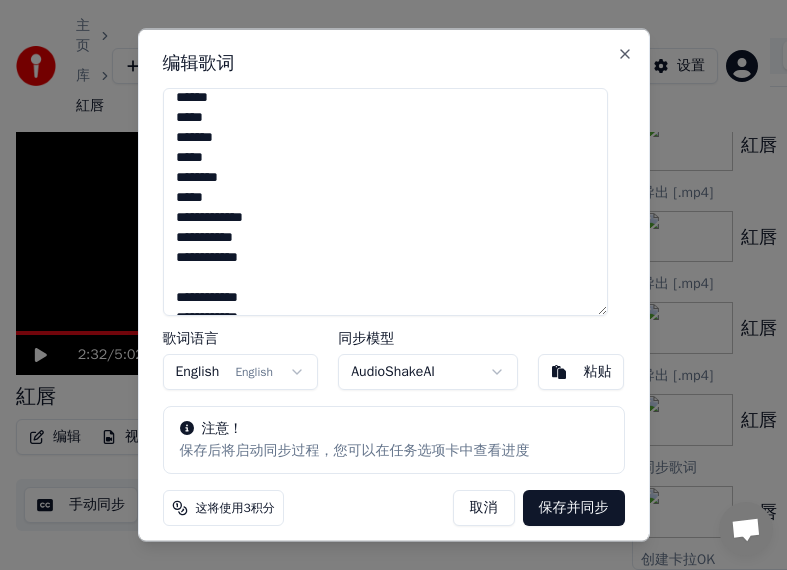scroll, scrollTop: 420, scrollLeft: 0, axis: vertical 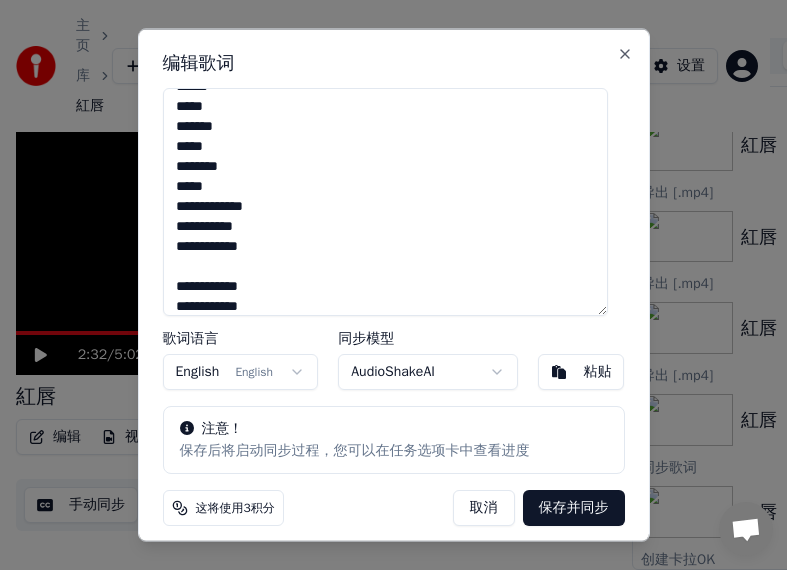 click on "**********" at bounding box center [385, 202] 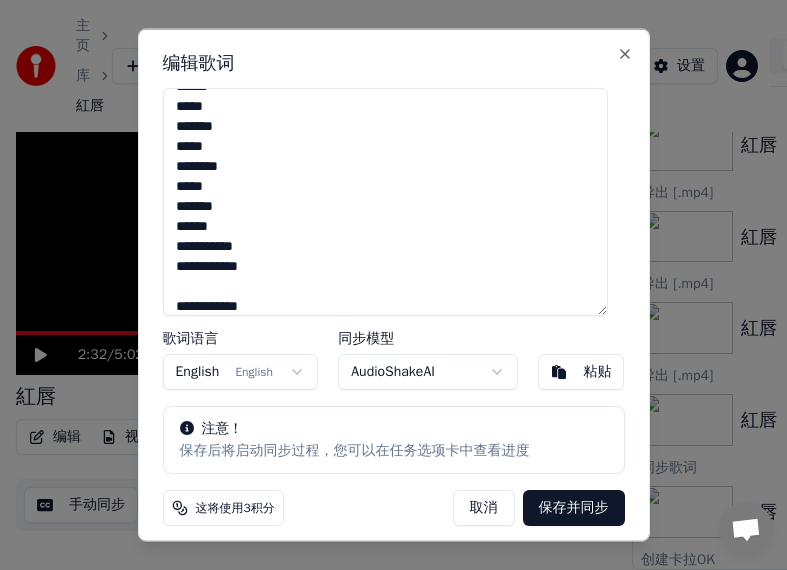 click on "**********" at bounding box center [385, 202] 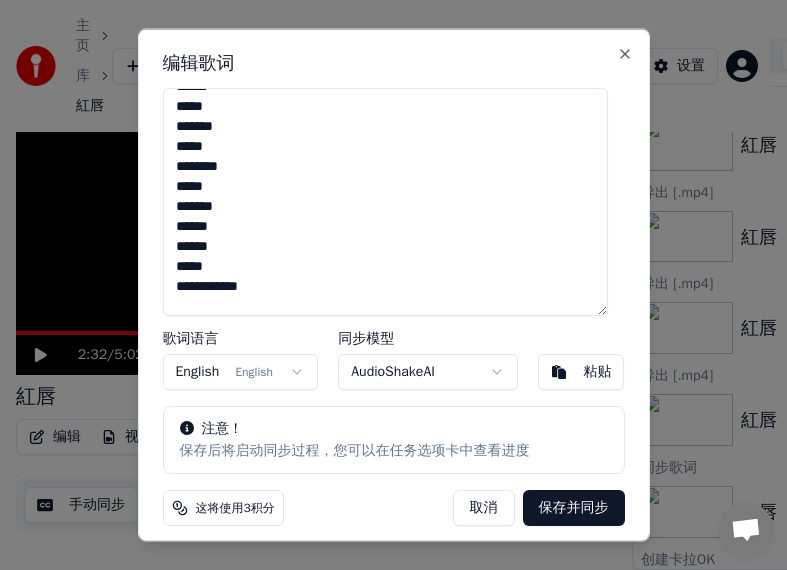 click on "**********" at bounding box center (385, 202) 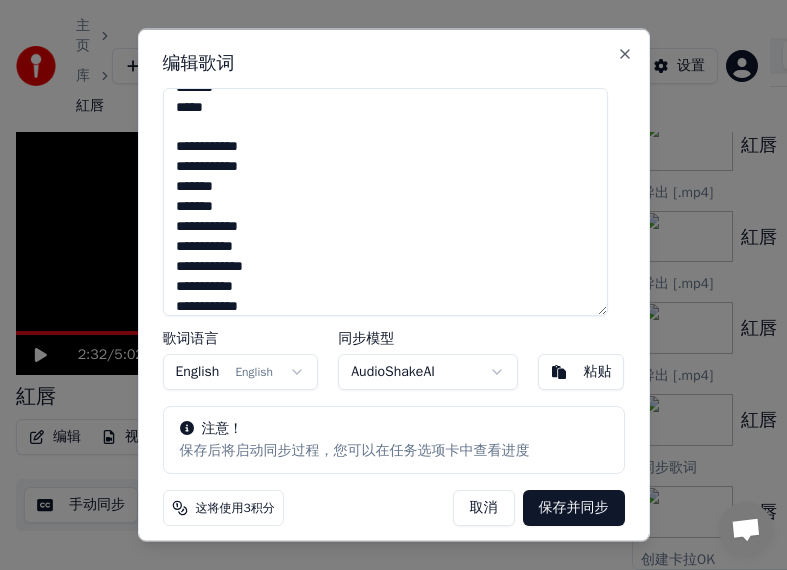 scroll, scrollTop: 620, scrollLeft: 0, axis: vertical 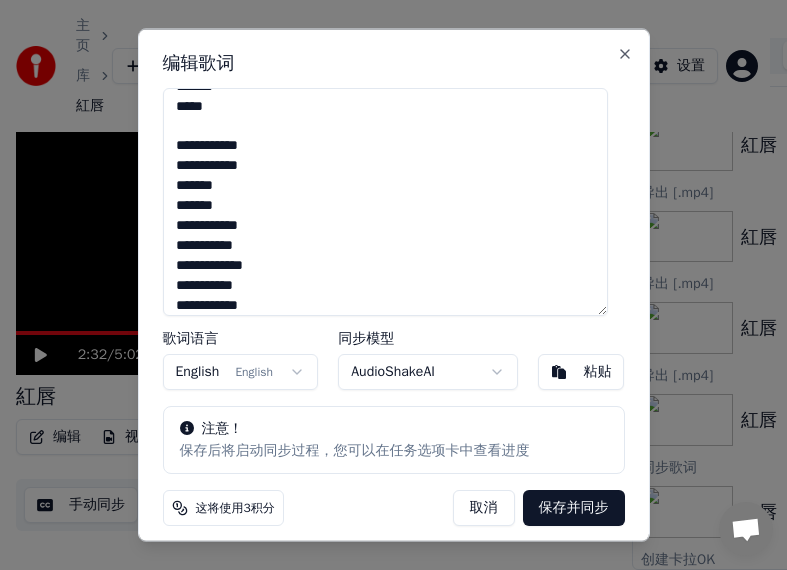 click on "**********" at bounding box center (385, 202) 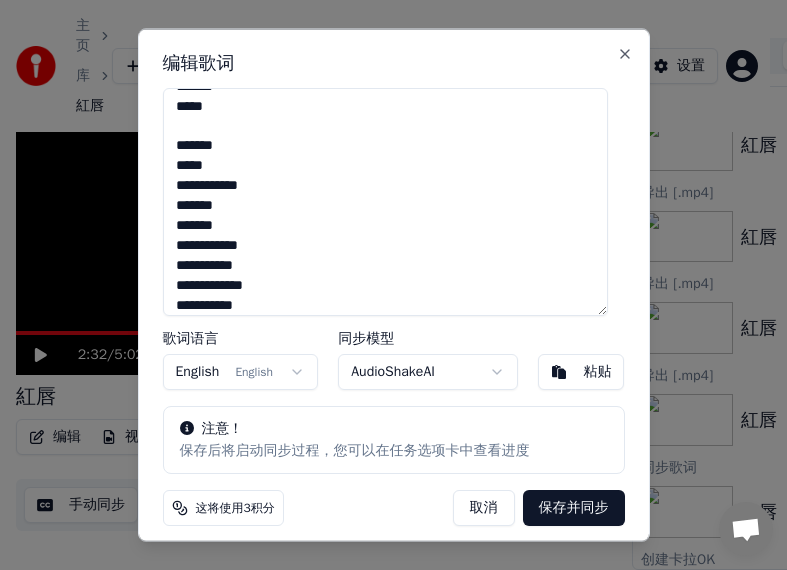 click on "**********" at bounding box center (385, 202) 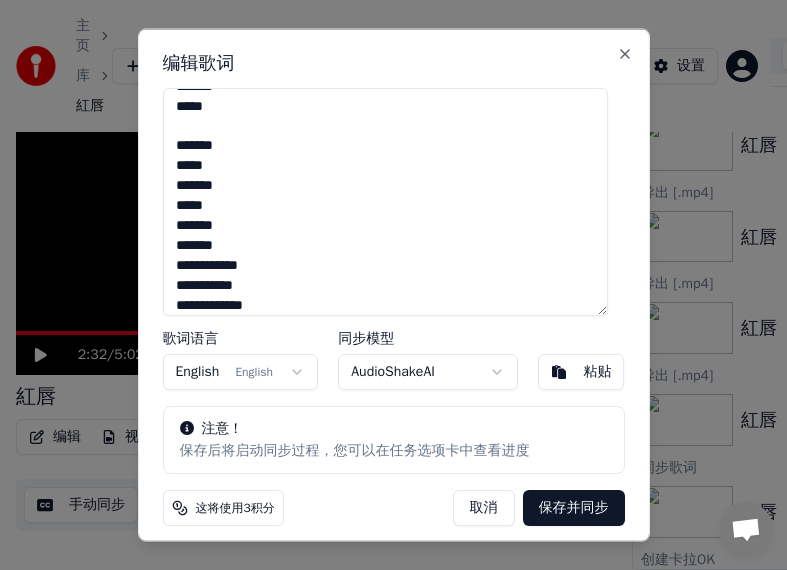 click on "**********" at bounding box center (385, 202) 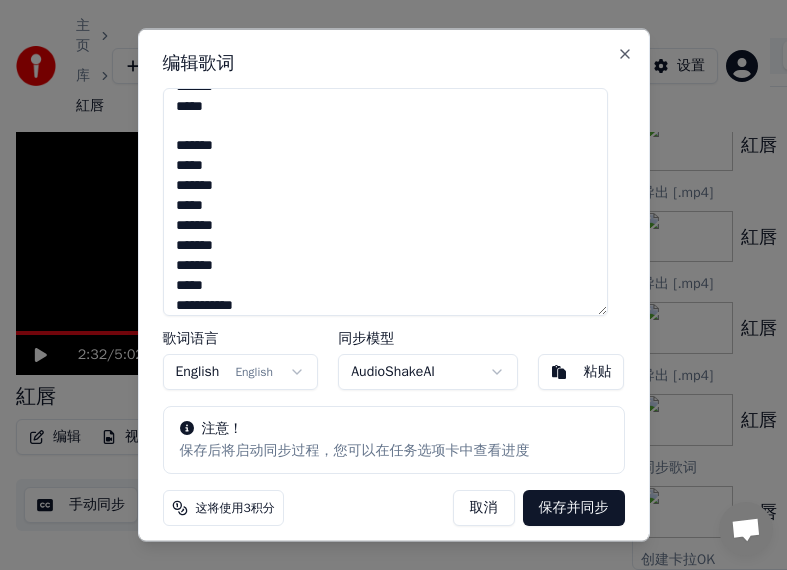 click on "**********" at bounding box center (385, 202) 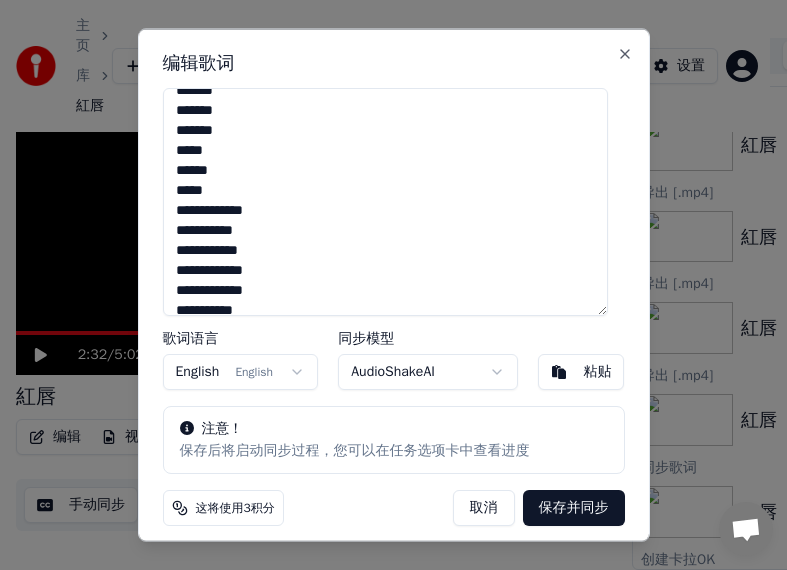 scroll, scrollTop: 760, scrollLeft: 0, axis: vertical 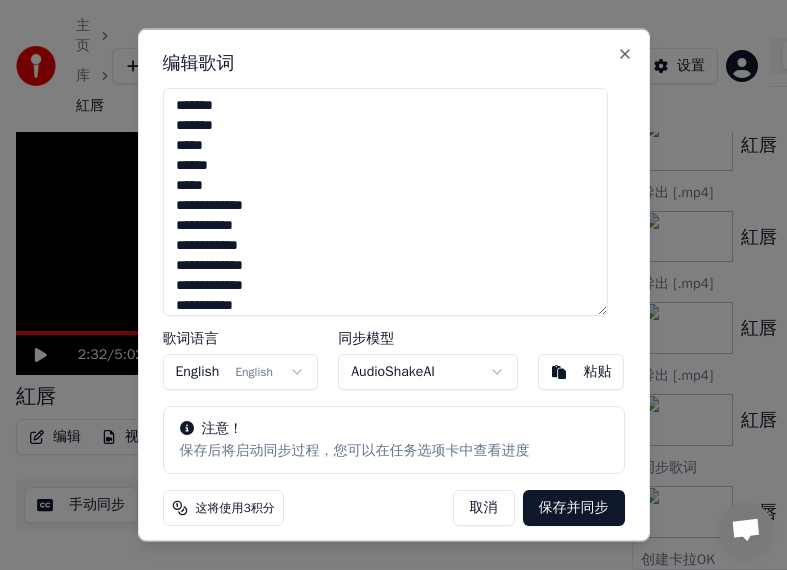click on "**********" at bounding box center (385, 202) 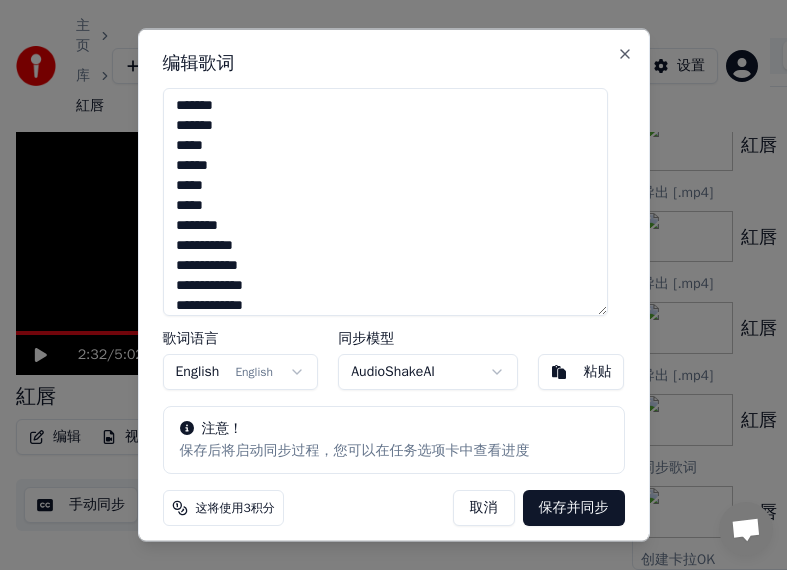click on "**********" at bounding box center (385, 202) 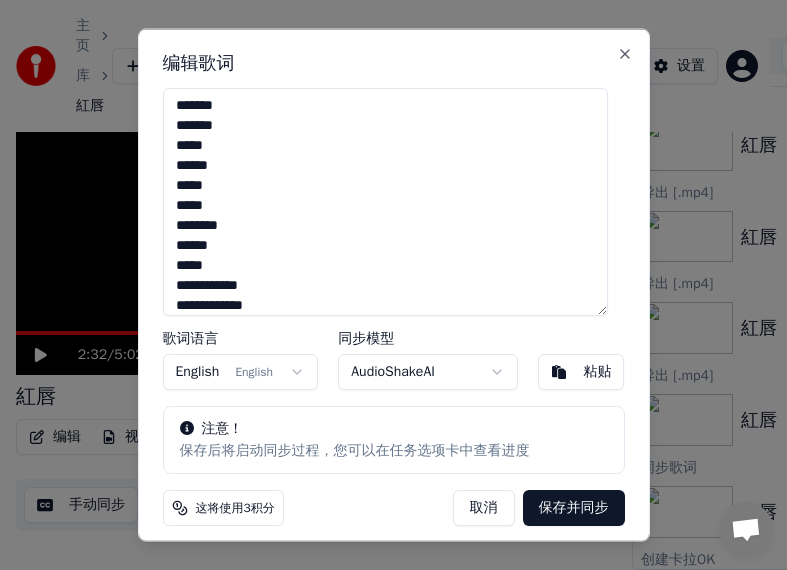 click on "**********" at bounding box center (385, 202) 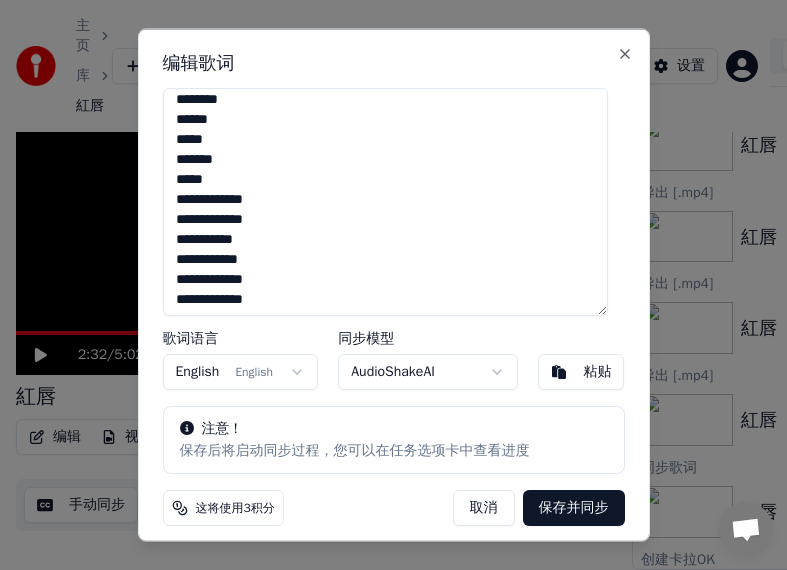 scroll, scrollTop: 920, scrollLeft: 0, axis: vertical 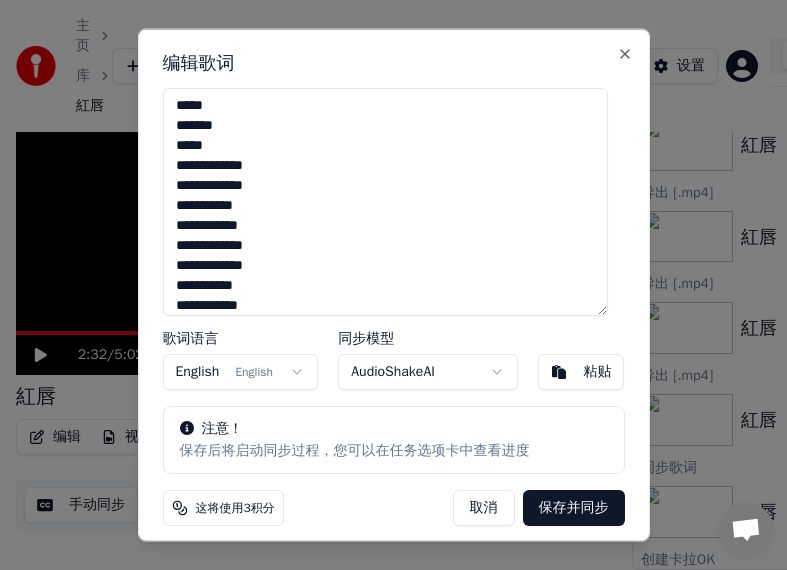 click on "**********" at bounding box center [385, 202] 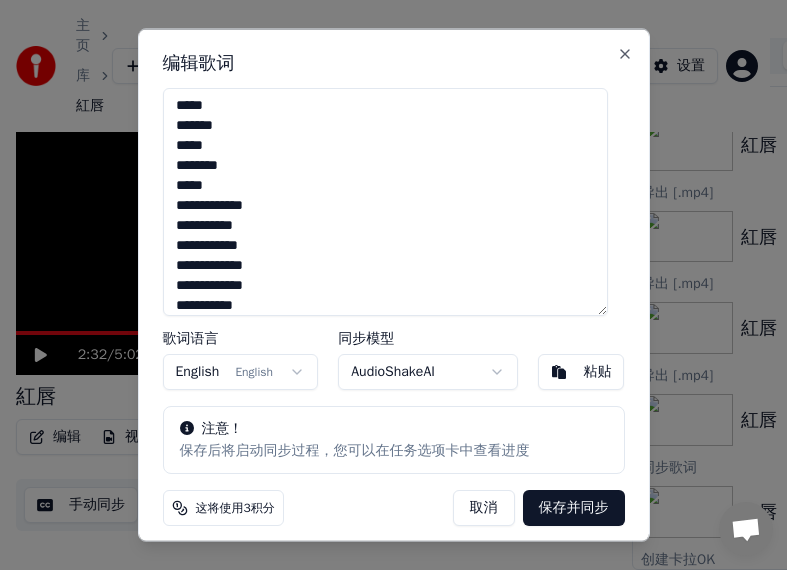 click on "**********" at bounding box center (385, 202) 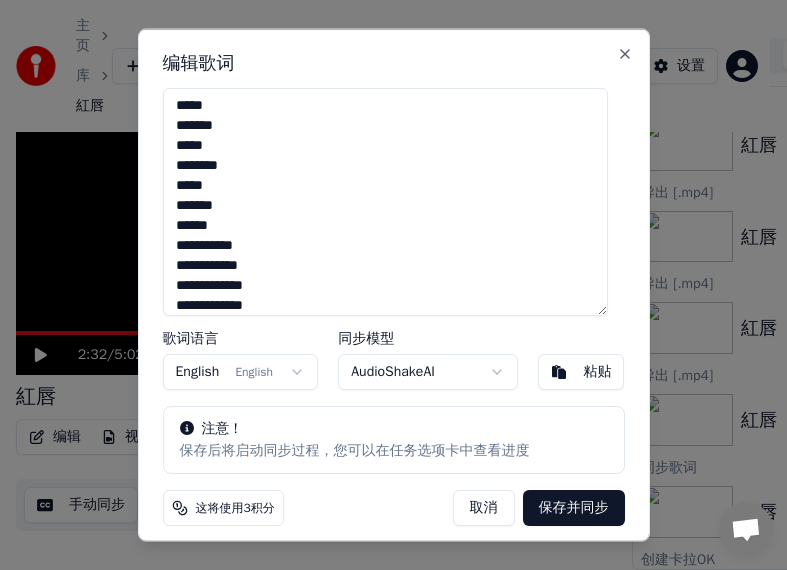 click on "**********" at bounding box center [385, 202] 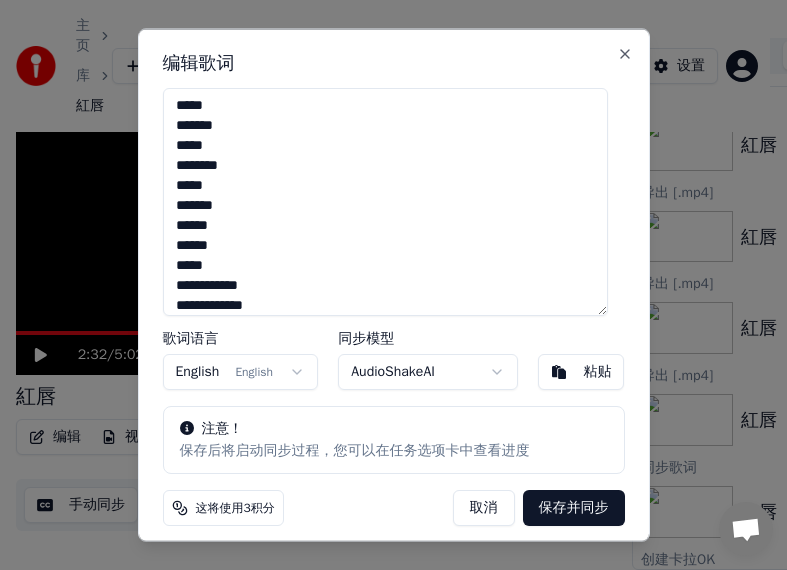 click on "**********" at bounding box center (385, 202) 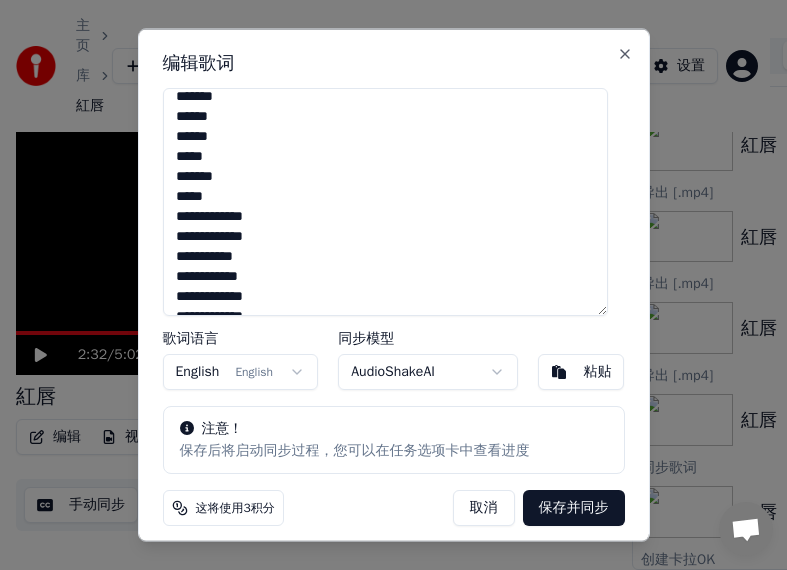 scroll, scrollTop: 1040, scrollLeft: 0, axis: vertical 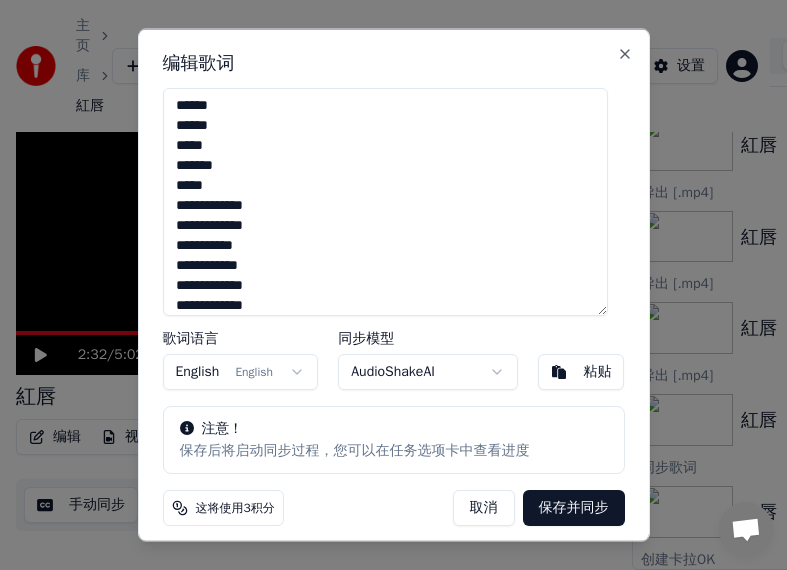 click on "**********" at bounding box center (385, 202) 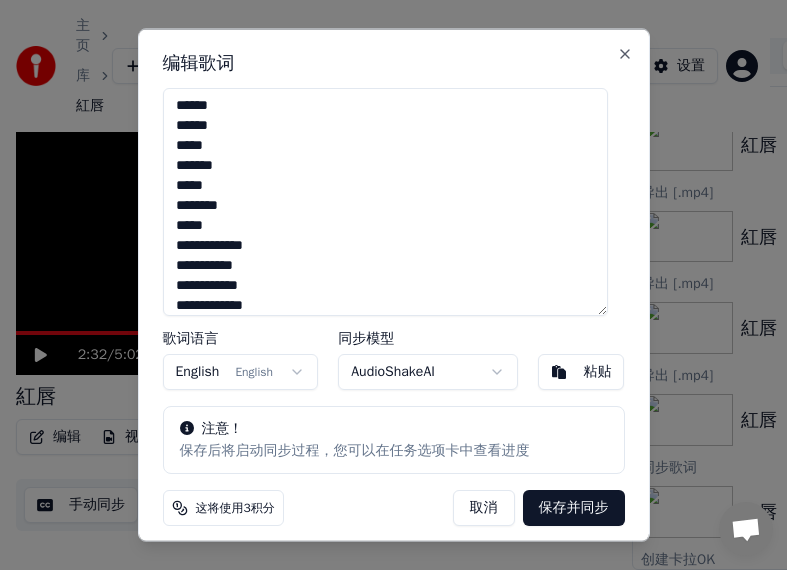 click on "**********" at bounding box center (385, 202) 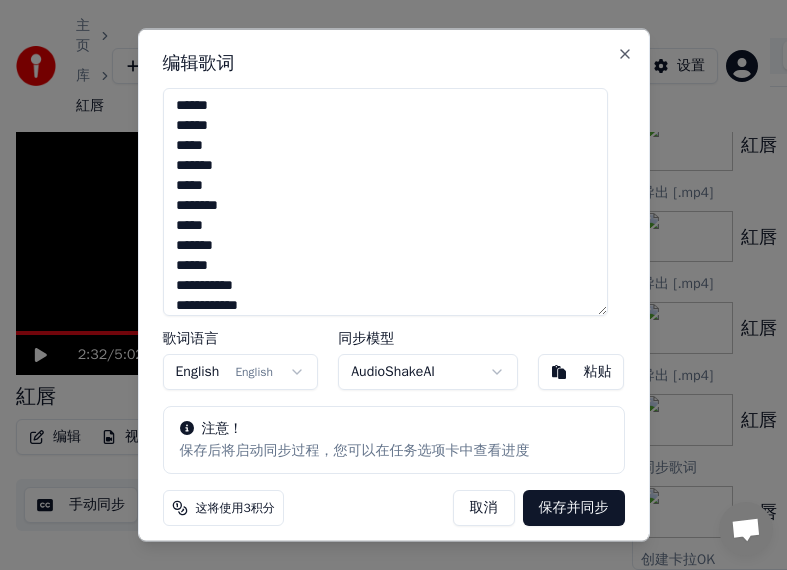 click on "**********" at bounding box center (385, 202) 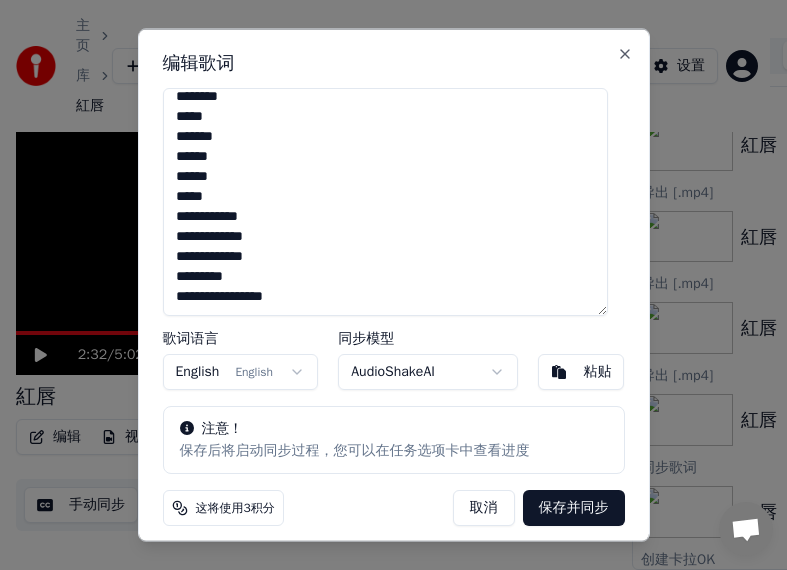 scroll, scrollTop: 1169, scrollLeft: 0, axis: vertical 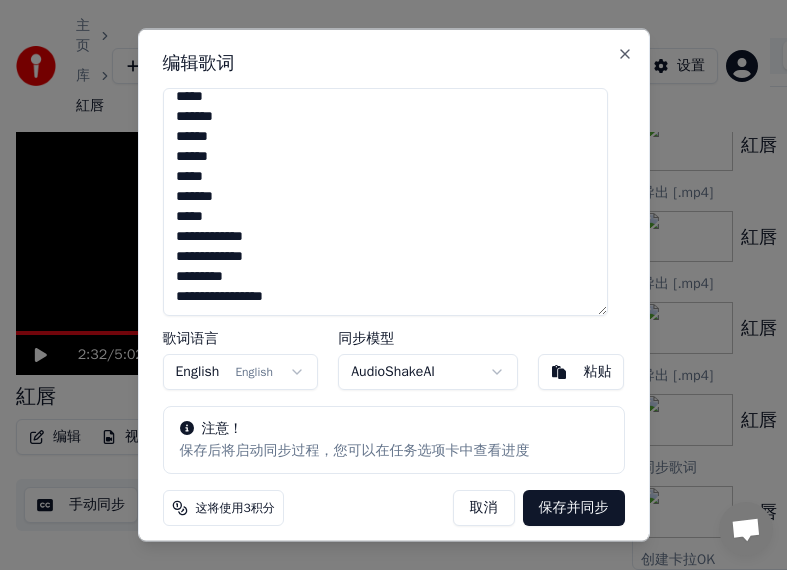 click on "**********" at bounding box center (385, 202) 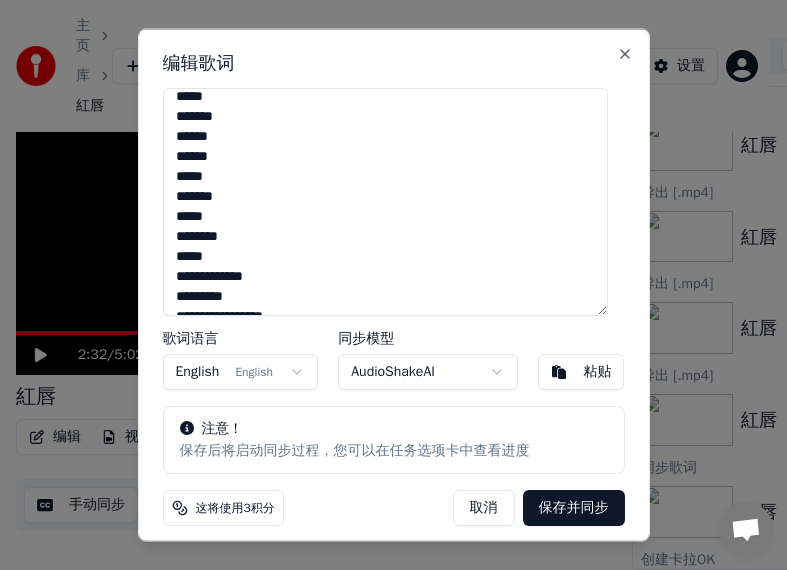click on "**********" at bounding box center (385, 202) 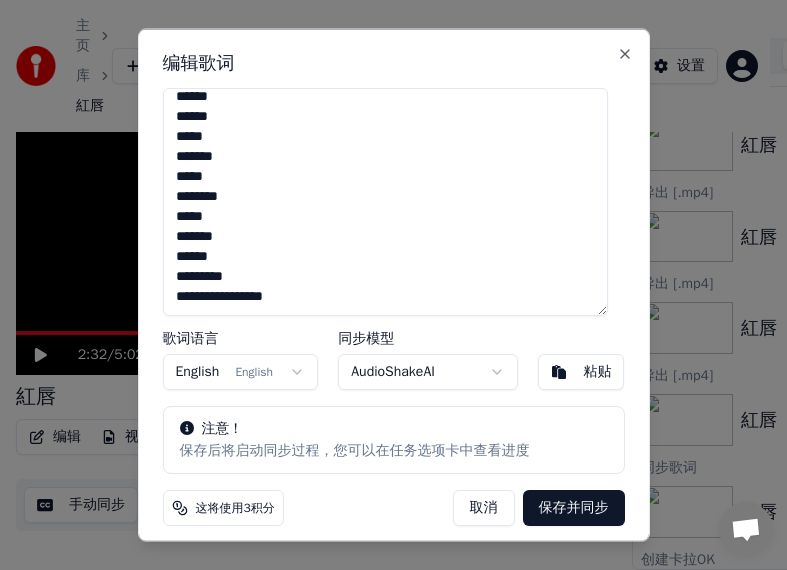 scroll, scrollTop: 1229, scrollLeft: 0, axis: vertical 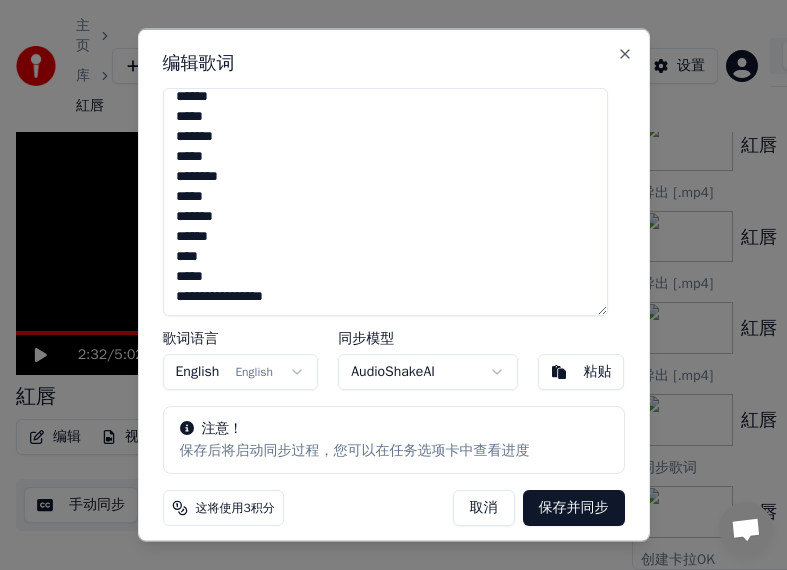 click on "**********" at bounding box center (385, 202) 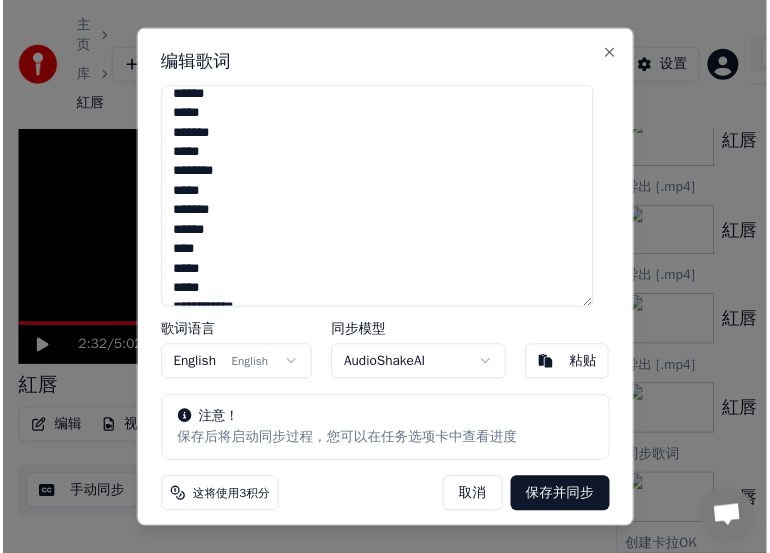 scroll, scrollTop: 1240, scrollLeft: 0, axis: vertical 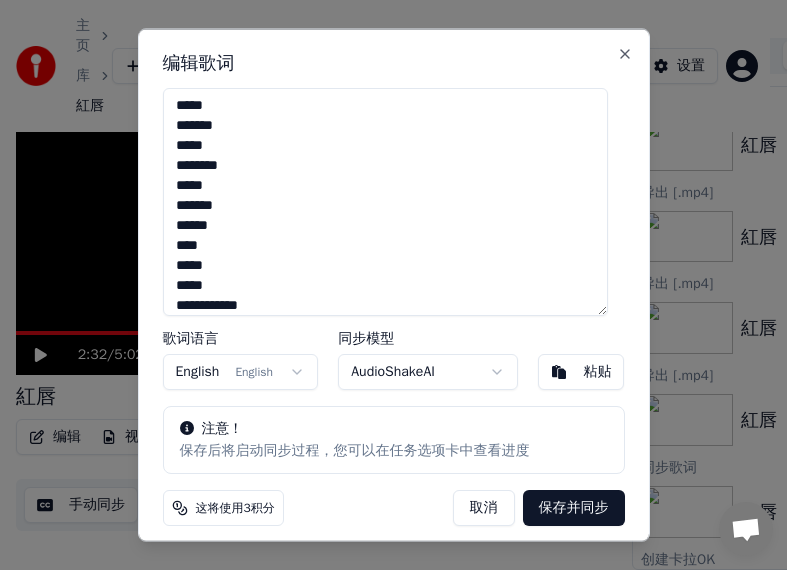 click on "保存并同步" at bounding box center (574, 507) 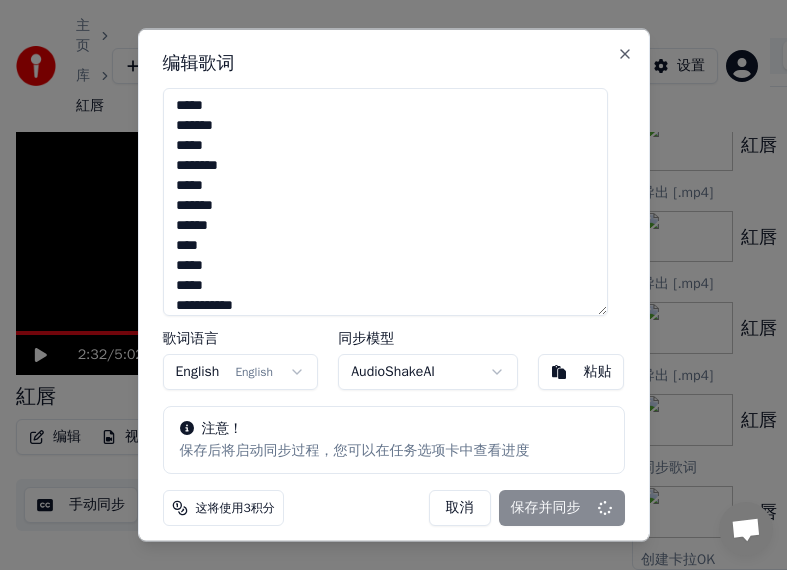 type on "**********" 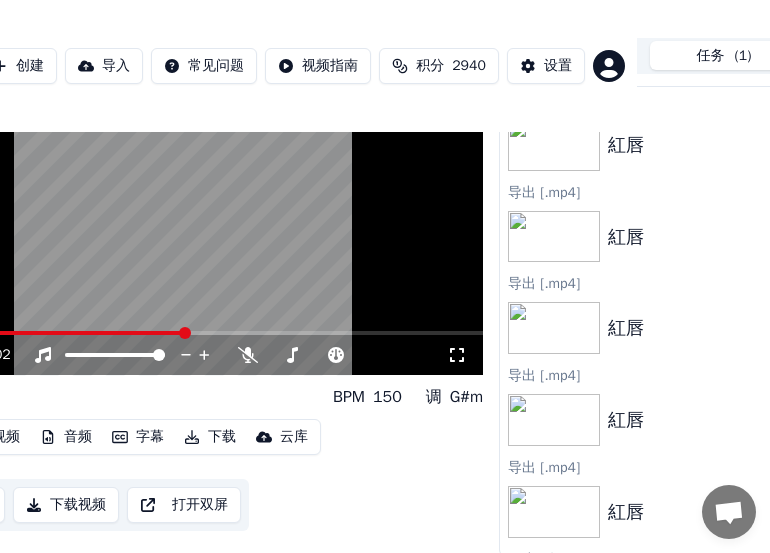 scroll, scrollTop: 94, scrollLeft: 0, axis: vertical 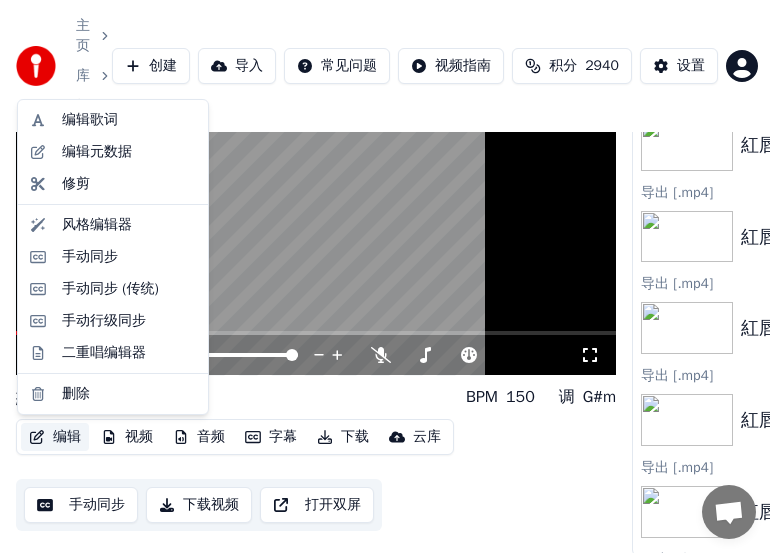 click on "编辑" at bounding box center (55, 437) 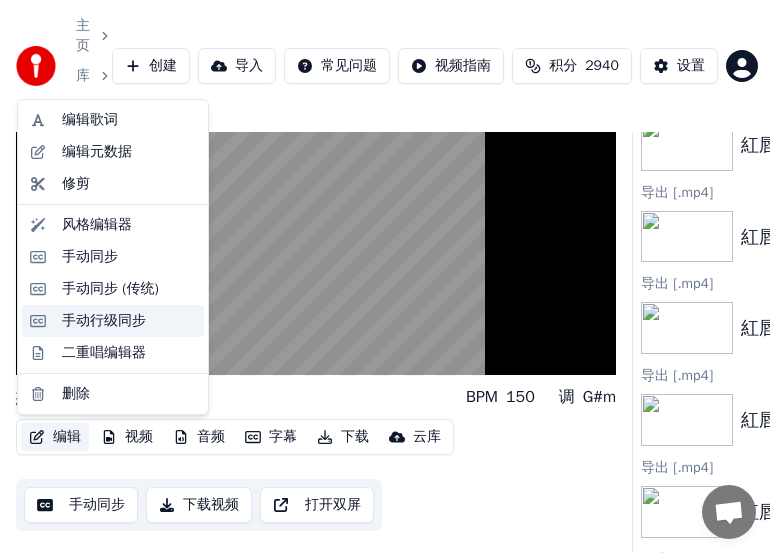 click on "手动行级同步" at bounding box center (104, 321) 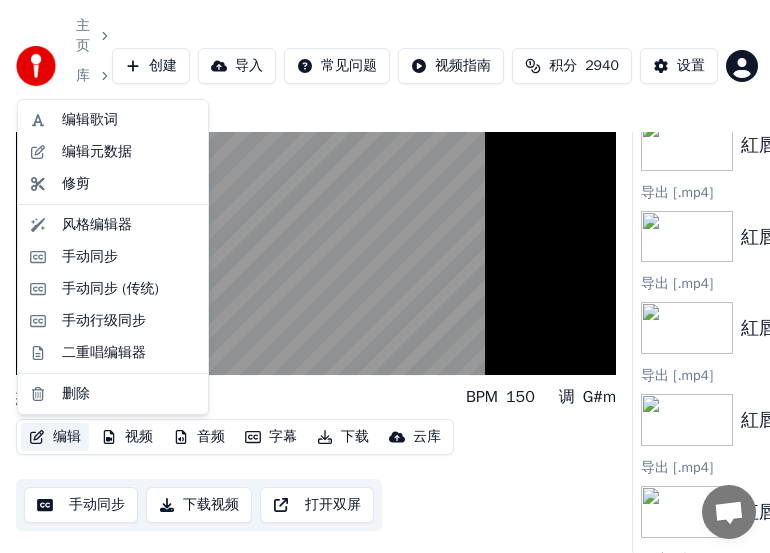 scroll, scrollTop: 0, scrollLeft: 0, axis: both 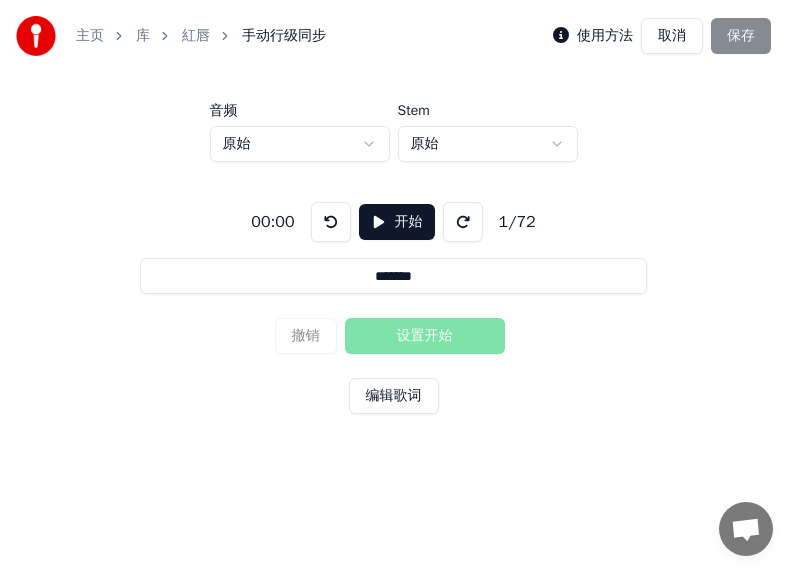 click on "开始" at bounding box center [397, 222] 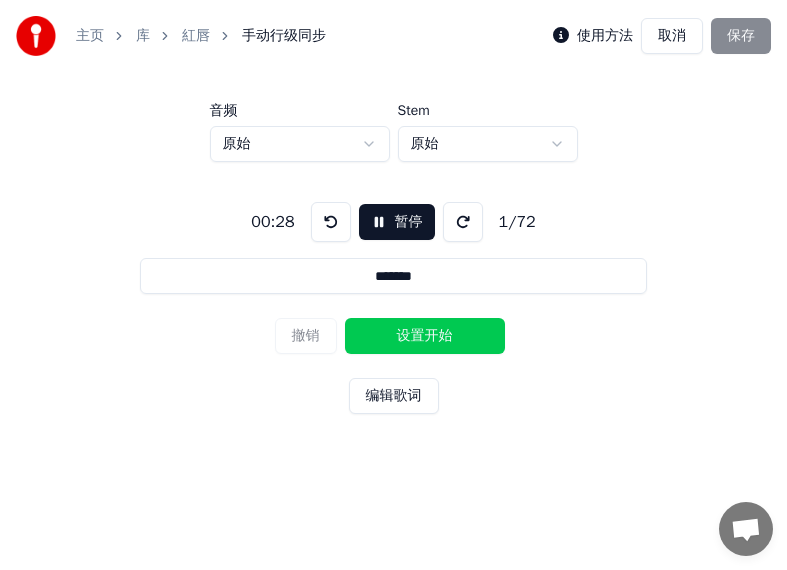click on "设置开始" at bounding box center [425, 336] 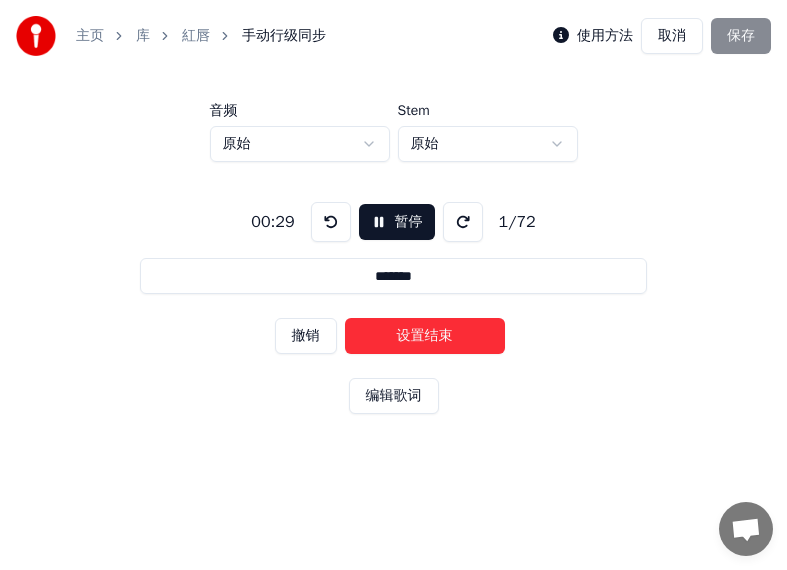 click on "设置结束" at bounding box center (425, 336) 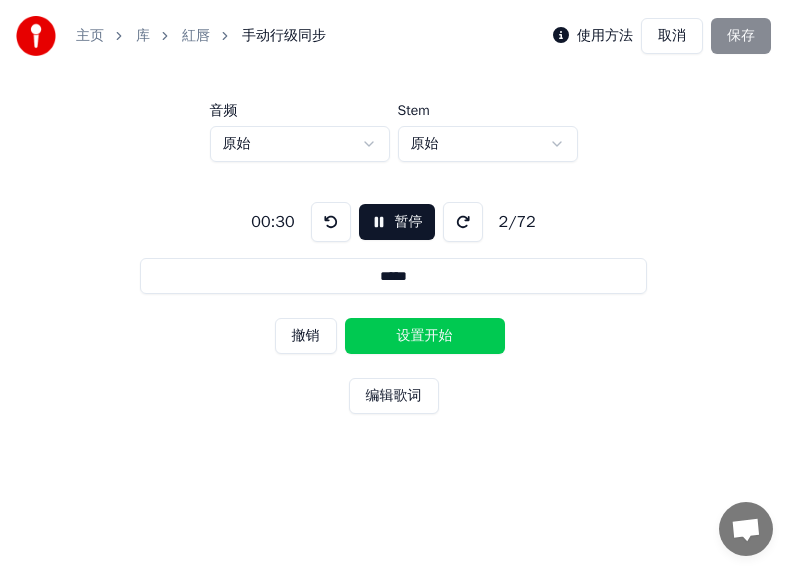click on "设置开始" at bounding box center (425, 336) 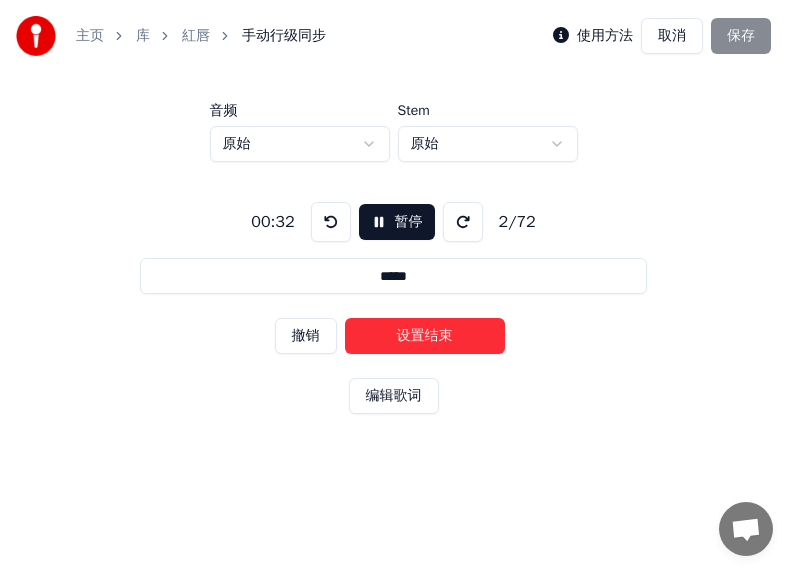 click on "设置结束" at bounding box center [425, 336] 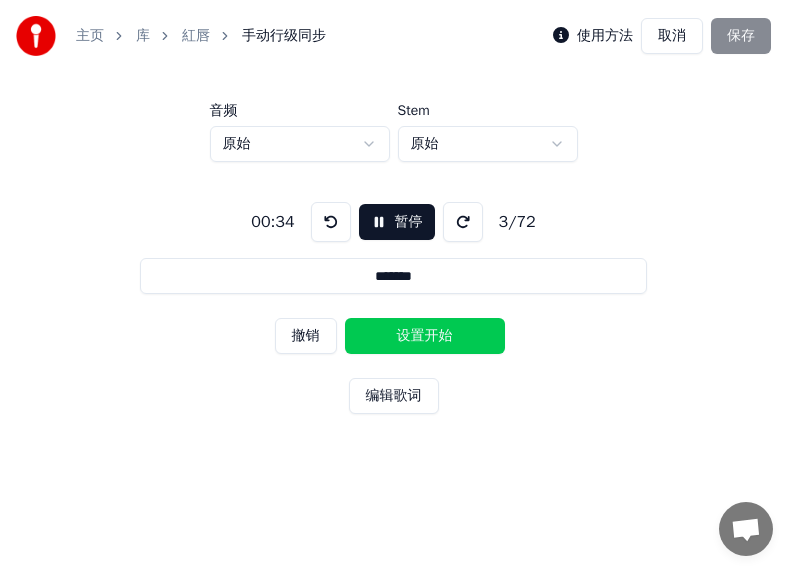 click on "设置开始" at bounding box center (425, 336) 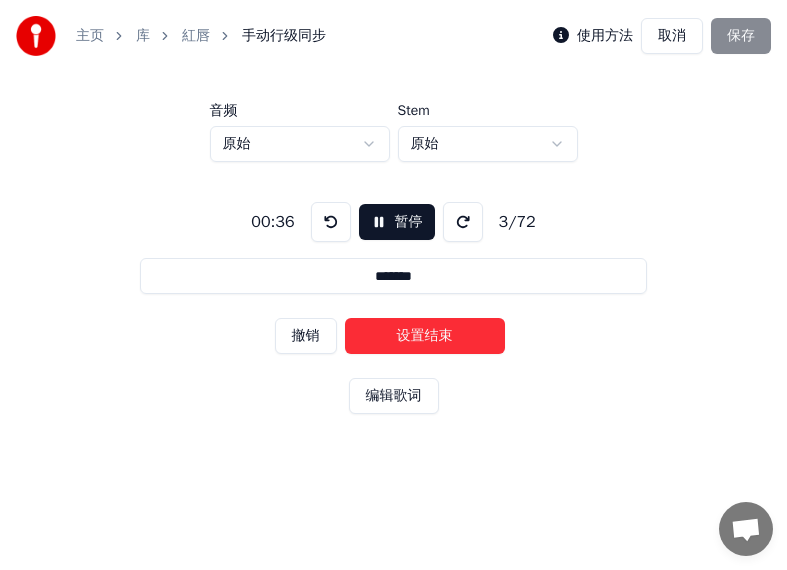 click on "设置结束" at bounding box center (425, 336) 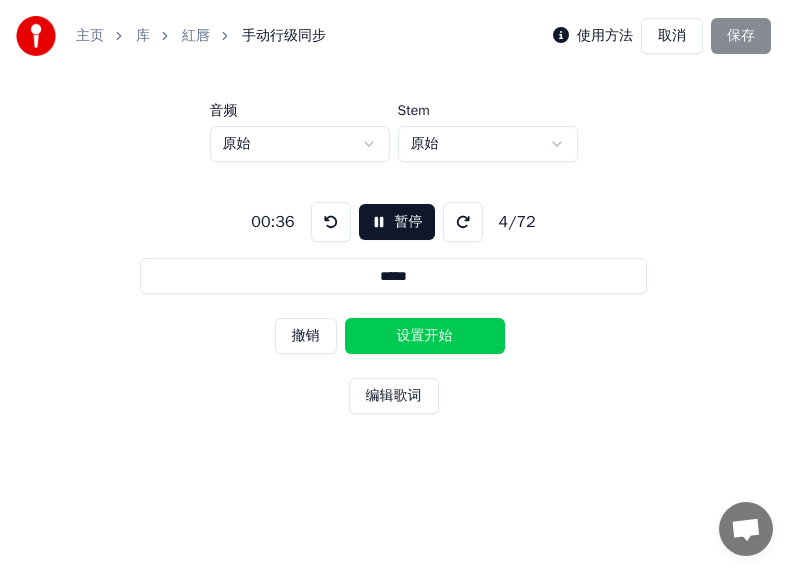 click on "设置开始" at bounding box center (425, 336) 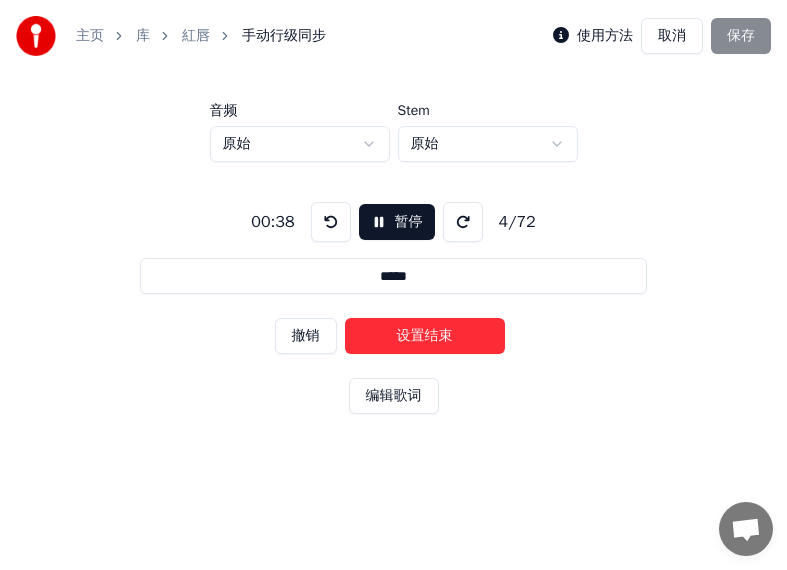 click on "设置结束" at bounding box center (425, 336) 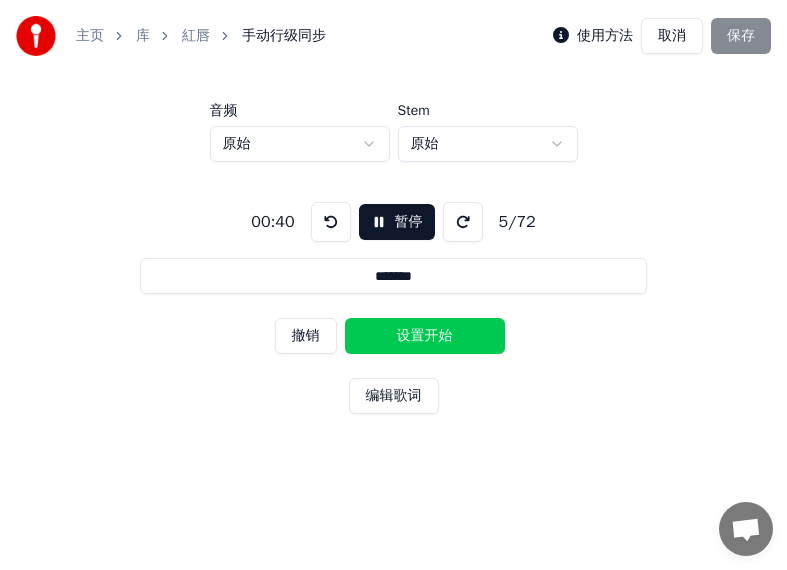 click on "设置开始" at bounding box center [425, 336] 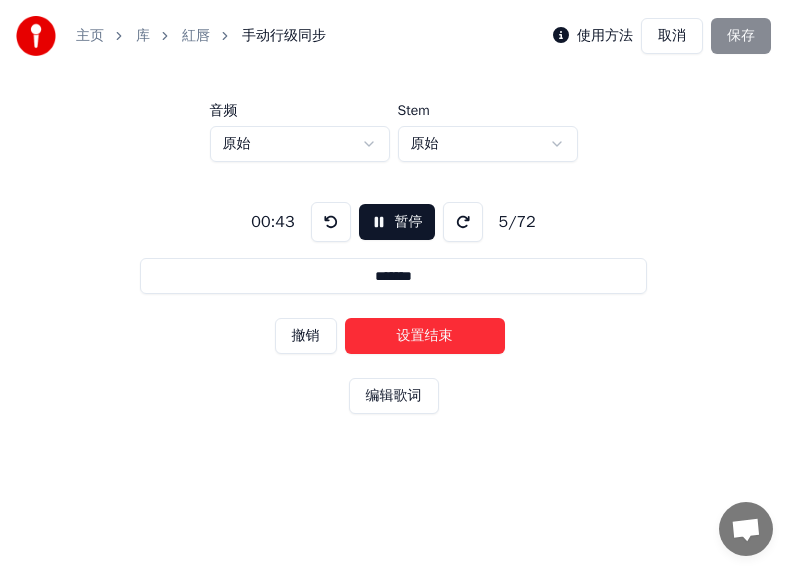 click on "设置结束" at bounding box center [425, 336] 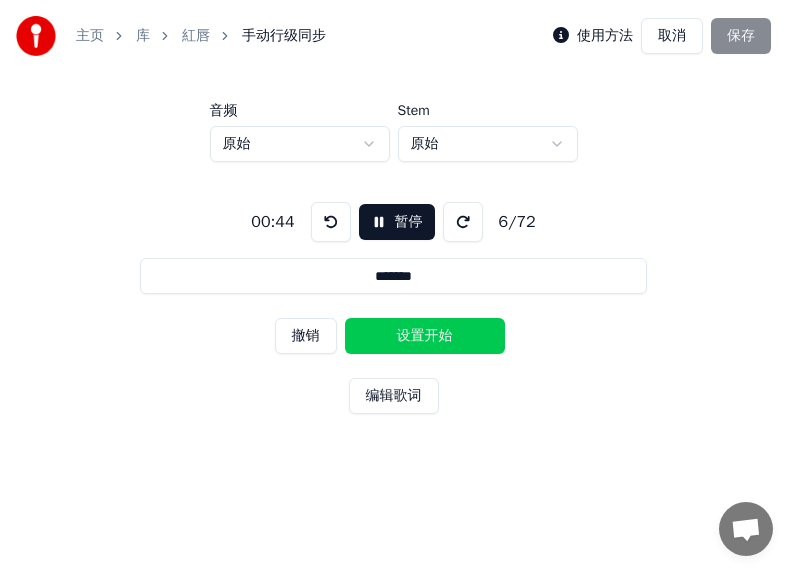 click on "设置开始" at bounding box center (425, 336) 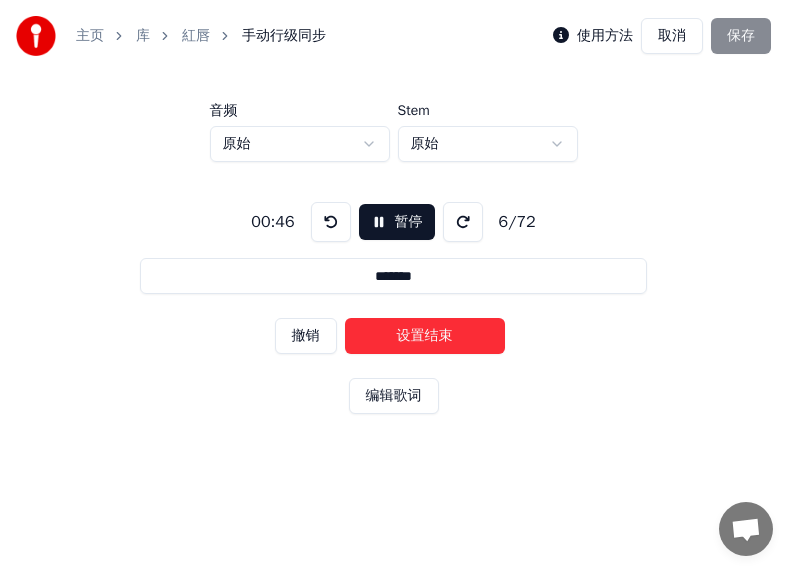 click on "设置结束" at bounding box center (425, 336) 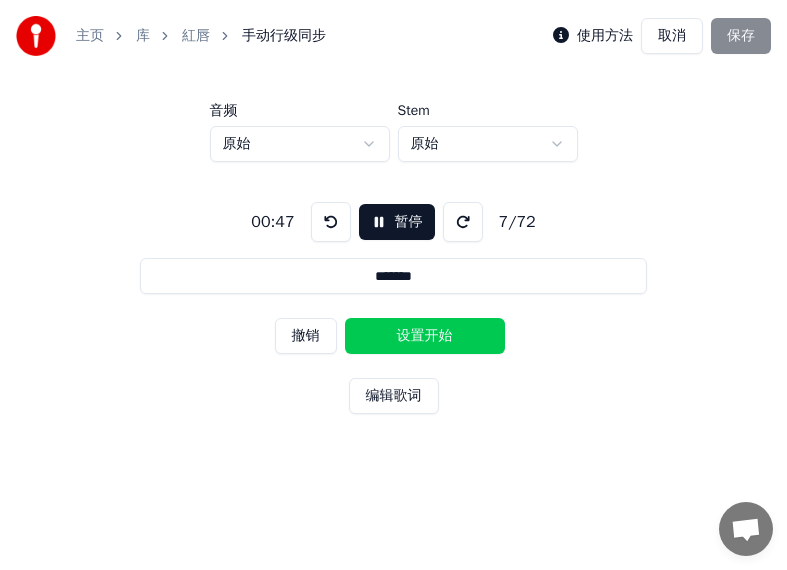 click on "设置开始" at bounding box center (425, 336) 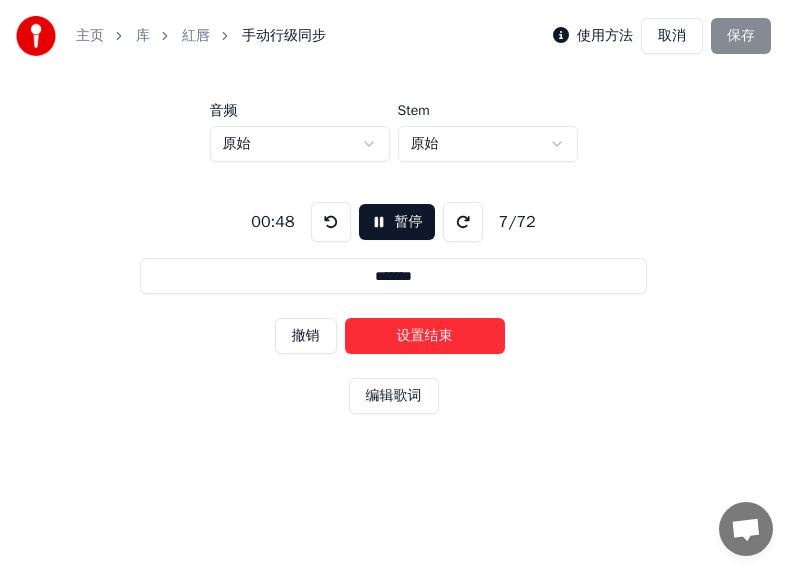 click on "设置结束" at bounding box center (425, 336) 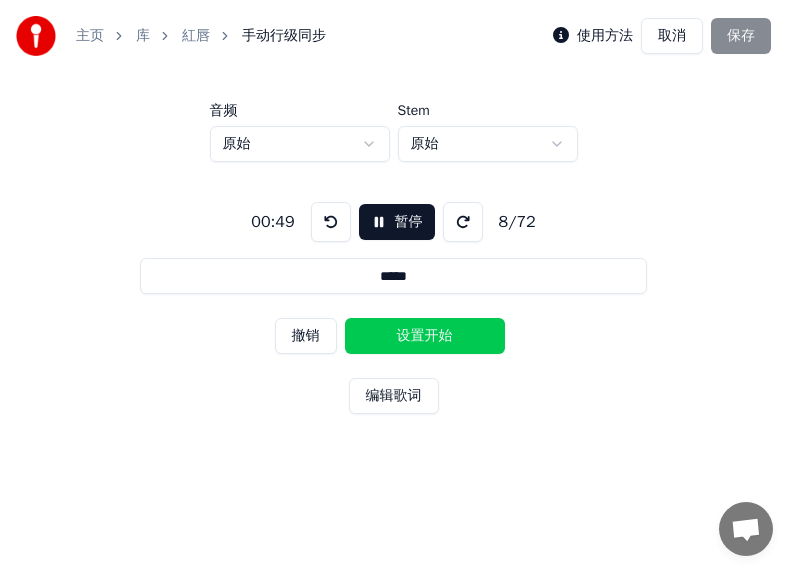 click on "设置开始" at bounding box center [425, 336] 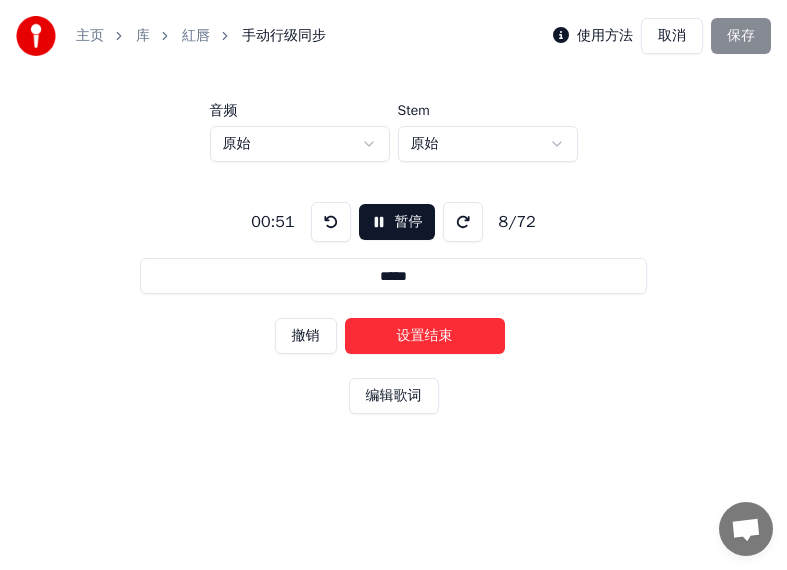 click on "设置结束" at bounding box center (425, 336) 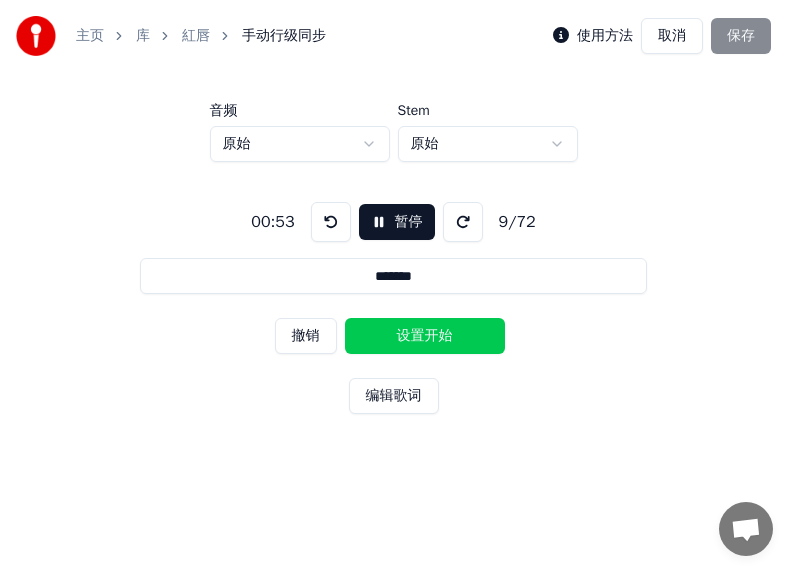 click on "设置开始" at bounding box center (425, 336) 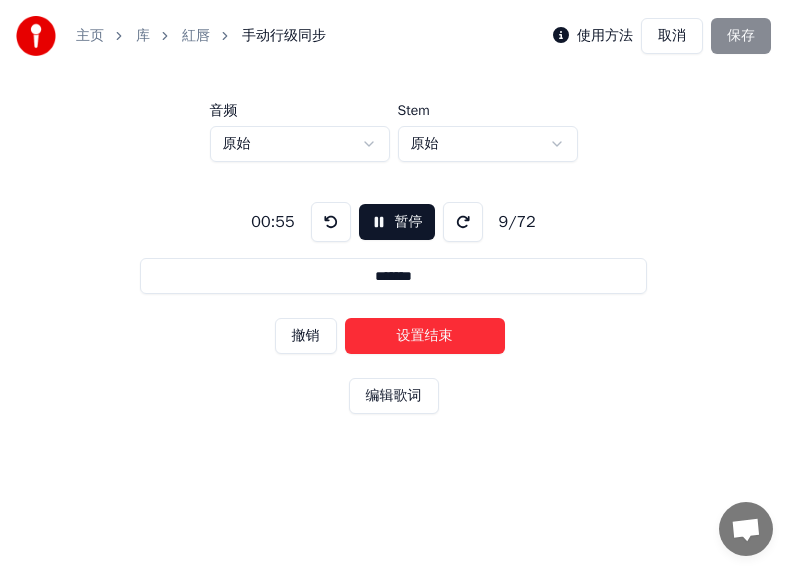 click on "设置结束" at bounding box center [425, 336] 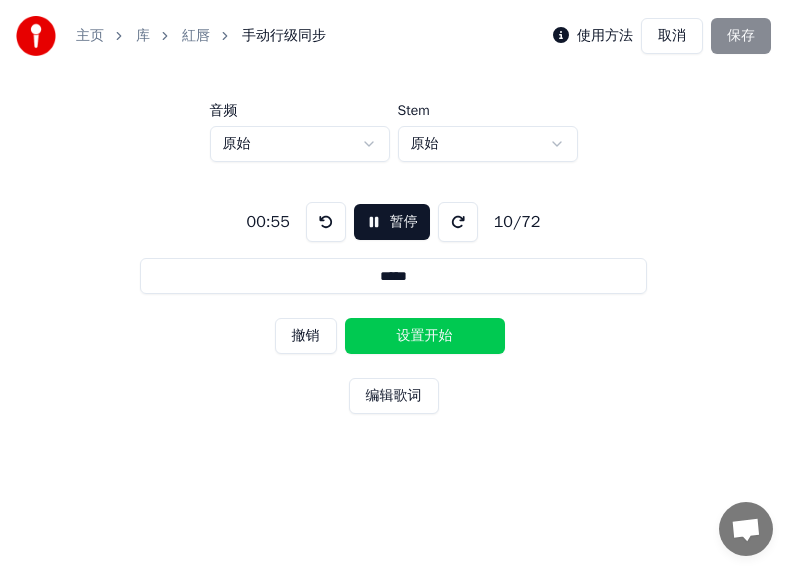 click on "设置开始" at bounding box center [425, 336] 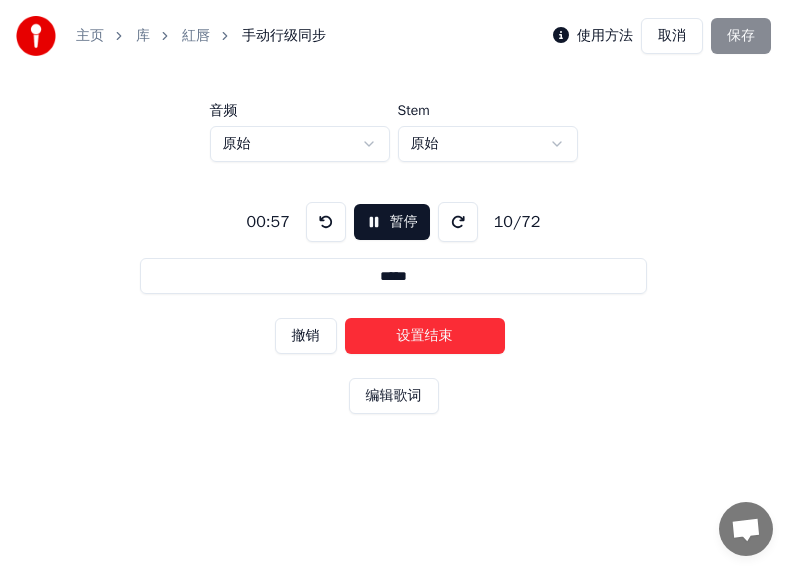 click on "设置结束" at bounding box center (425, 336) 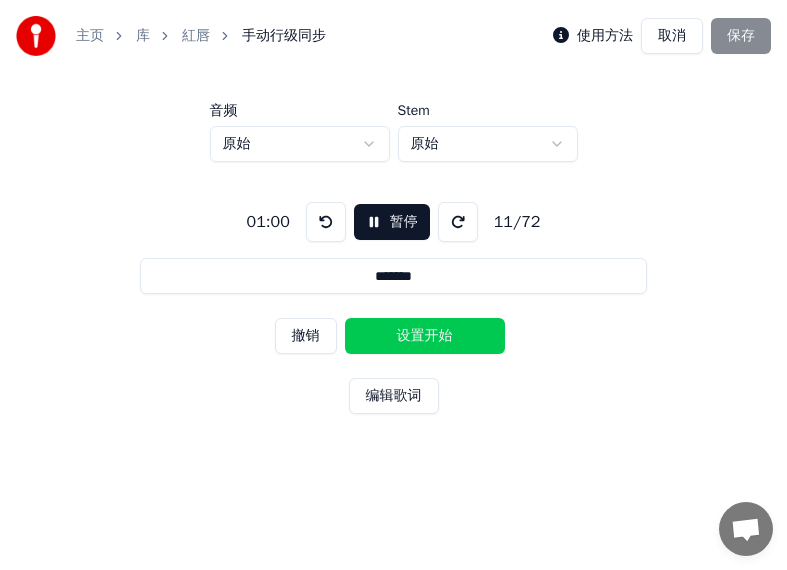 click on "设置开始" at bounding box center [425, 336] 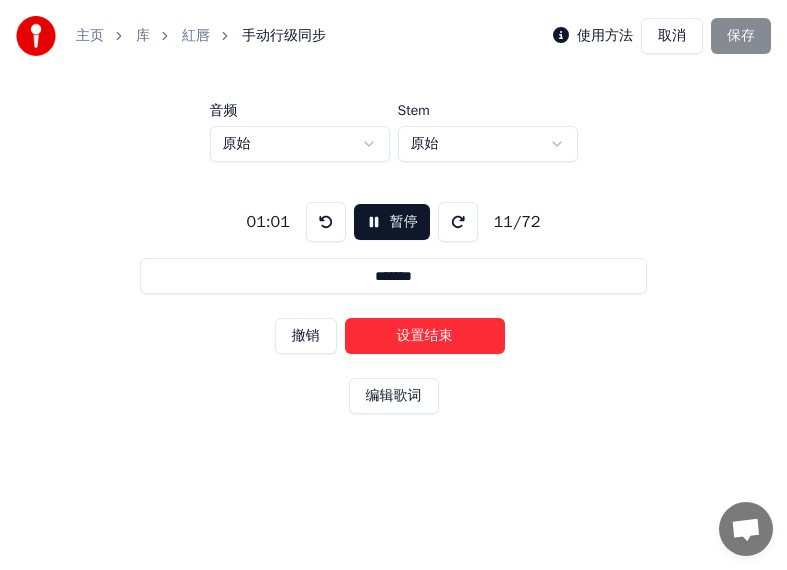 click on "设置结束" at bounding box center (425, 336) 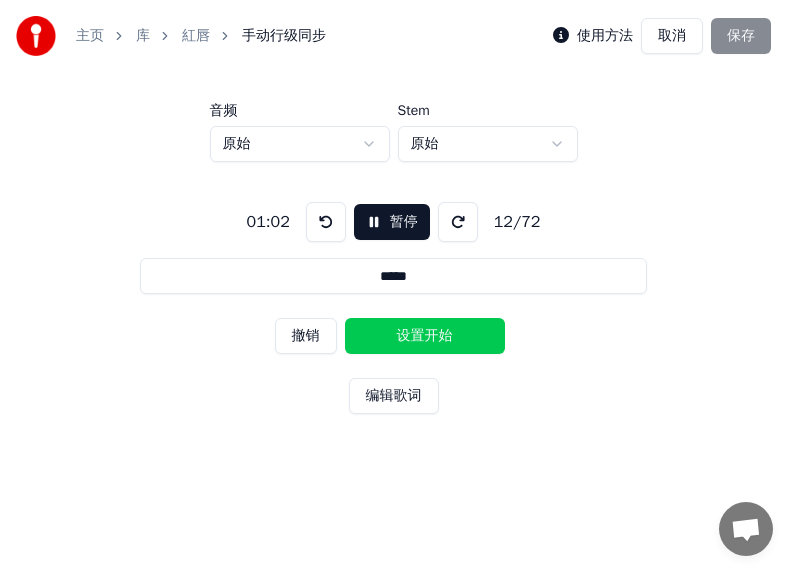 click on "设置开始" at bounding box center [425, 336] 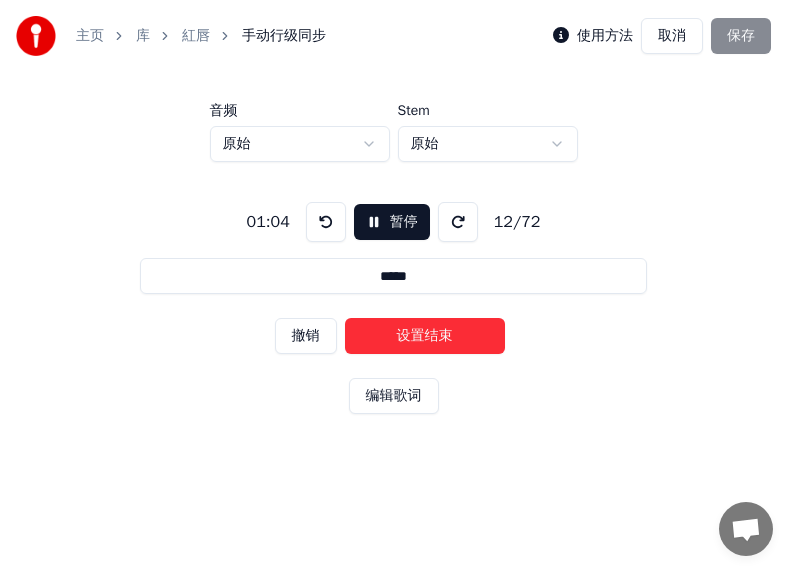 click on "设置结束" at bounding box center [425, 336] 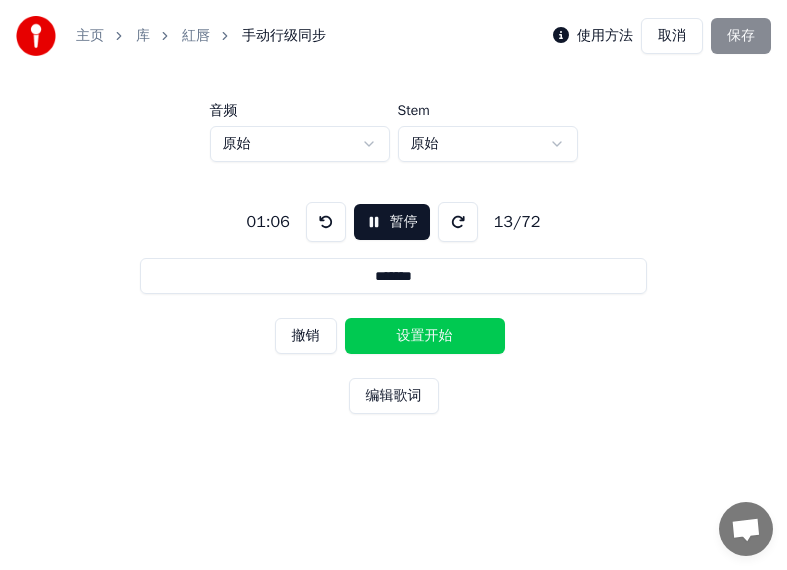 click on "设置开始" at bounding box center (425, 336) 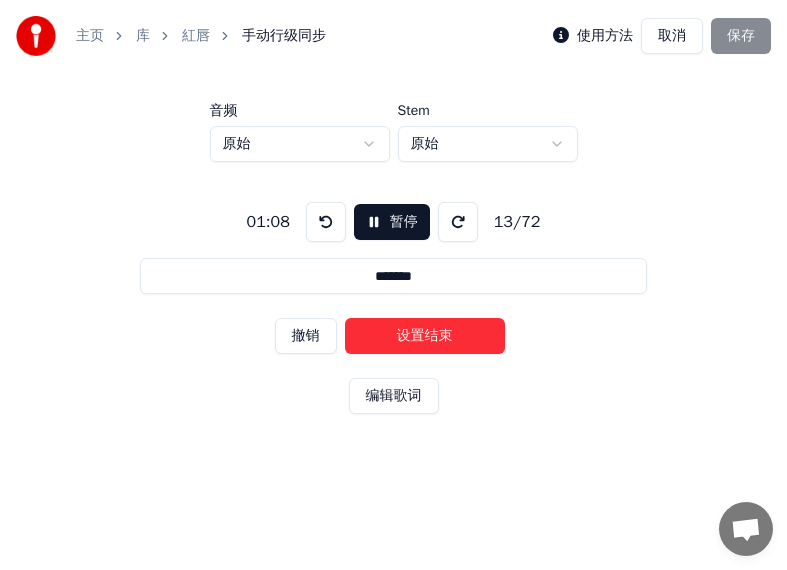 click on "设置结束" at bounding box center (425, 336) 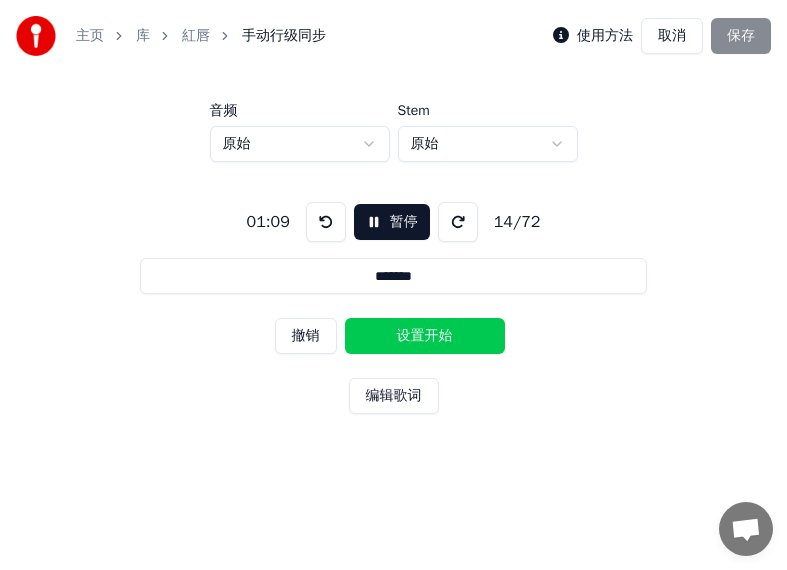 click on "设置开始" at bounding box center [425, 336] 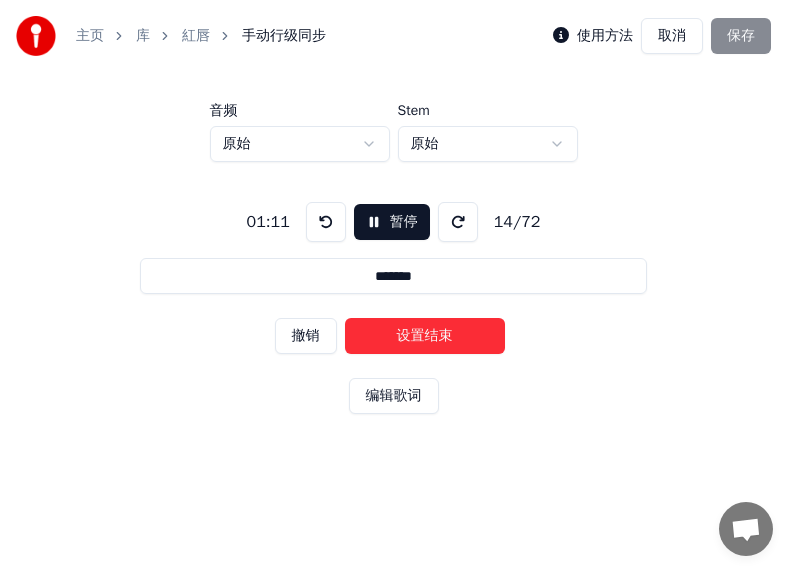 click on "设置结束" at bounding box center [425, 336] 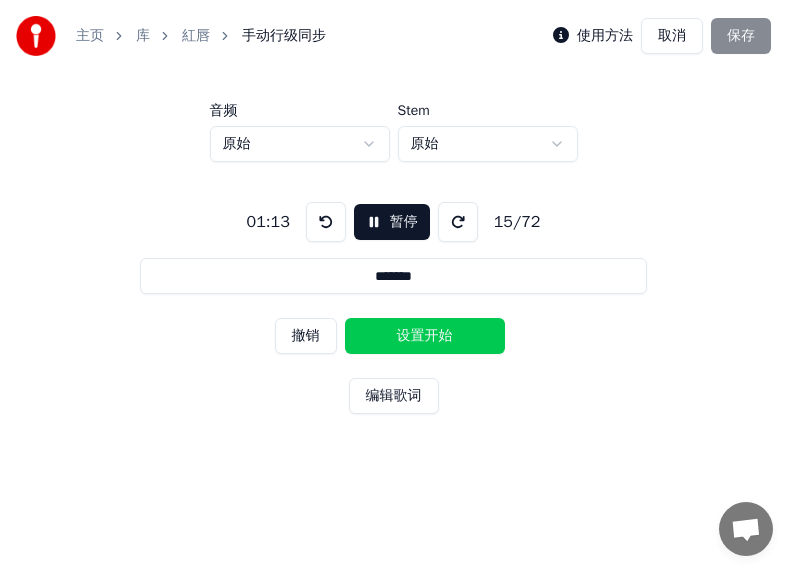 click on "设置开始" at bounding box center (425, 336) 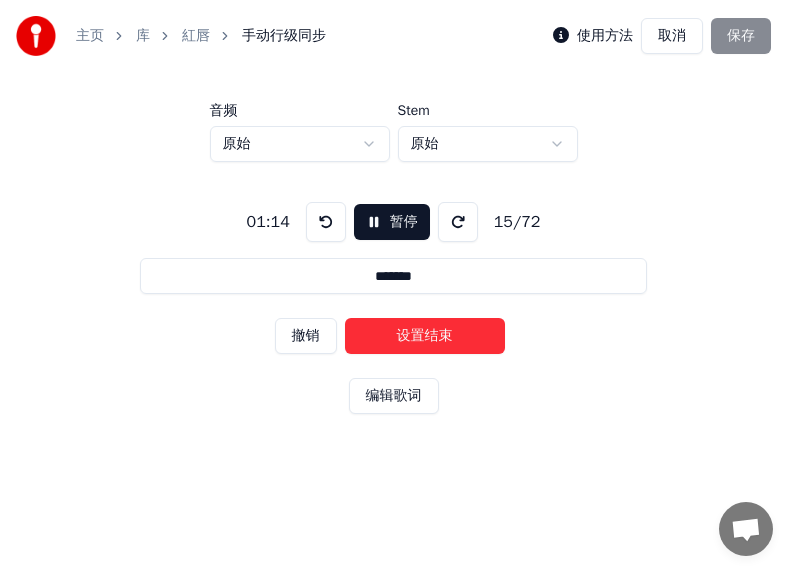 click on "设置结束" at bounding box center [425, 336] 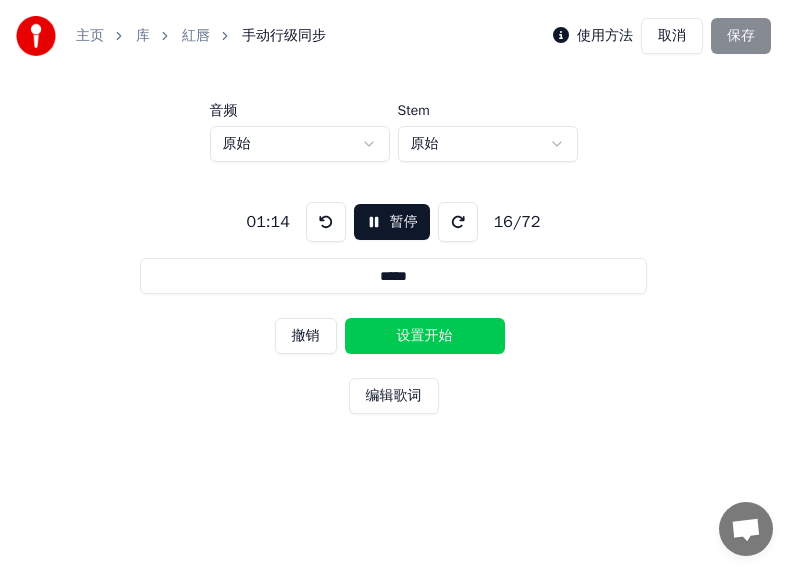 click on "设置开始" at bounding box center [425, 336] 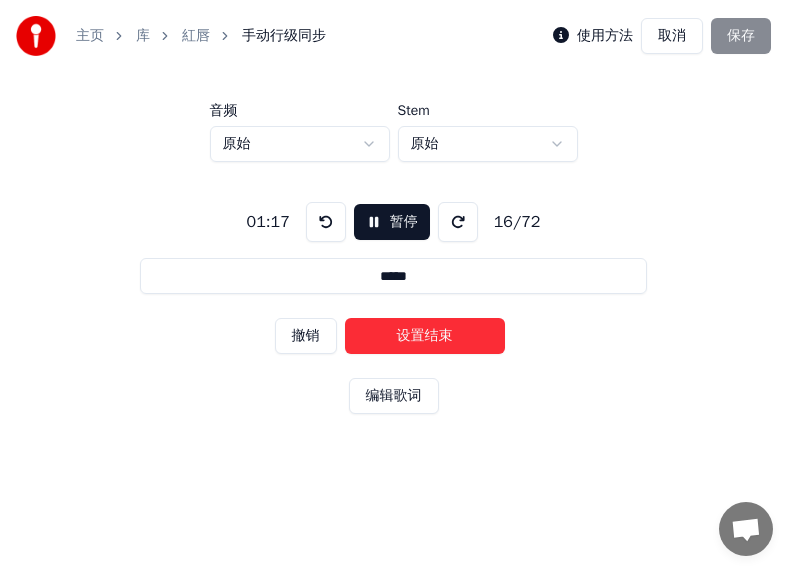 click on "设置结束" at bounding box center (425, 336) 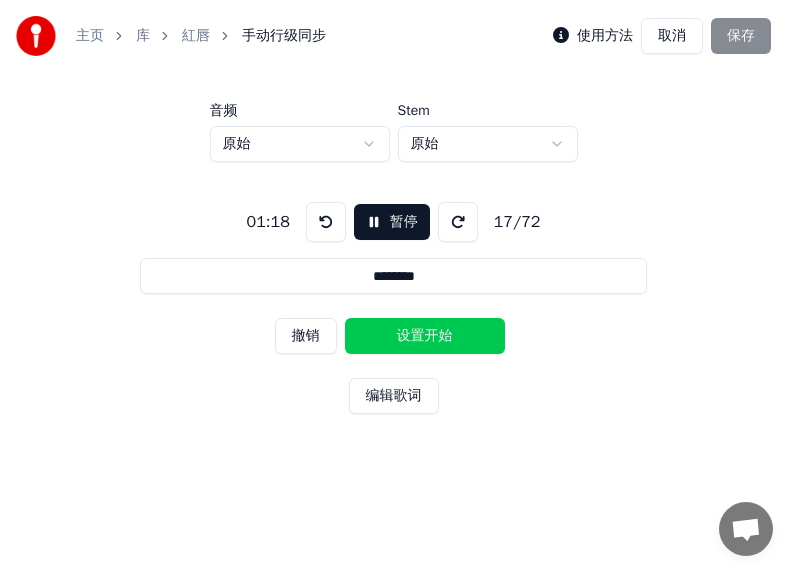 click on "设置开始" at bounding box center (425, 336) 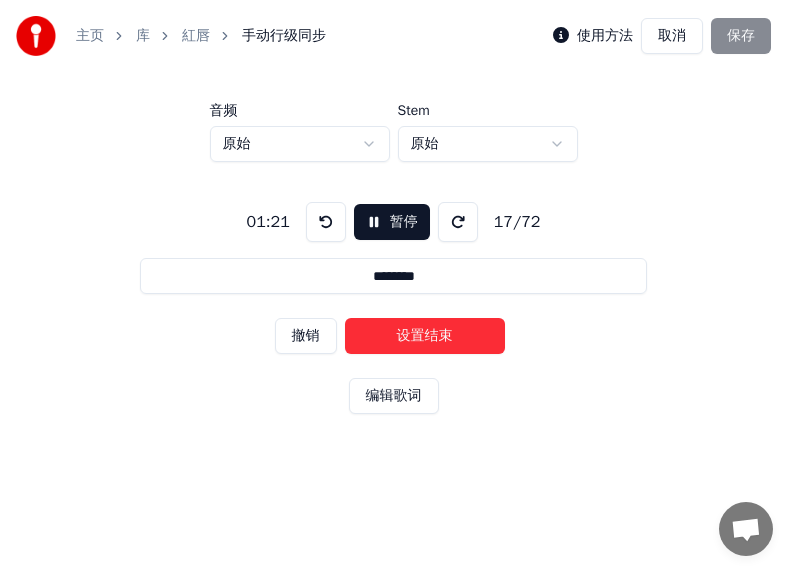 click on "设置结束" at bounding box center [425, 336] 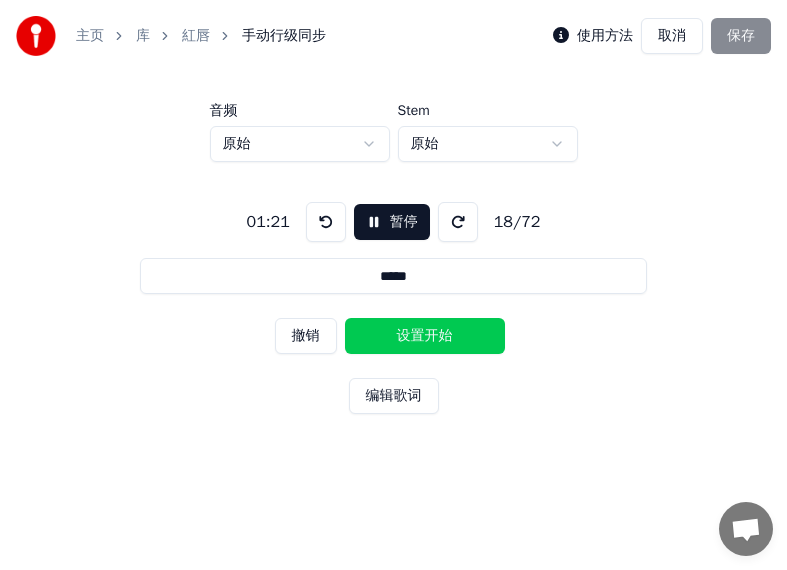 click on "设置开始" at bounding box center [425, 336] 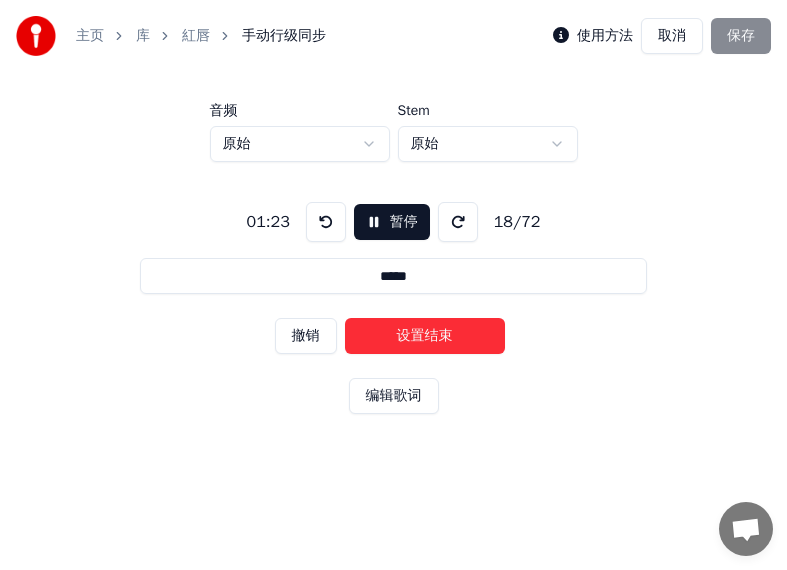 click on "设置结束" at bounding box center (425, 336) 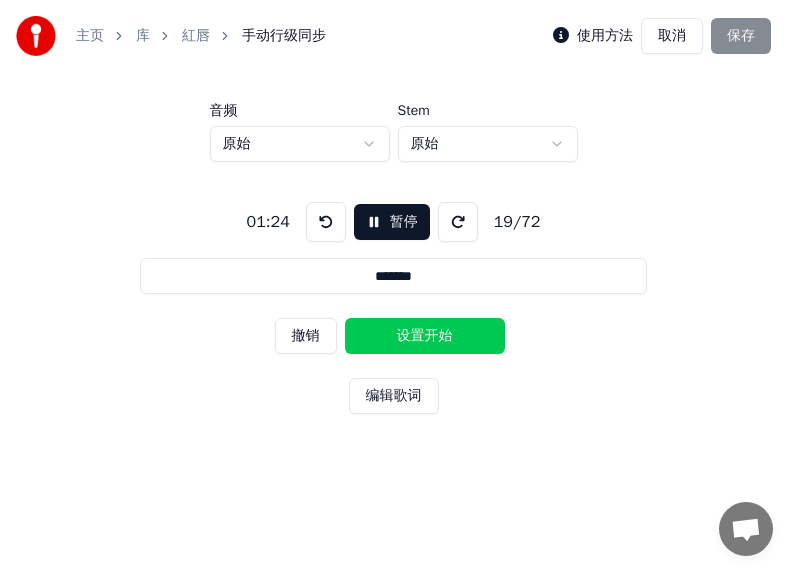 click on "设置开始" at bounding box center [425, 336] 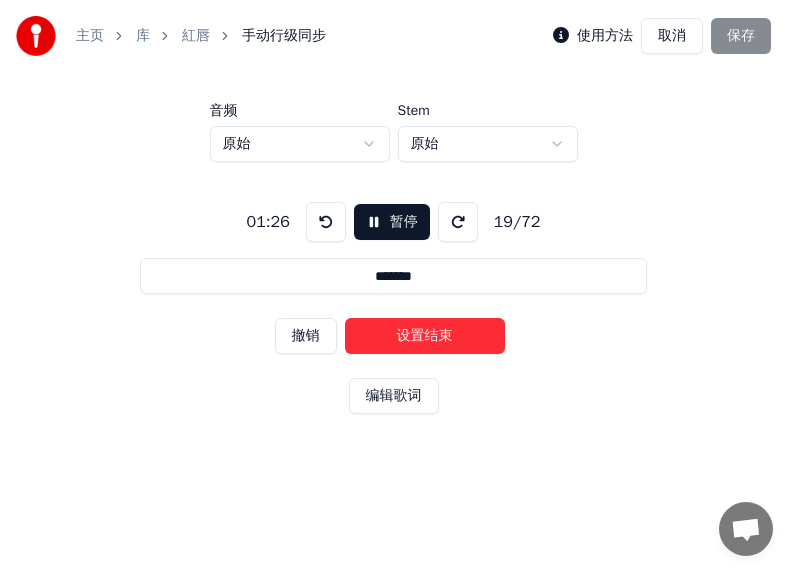 click on "设置结束" at bounding box center [425, 336] 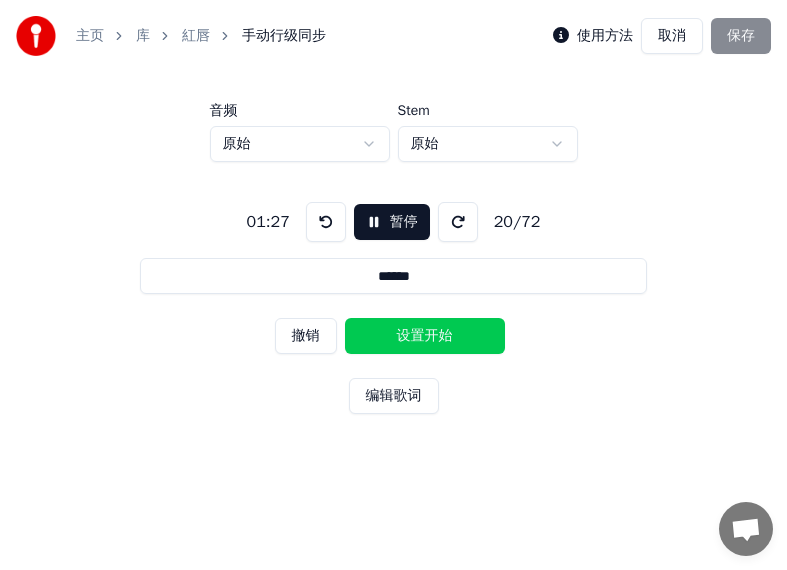 click on "设置开始" at bounding box center (425, 336) 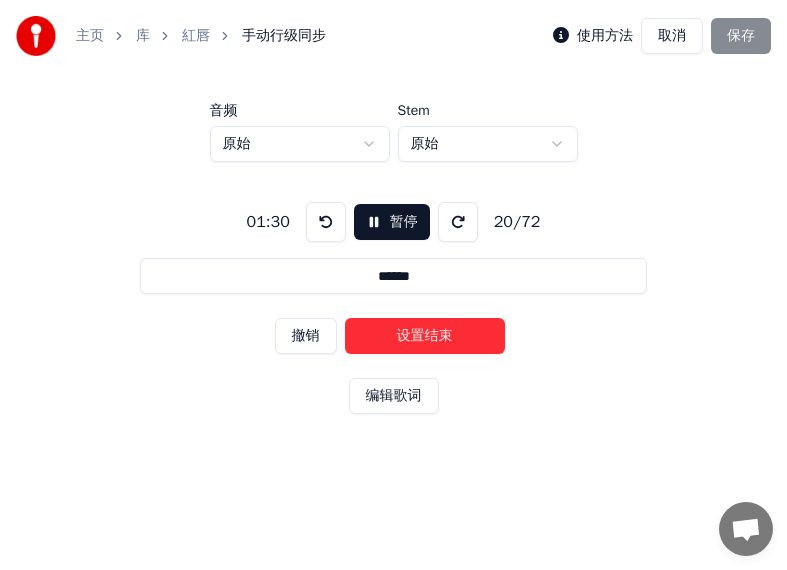 click on "设置结束" at bounding box center [425, 336] 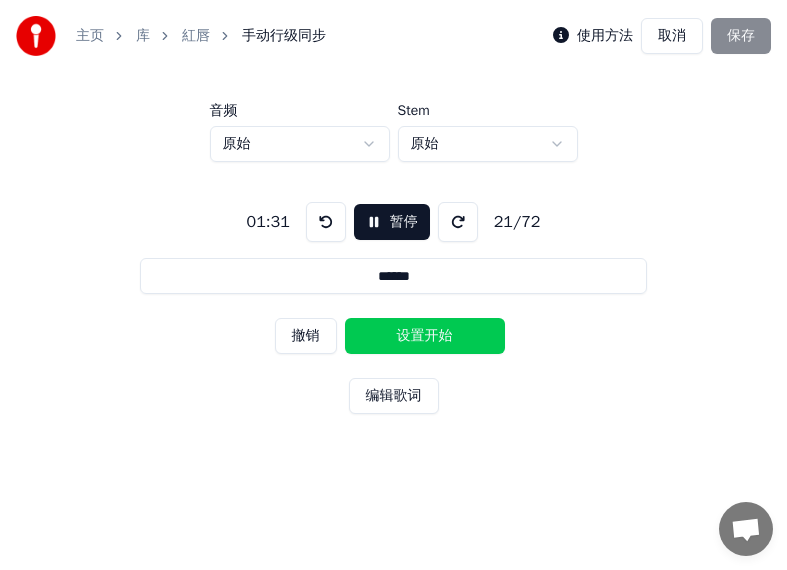 click on "设置开始" at bounding box center (425, 336) 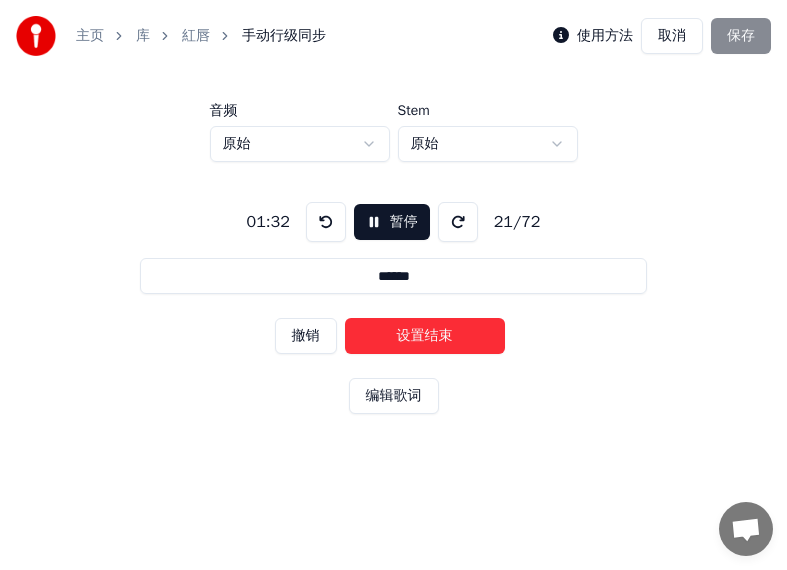 click on "设置结束" at bounding box center (425, 336) 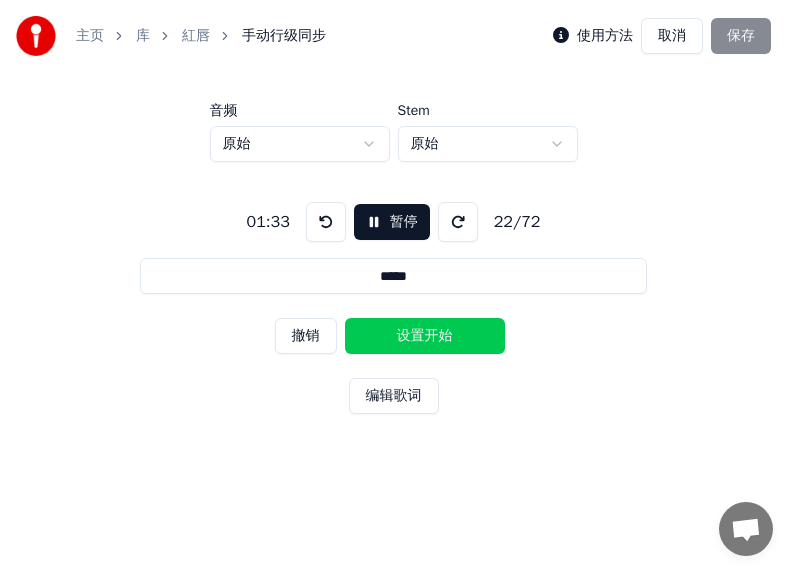 click on "设置开始" at bounding box center [425, 336] 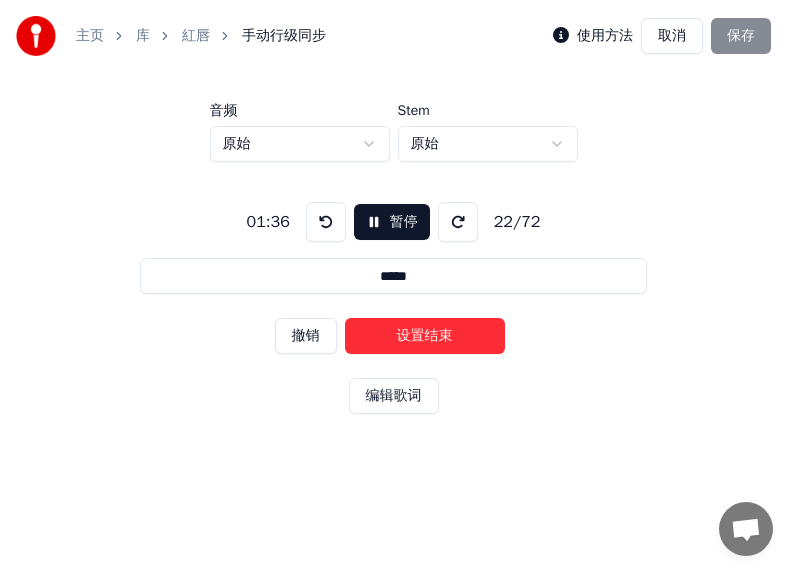 click on "设置结束" at bounding box center (425, 336) 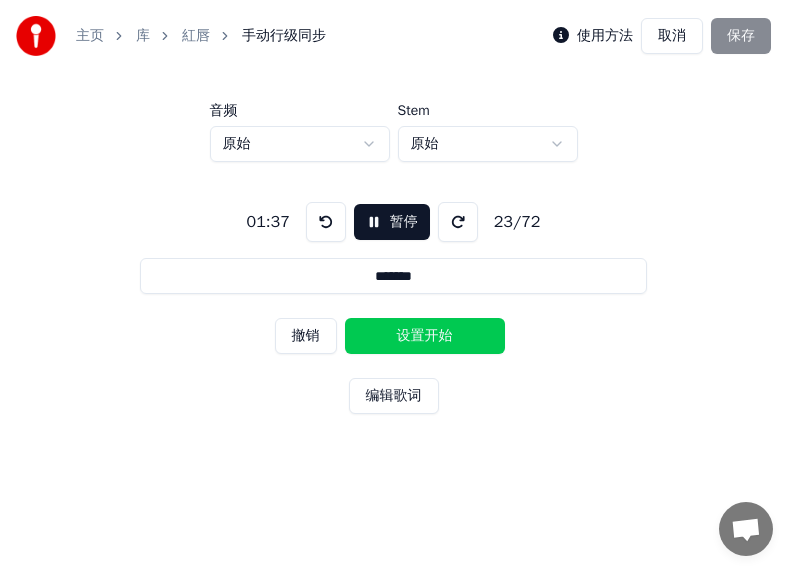 click on "设置开始" at bounding box center [425, 336] 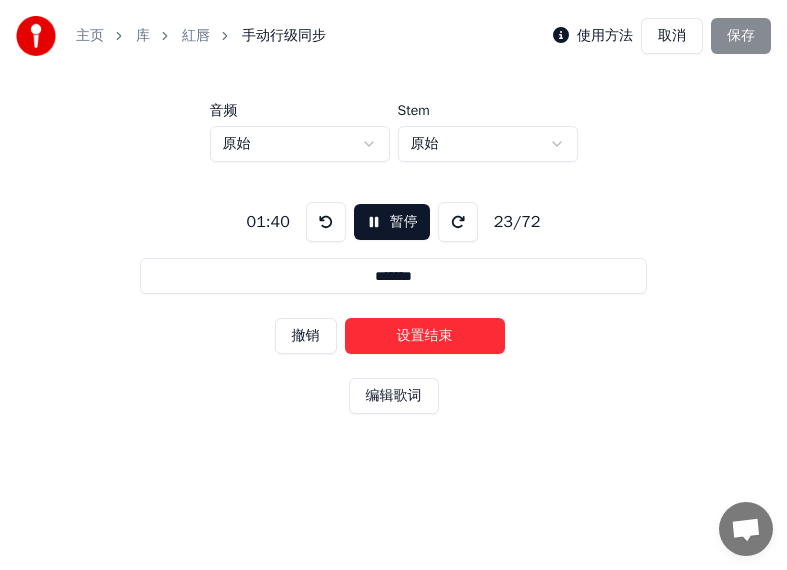 click on "设置结束" at bounding box center [425, 336] 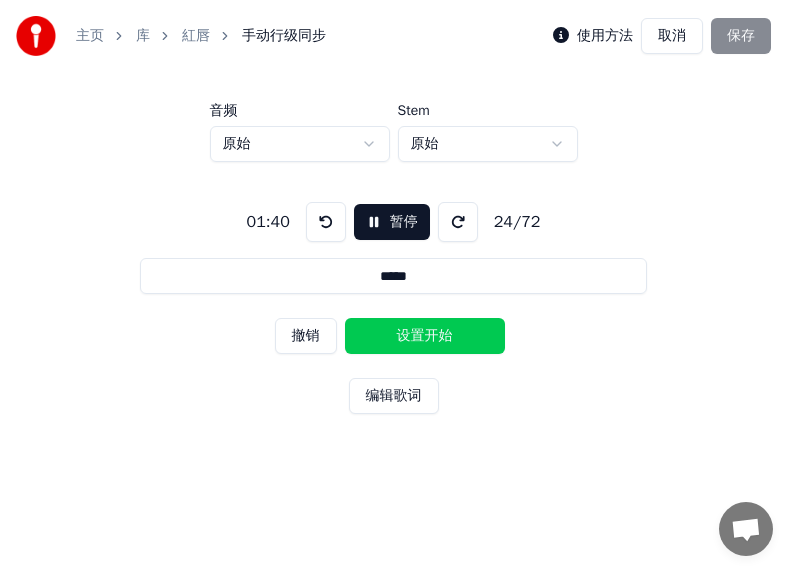 click on "设置开始" at bounding box center [425, 336] 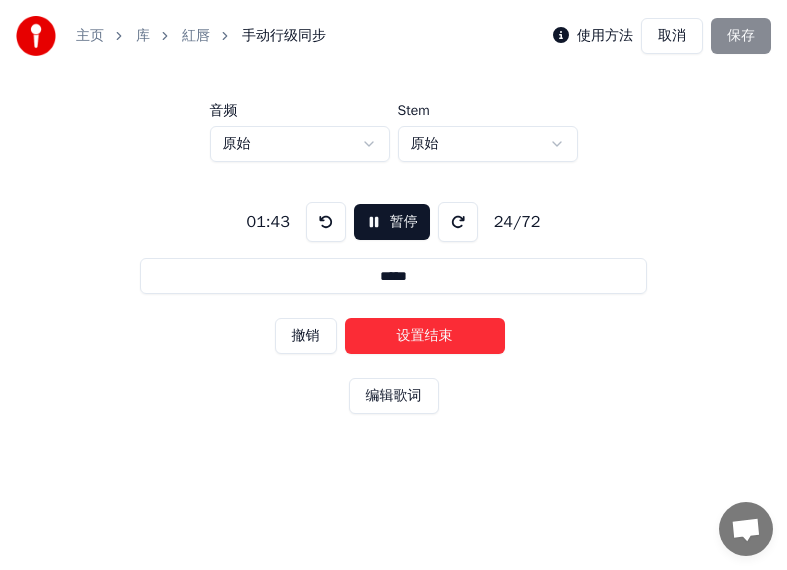 click on "设置结束" at bounding box center (425, 336) 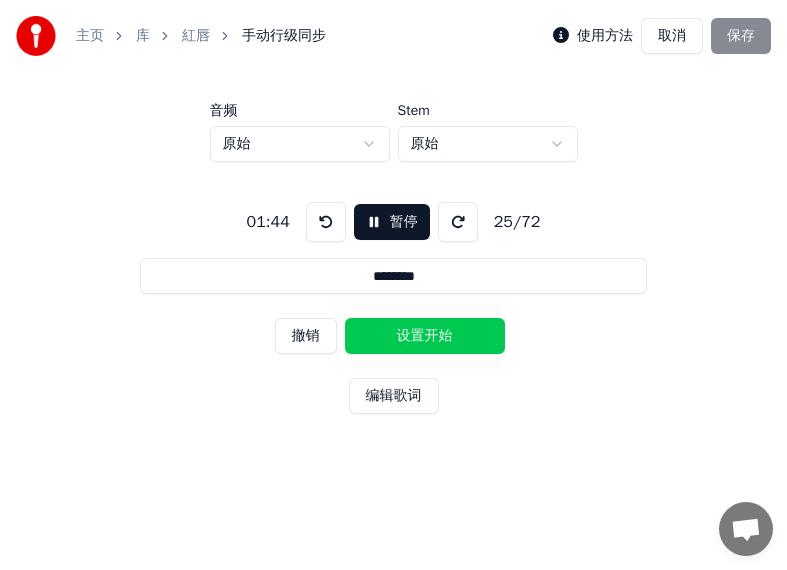 click on "设置开始" at bounding box center [425, 336] 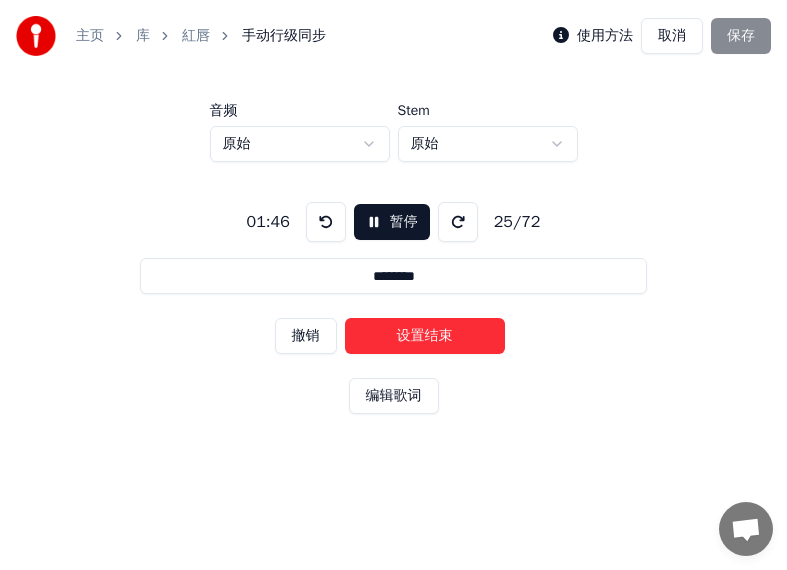 click on "设置结束" at bounding box center [425, 336] 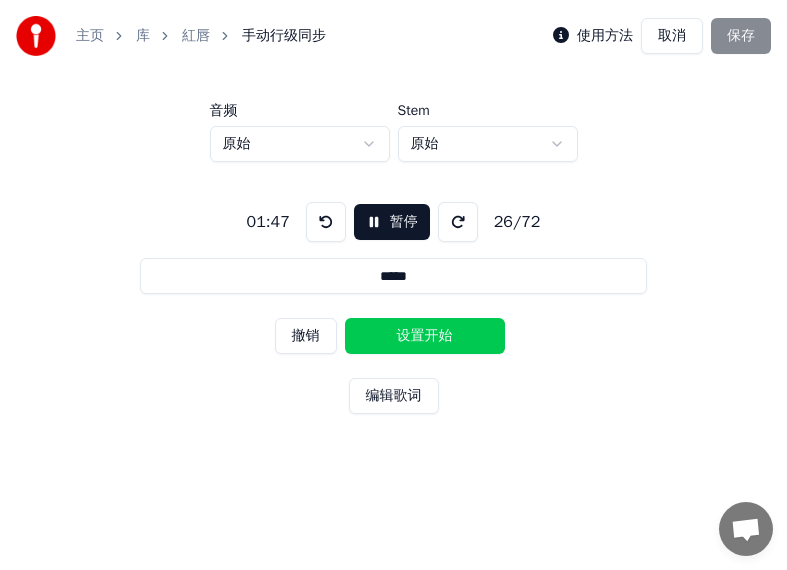 click on "设置开始" at bounding box center [425, 336] 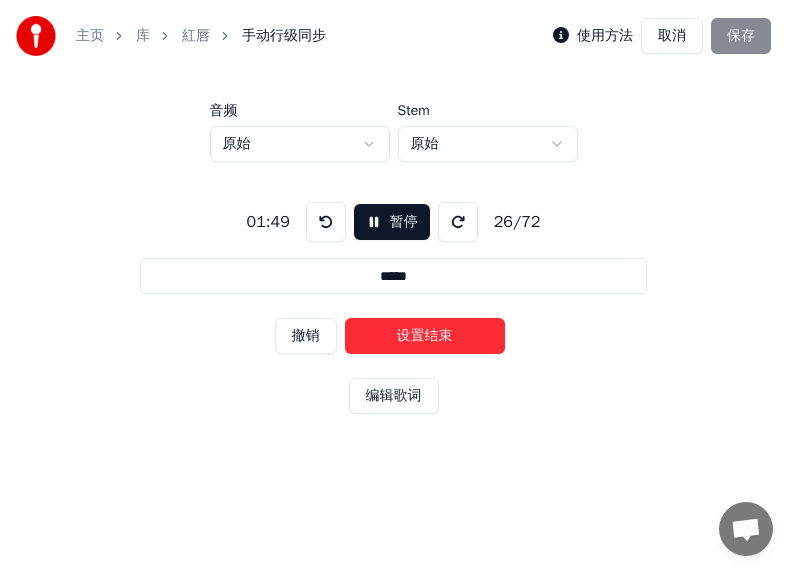 click on "设置结束" at bounding box center [425, 336] 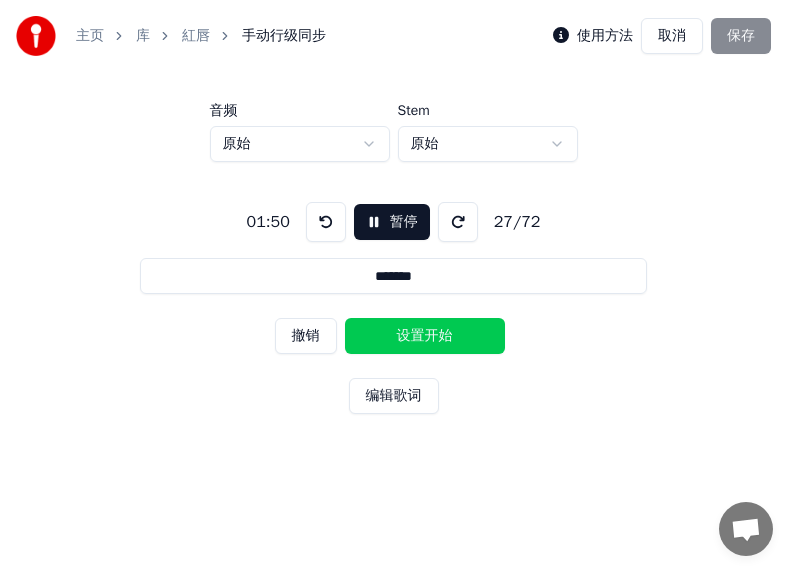 click on "设置开始" at bounding box center (425, 336) 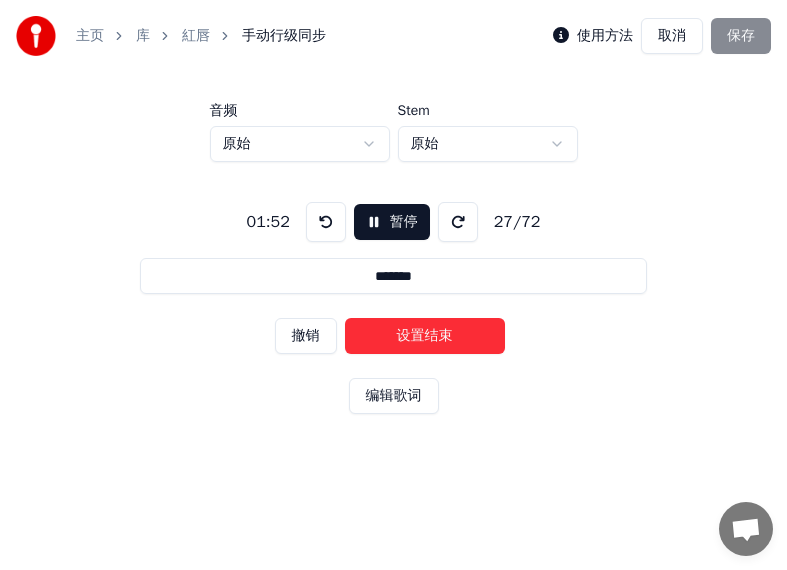 click on "设置结束" at bounding box center [425, 336] 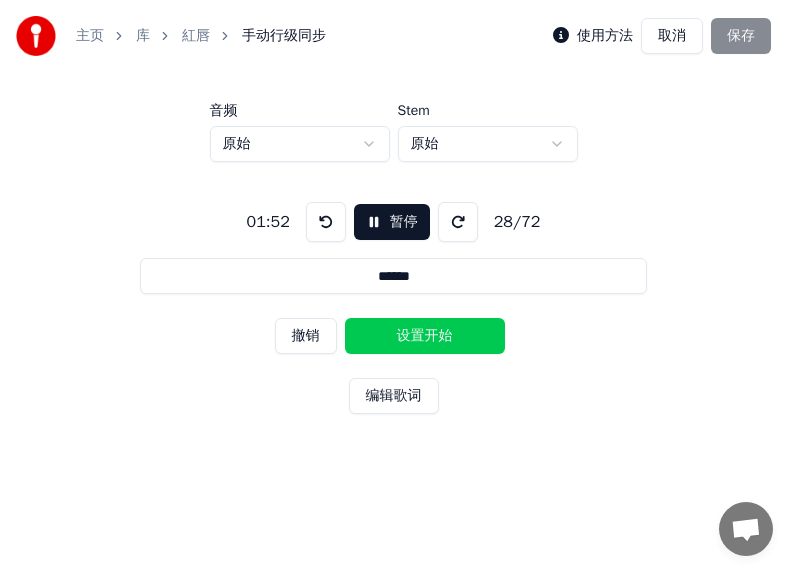 click on "设置开始" at bounding box center [425, 336] 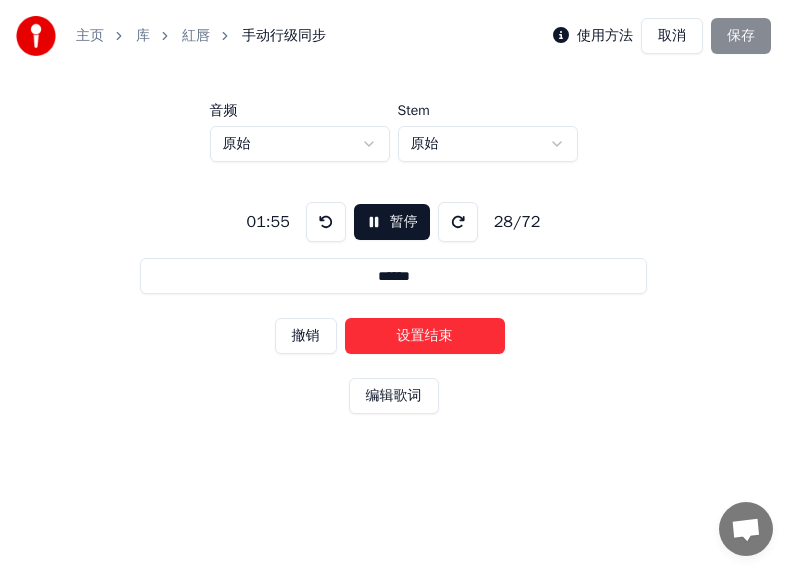 click on "设置结束" at bounding box center (425, 336) 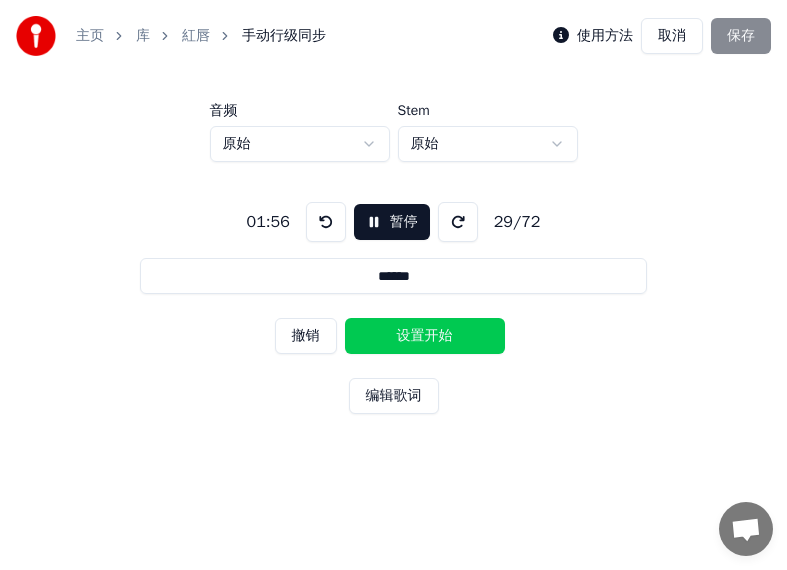 click on "设置开始" at bounding box center (425, 336) 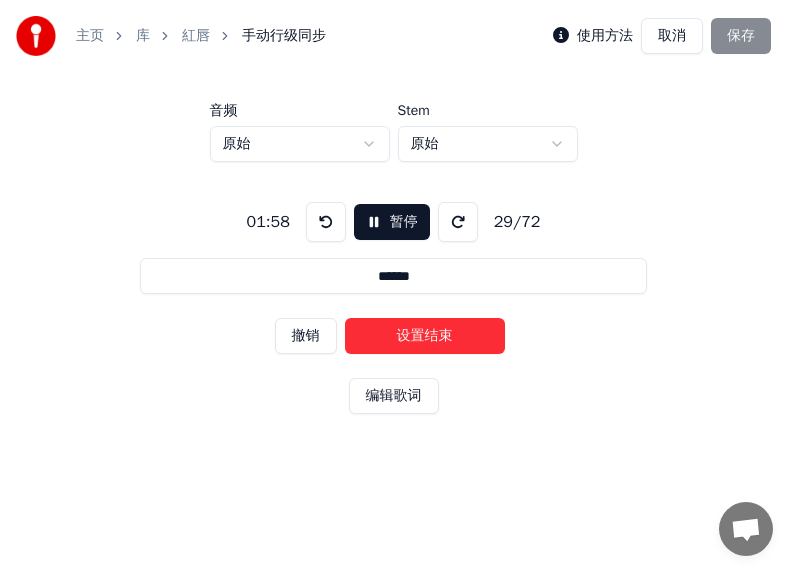 click on "设置结束" at bounding box center (425, 336) 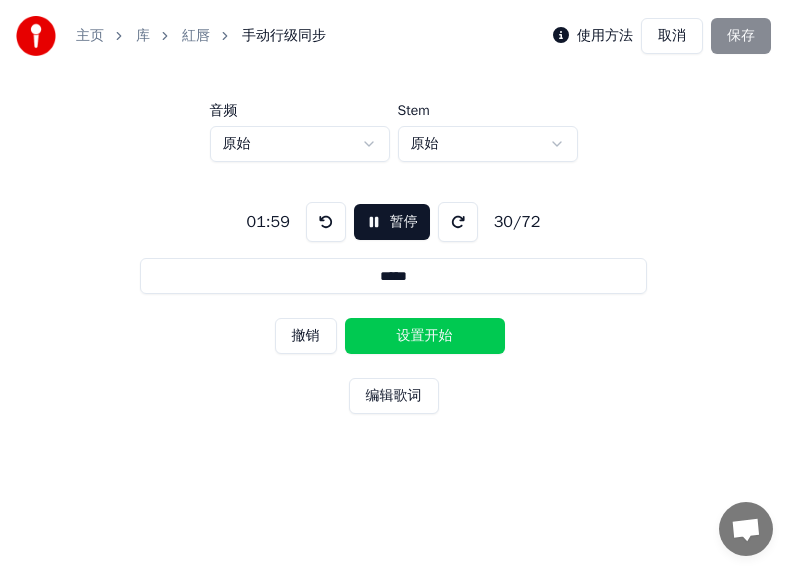 click on "设置开始" at bounding box center (425, 336) 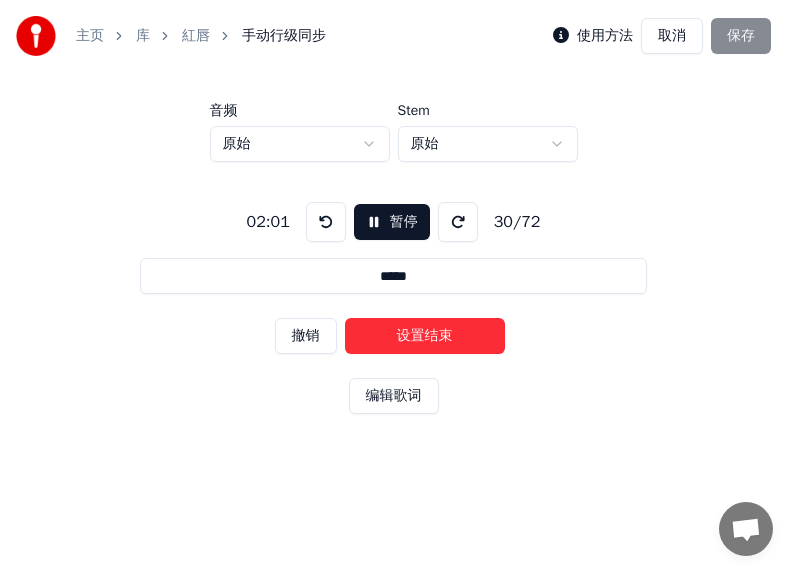 click on "设置结束" at bounding box center [425, 336] 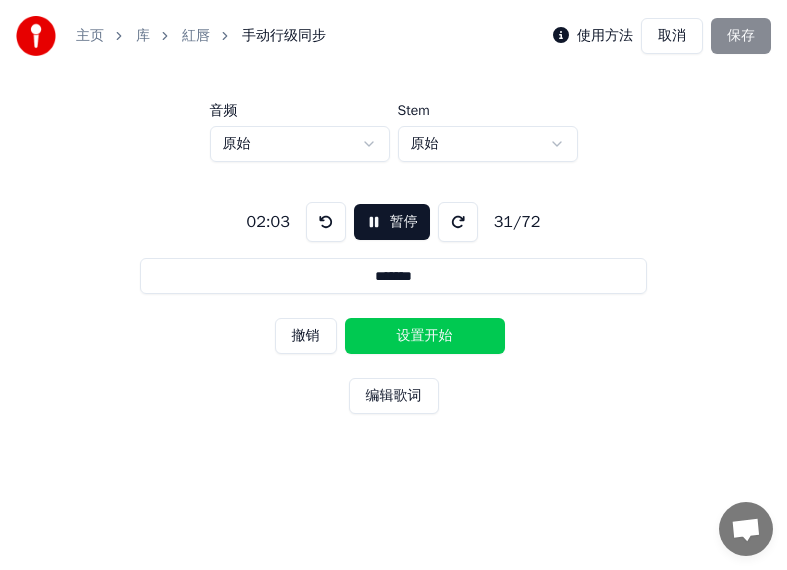 click on "设置开始" at bounding box center (425, 336) 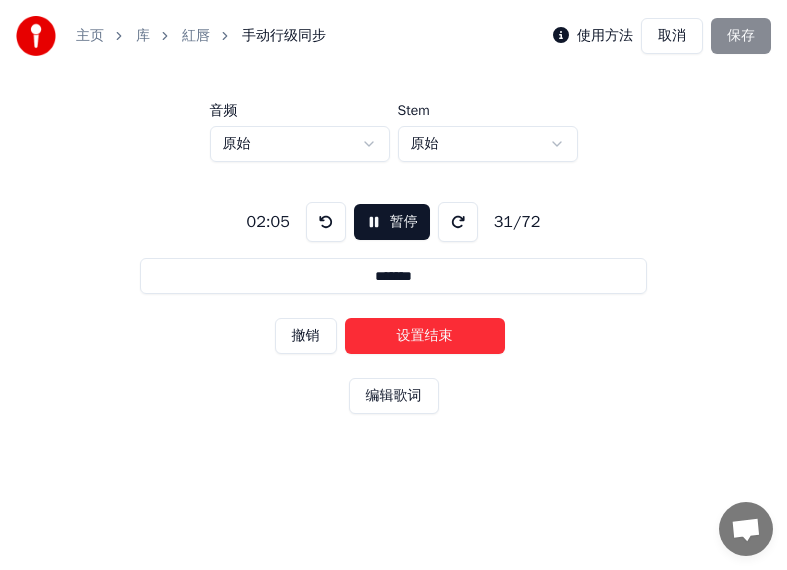 click on "设置结束" at bounding box center (425, 336) 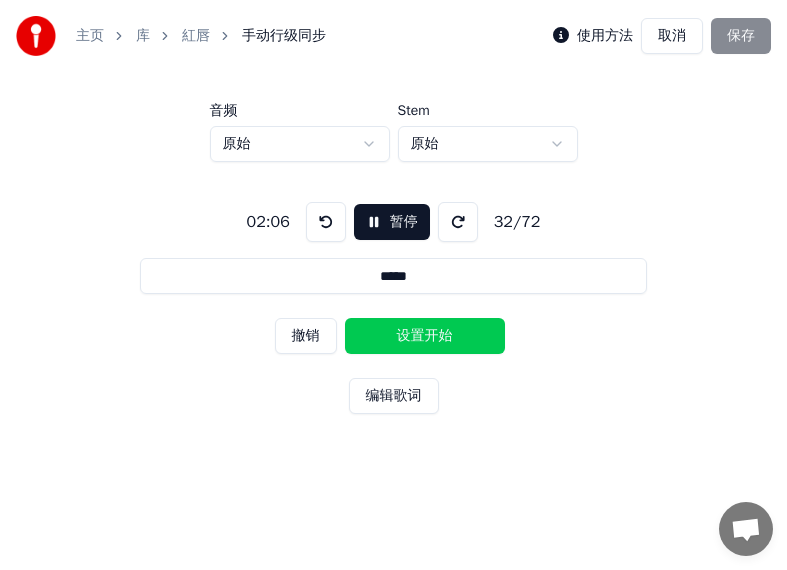 click on "设置开始" at bounding box center [425, 336] 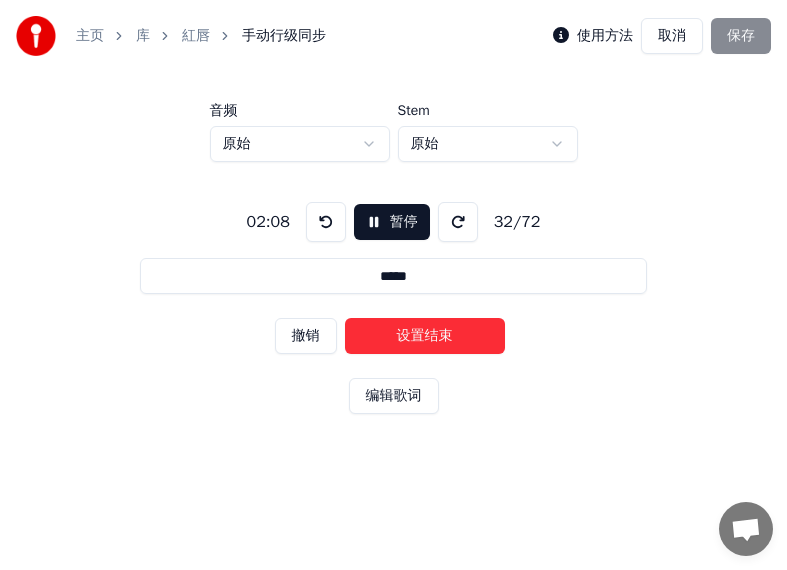 click on "设置结束" at bounding box center [425, 336] 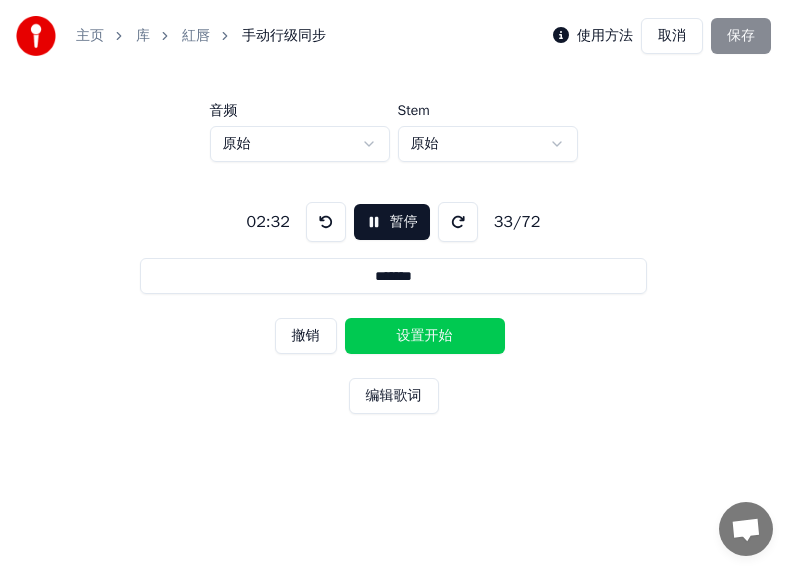 click on "设置开始" at bounding box center (425, 336) 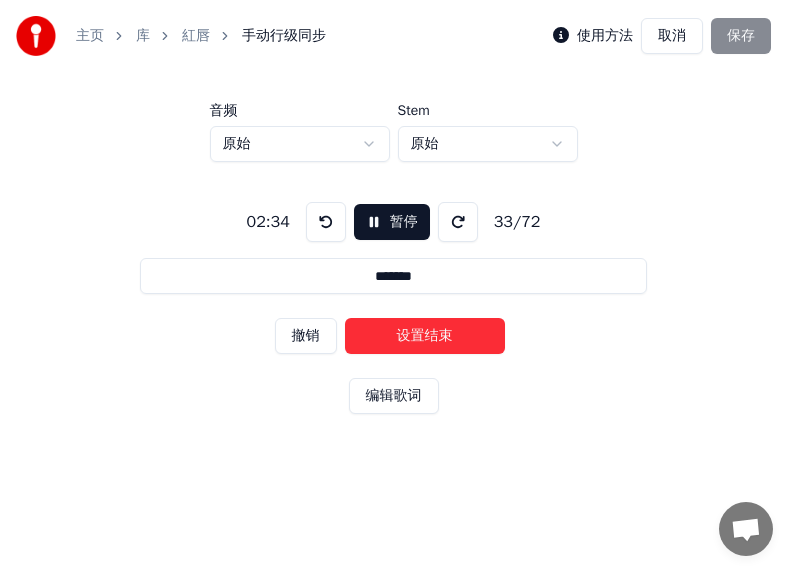 click on "设置结束" at bounding box center (425, 336) 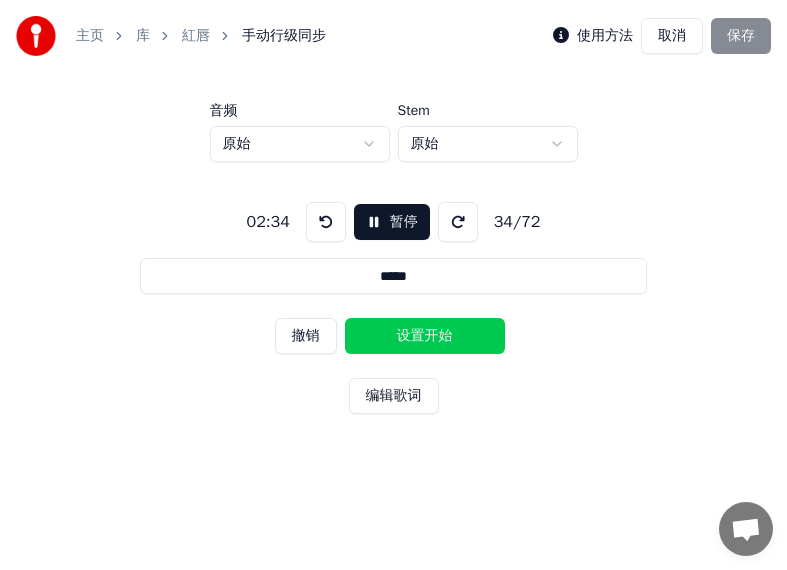 click on "设置开始" at bounding box center [425, 336] 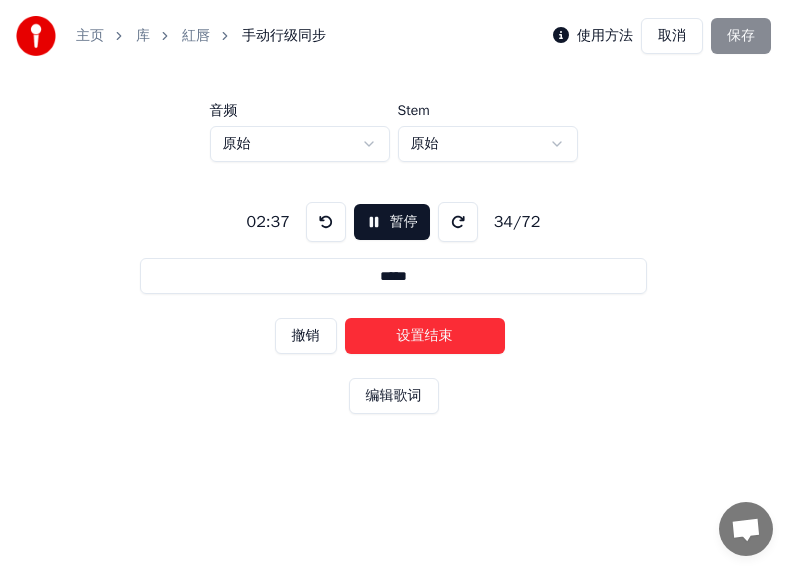 click on "设置结束" at bounding box center (425, 336) 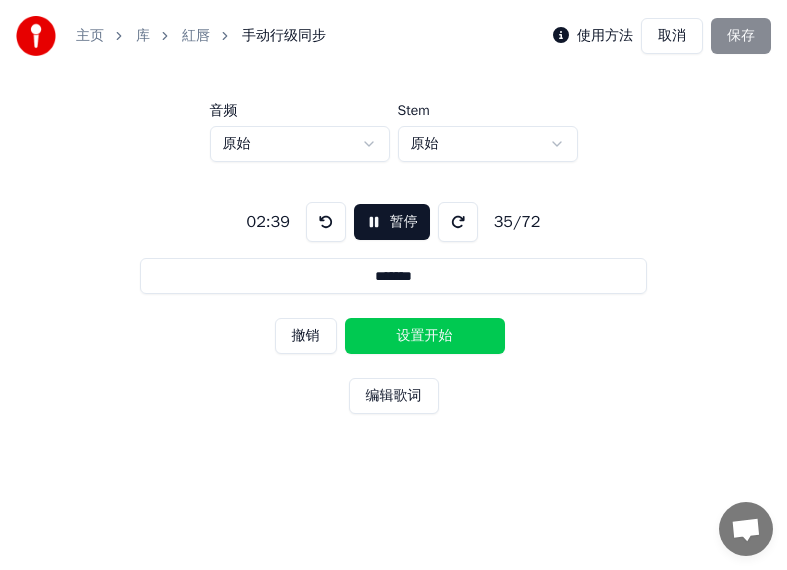 click on "设置开始" at bounding box center (425, 336) 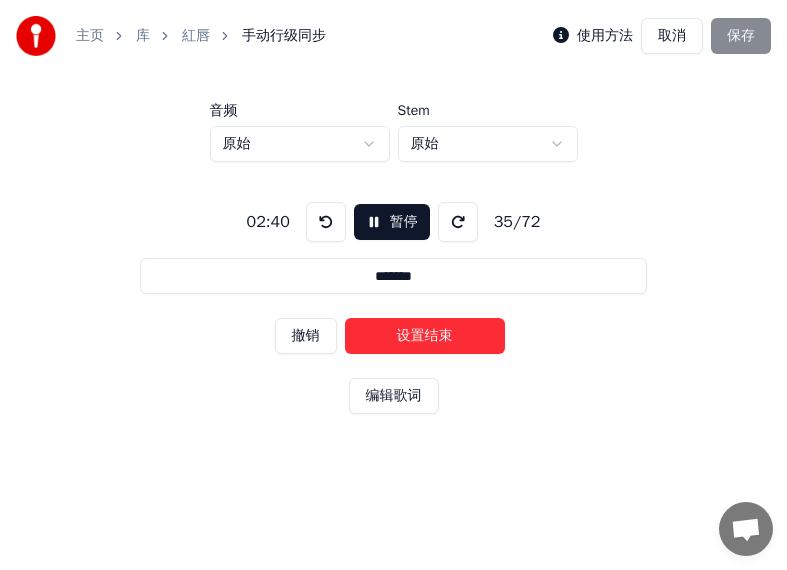 click on "设置结束" at bounding box center (425, 336) 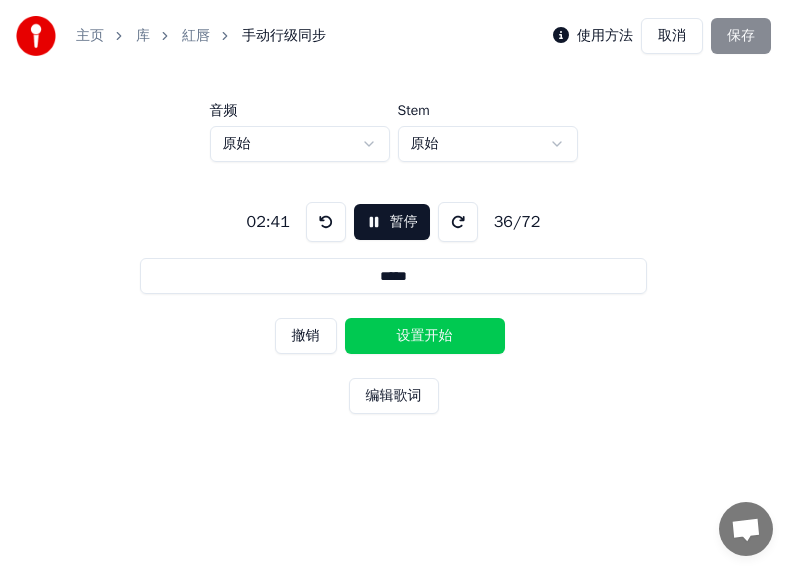click on "设置开始" at bounding box center [425, 336] 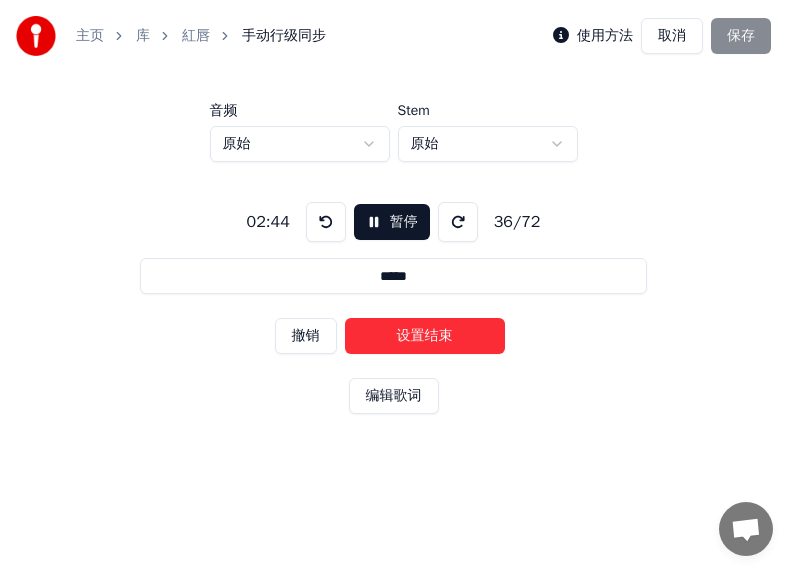 click on "设置结束" at bounding box center (425, 336) 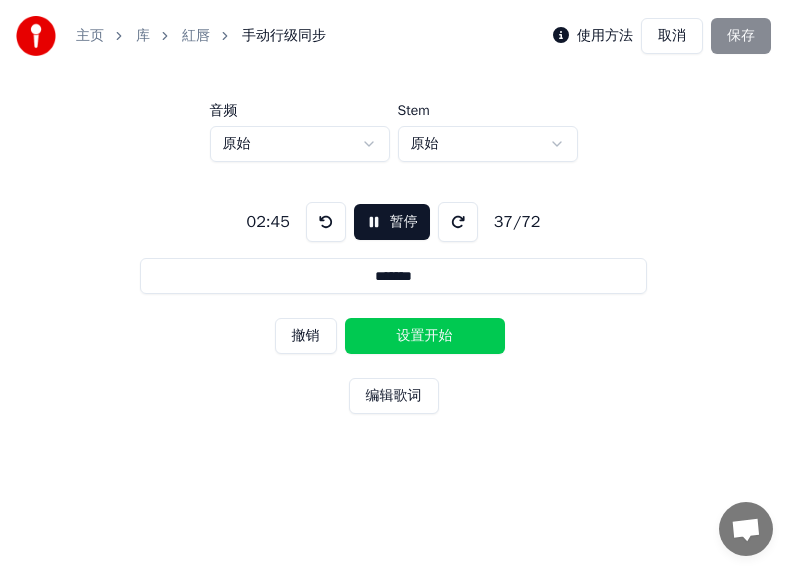 click on "设置开始" at bounding box center [425, 336] 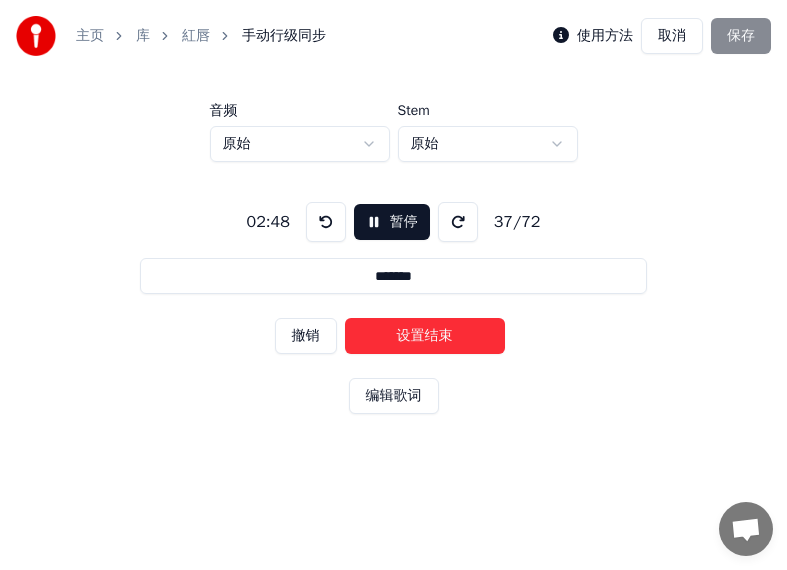 click on "设置结束" at bounding box center [425, 336] 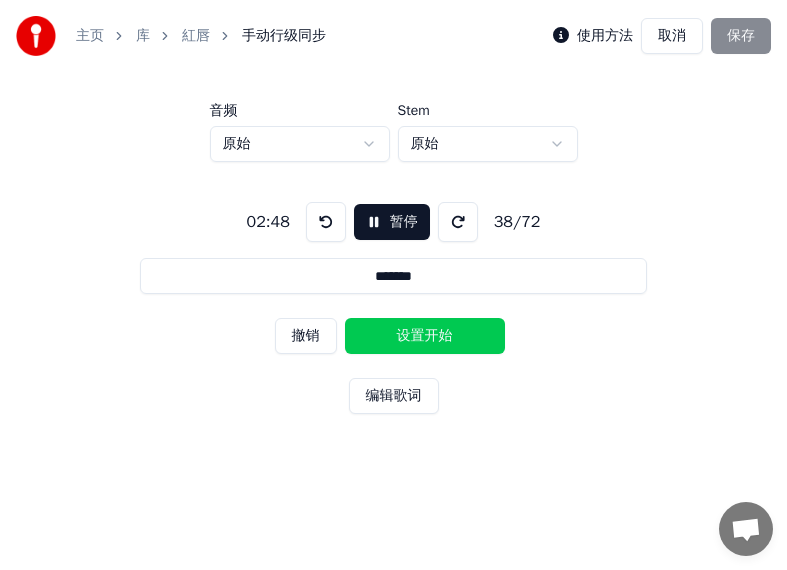 click on "设置开始" at bounding box center [425, 336] 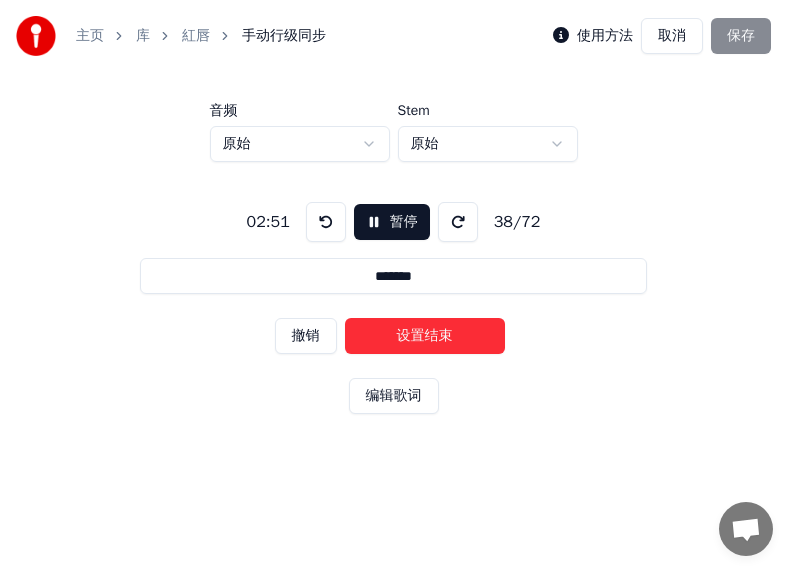click on "设置结束" at bounding box center (425, 336) 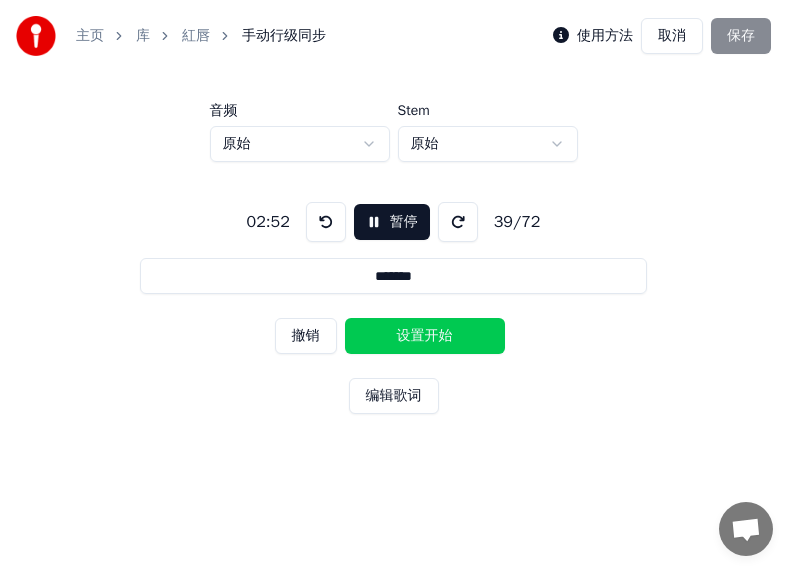 click on "设置开始" at bounding box center [425, 336] 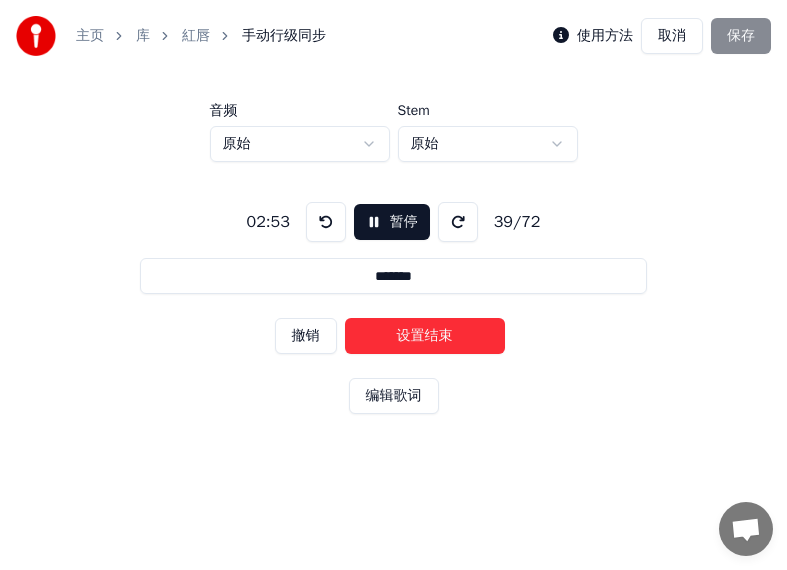 click on "设置结束" at bounding box center (425, 336) 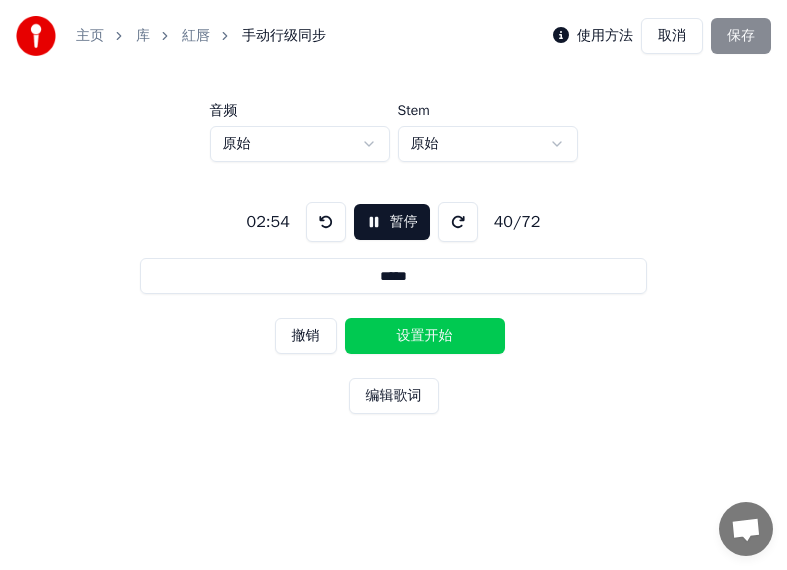 click on "设置开始" at bounding box center [425, 336] 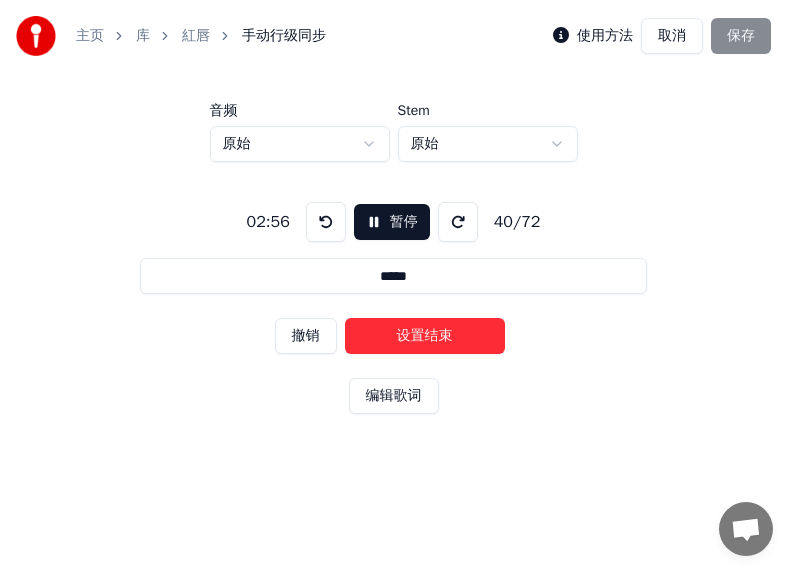 click on "设置结束" at bounding box center (425, 336) 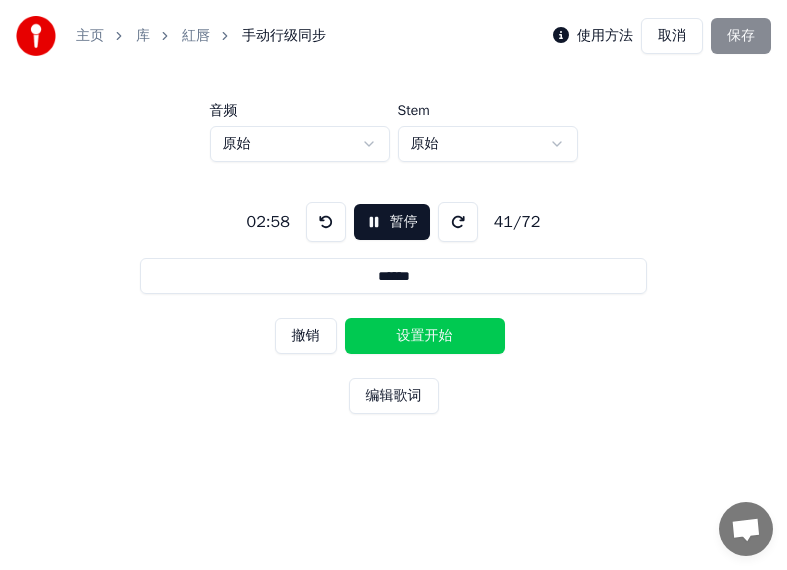 click on "设置开始" at bounding box center (425, 336) 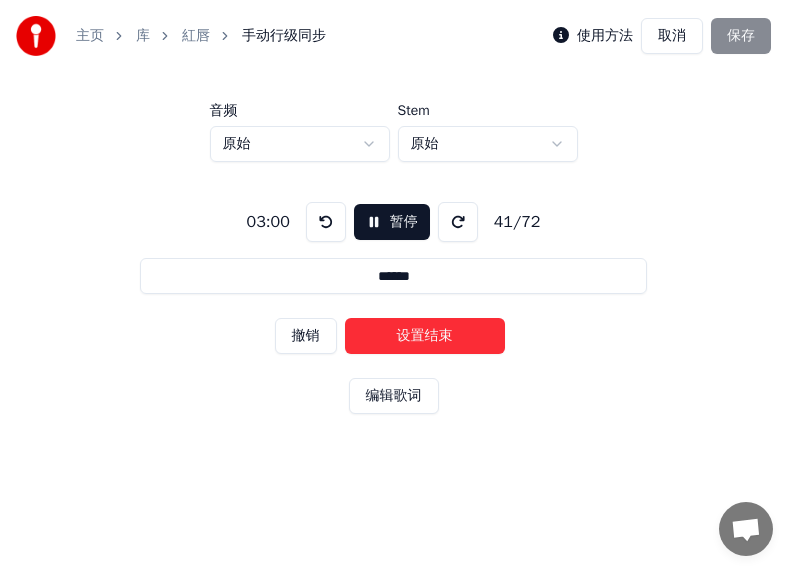 click on "设置结束" at bounding box center (425, 336) 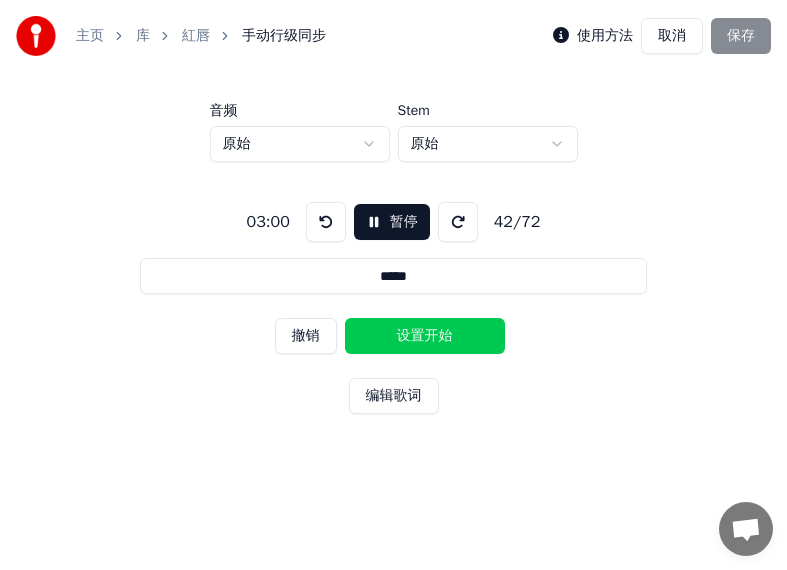 click on "设置开始" at bounding box center (425, 336) 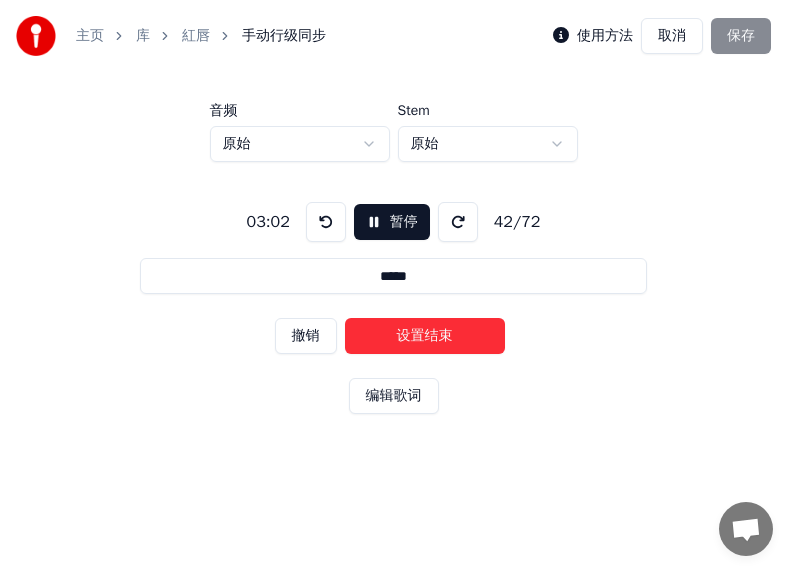 click on "设置结束" at bounding box center [425, 336] 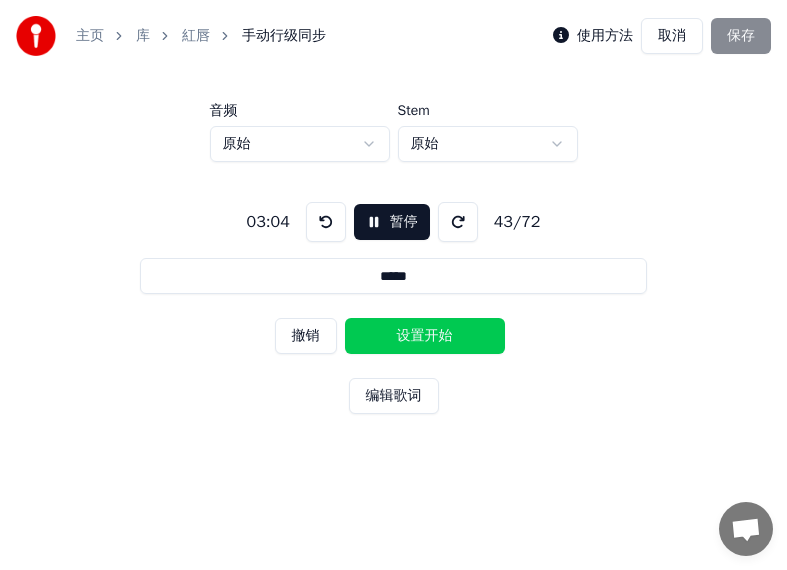 click on "设置开始" at bounding box center [425, 336] 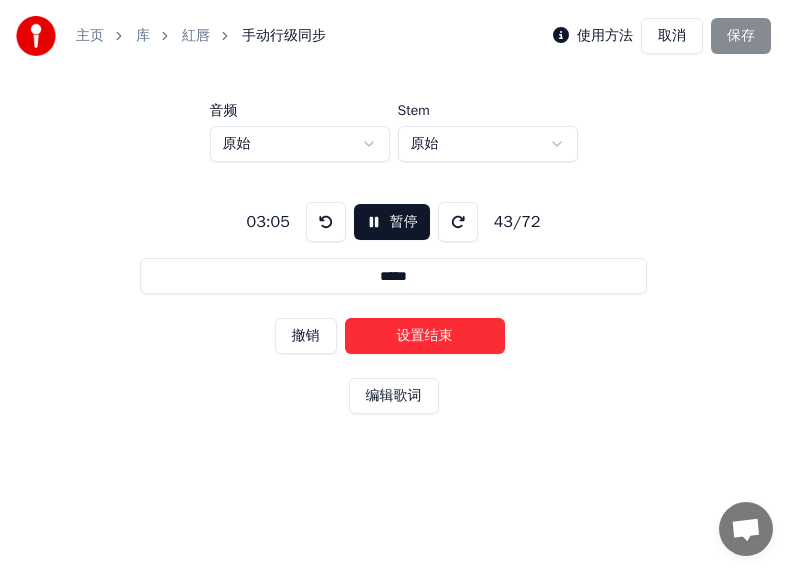 click on "设置结束" at bounding box center [425, 336] 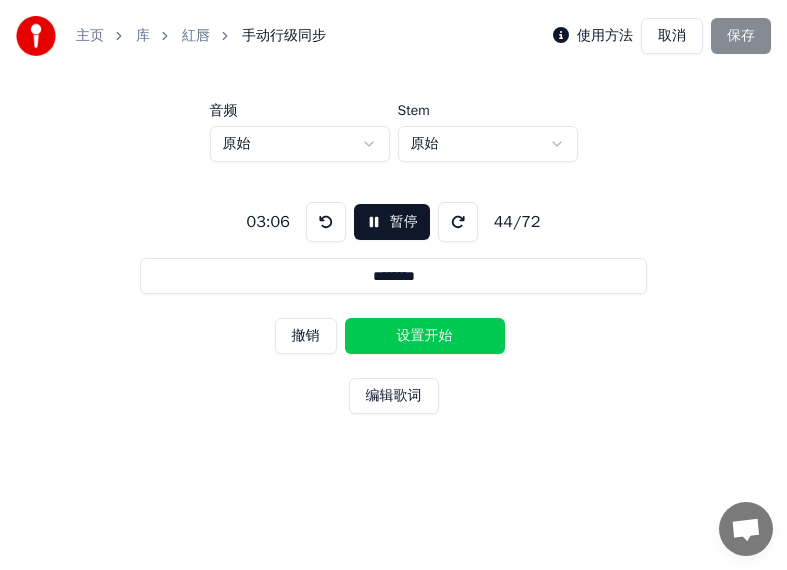 click on "设置开始" at bounding box center [425, 336] 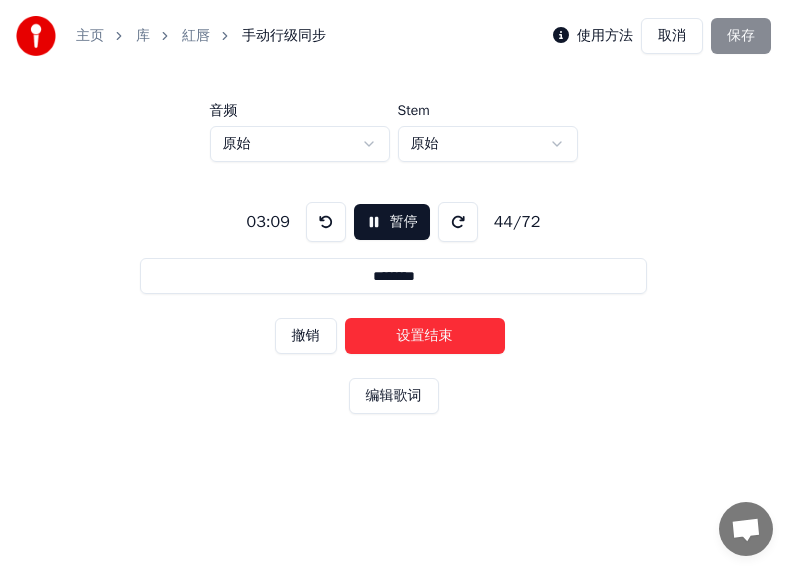 click on "设置结束" at bounding box center (425, 336) 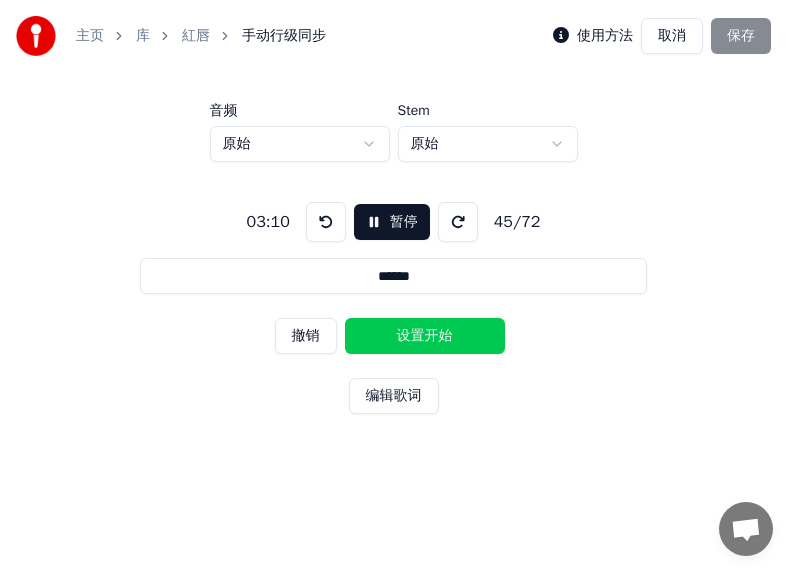 click on "设置开始" at bounding box center (425, 336) 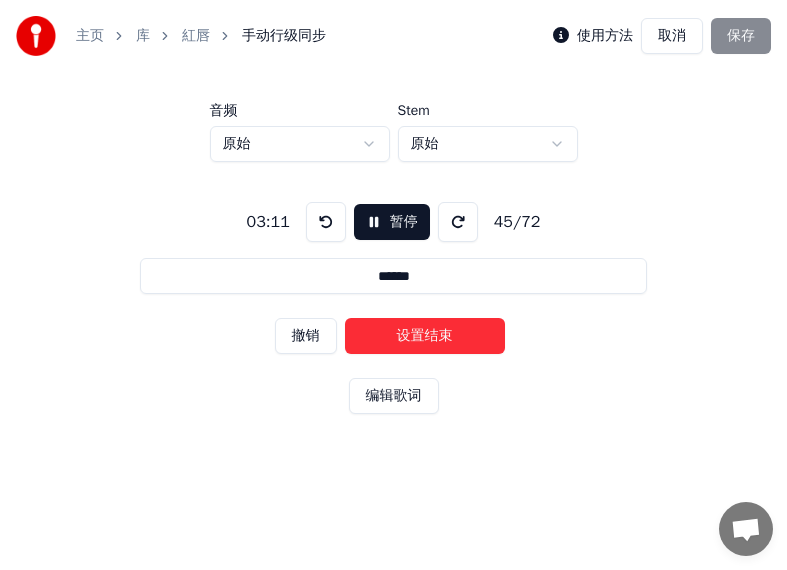 click on "设置结束" at bounding box center [425, 336] 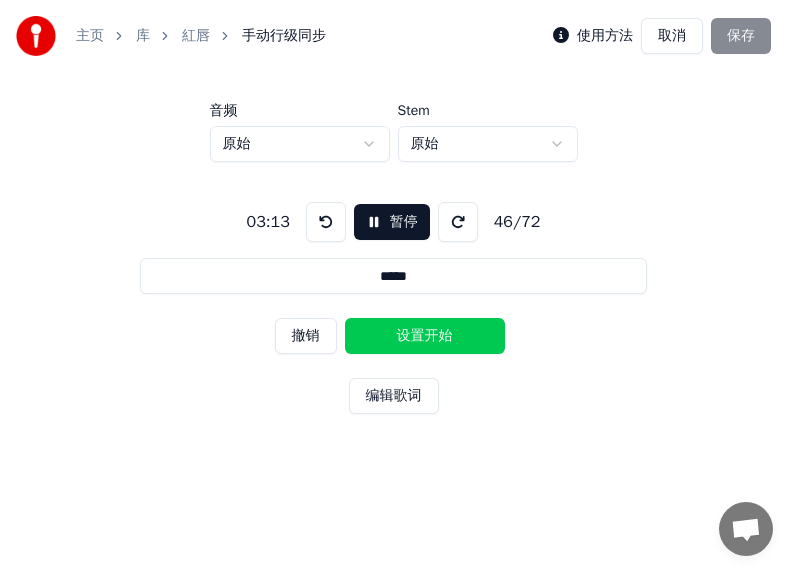click on "设置开始" at bounding box center (425, 336) 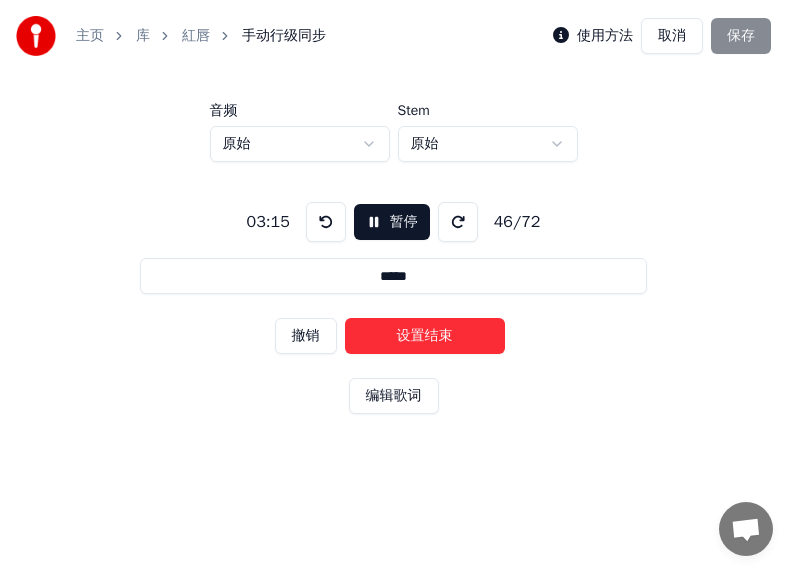 click on "设置结束" at bounding box center [425, 336] 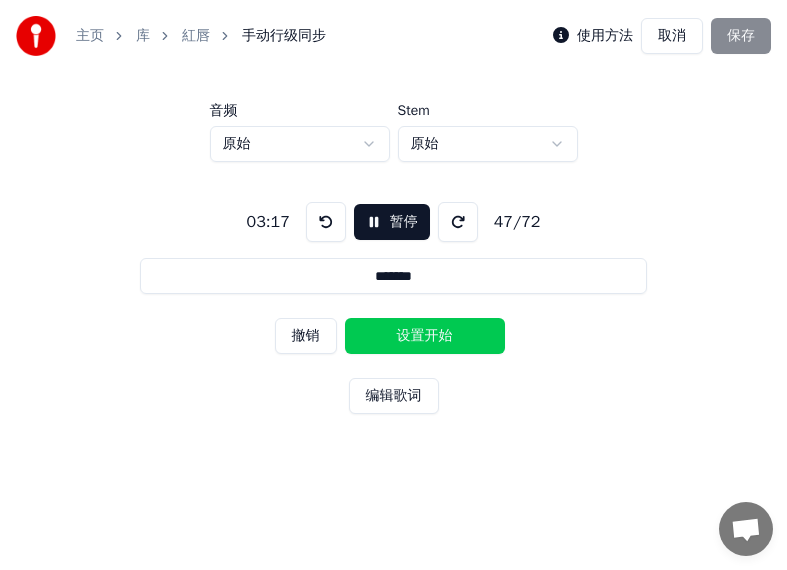 click on "设置开始" at bounding box center (425, 336) 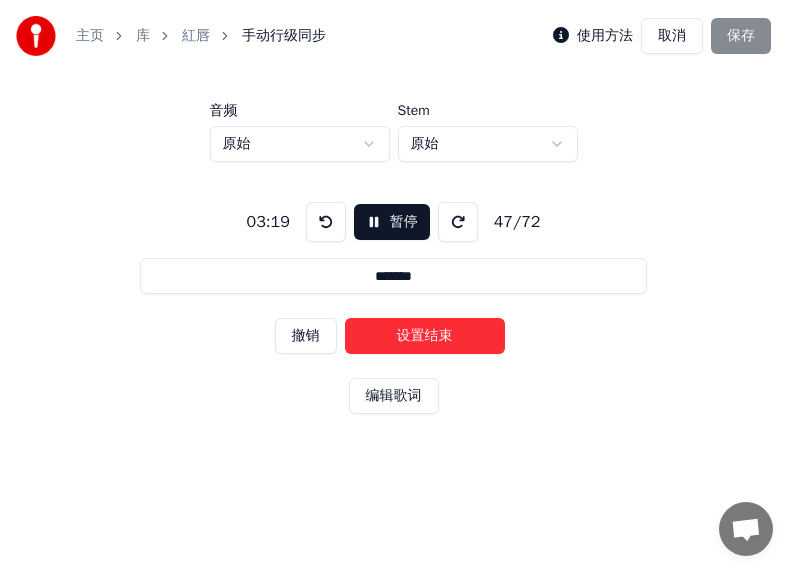 click on "设置结束" at bounding box center [425, 336] 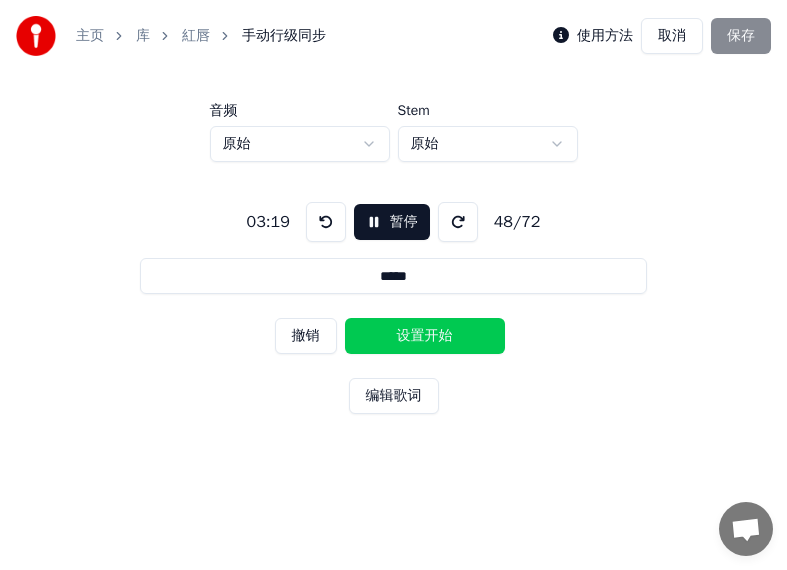 click on "设置开始" at bounding box center (425, 336) 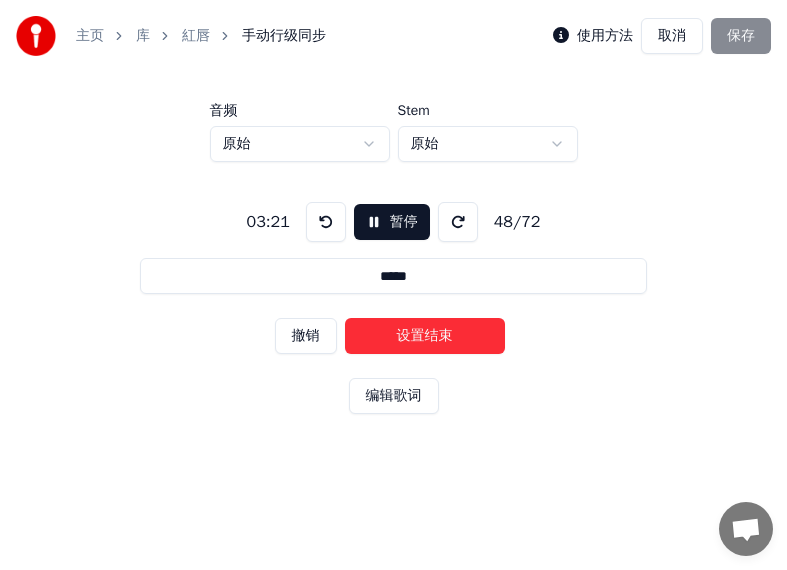 click on "设置结束" at bounding box center [425, 336] 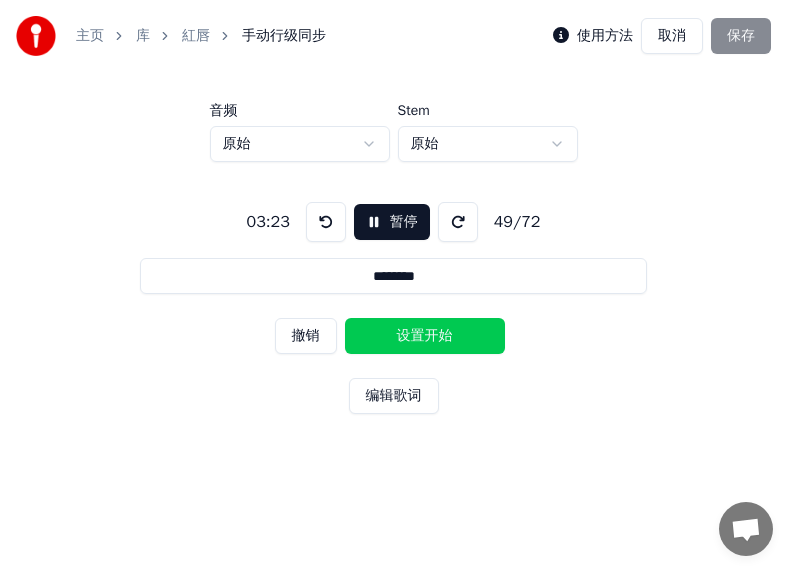click on "设置开始" at bounding box center (425, 336) 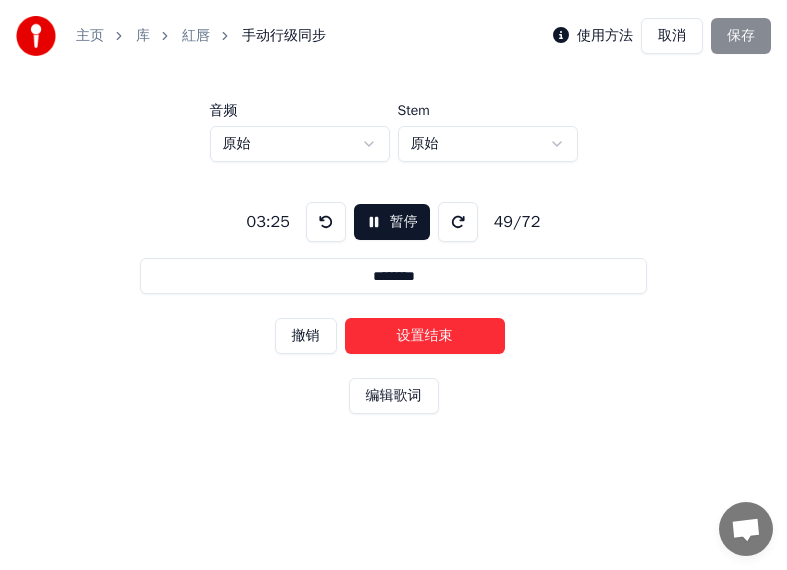 click on "设置结束" at bounding box center [425, 336] 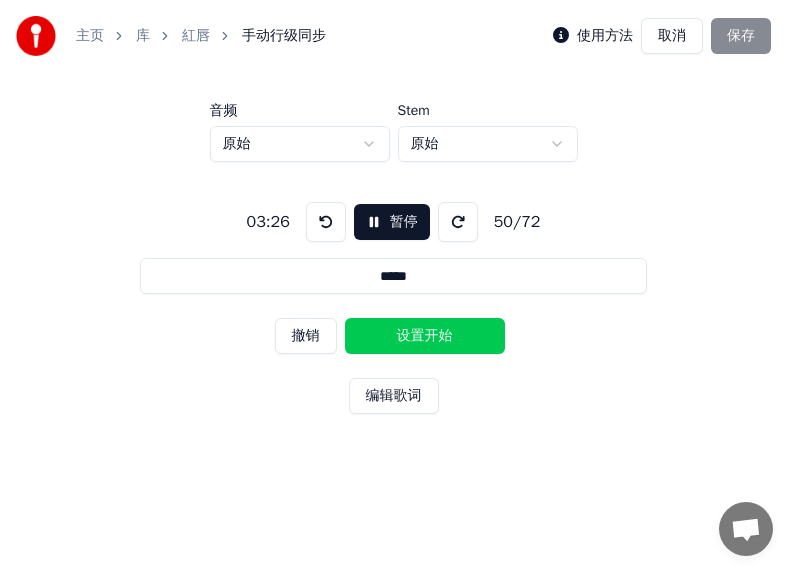 click on "设置开始" at bounding box center [425, 336] 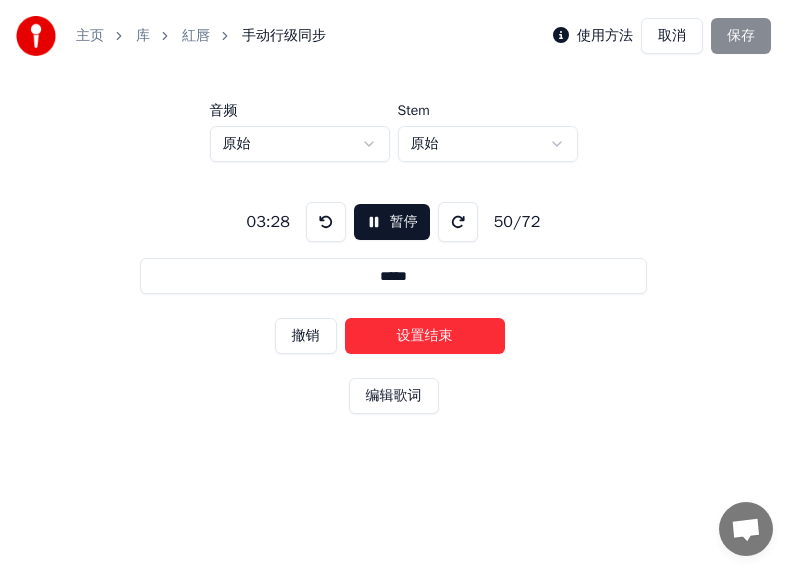 click on "设置结束" at bounding box center [425, 336] 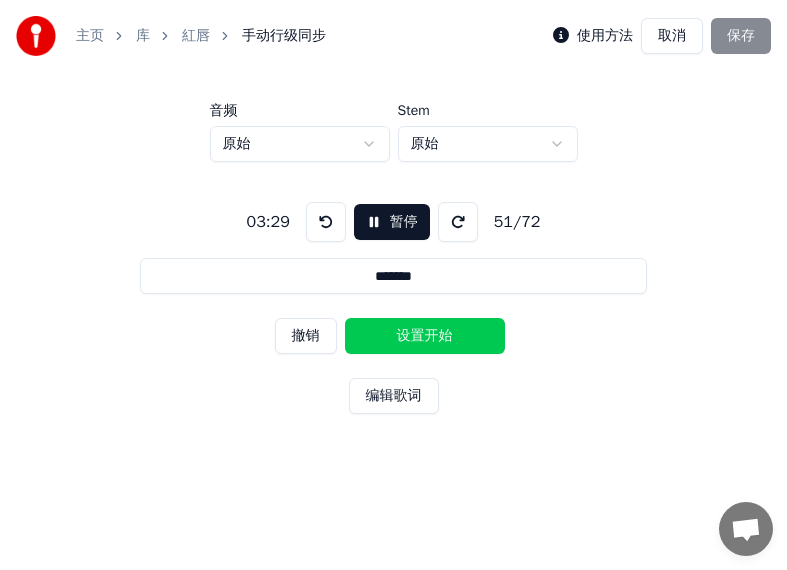 click on "设置开始" at bounding box center [425, 336] 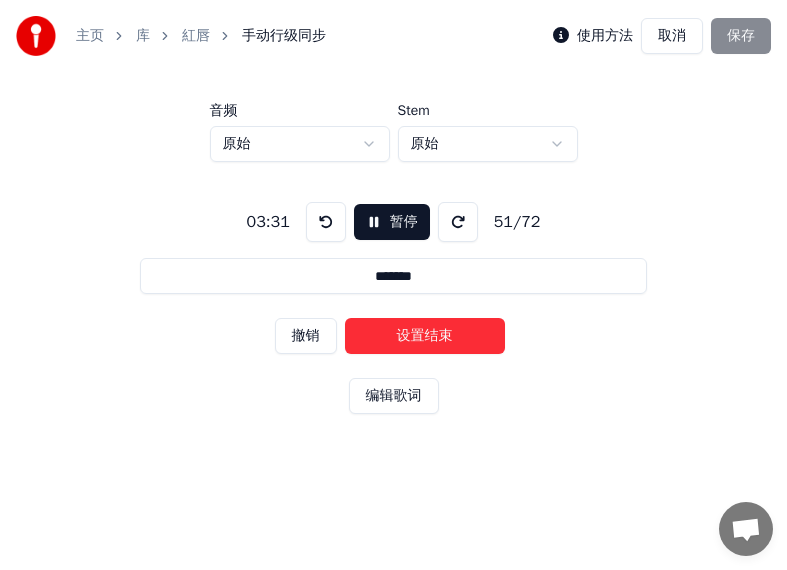 click on "设置结束" at bounding box center (425, 336) 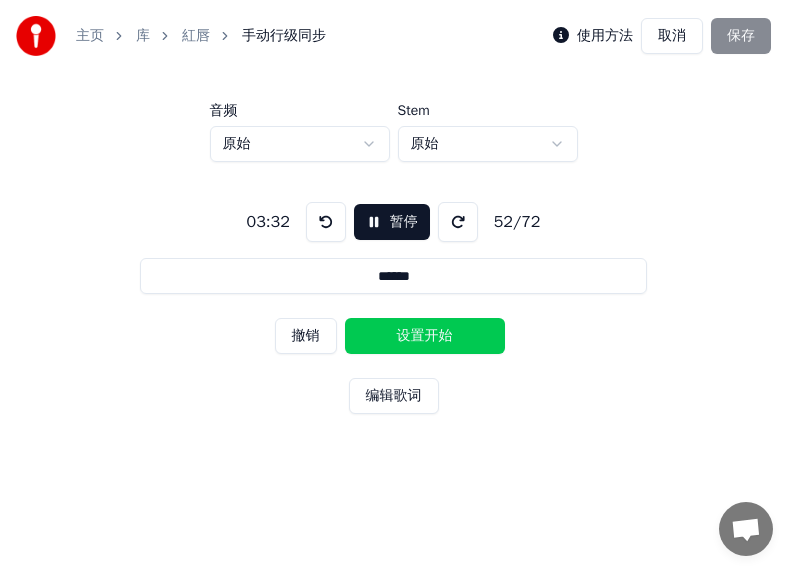 click on "设置开始" at bounding box center (425, 336) 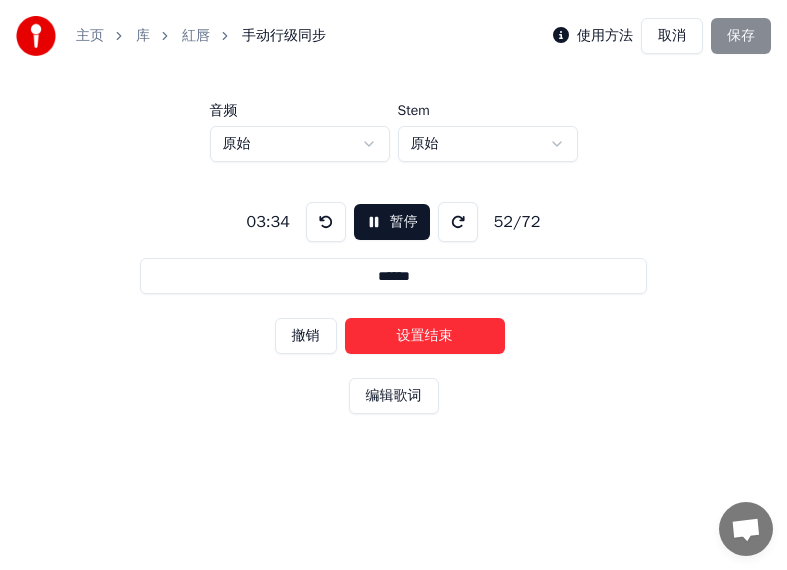 click on "设置结束" at bounding box center [425, 336] 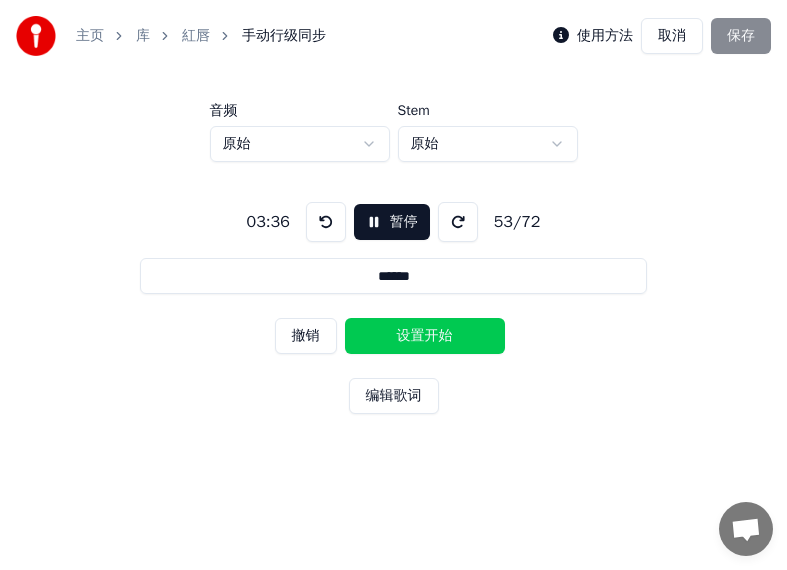click on "设置开始" at bounding box center (425, 336) 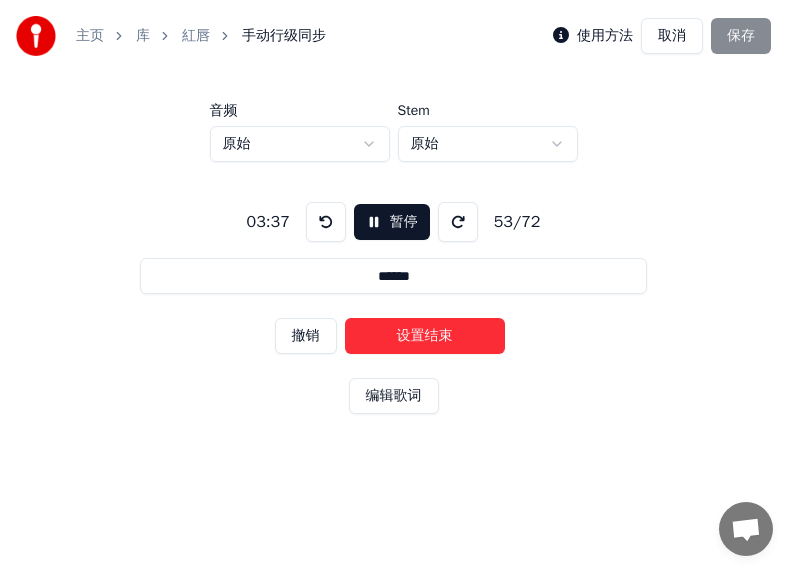 click on "设置结束" at bounding box center [425, 336] 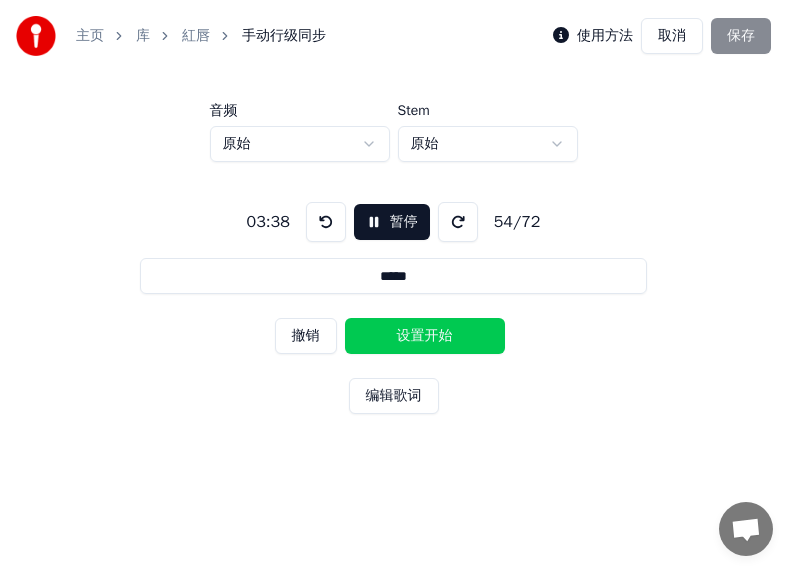 click on "设置开始" at bounding box center (425, 336) 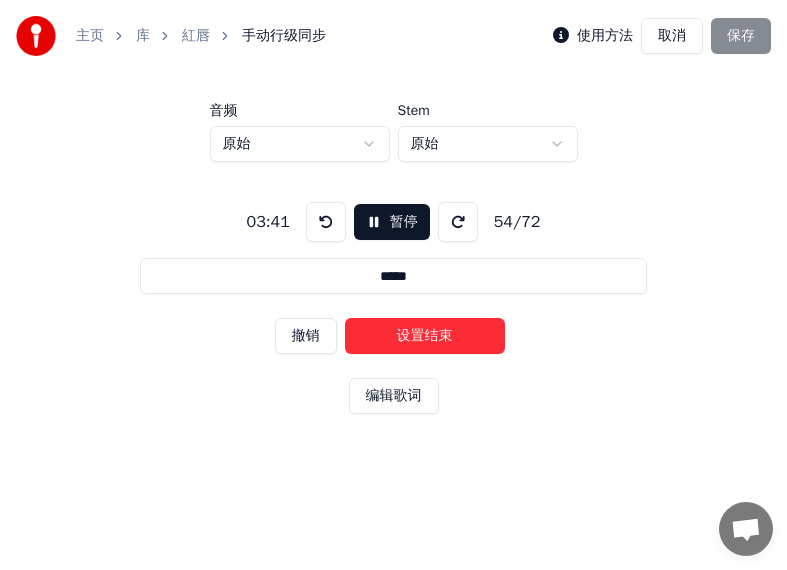 click on "设置结束" at bounding box center (425, 336) 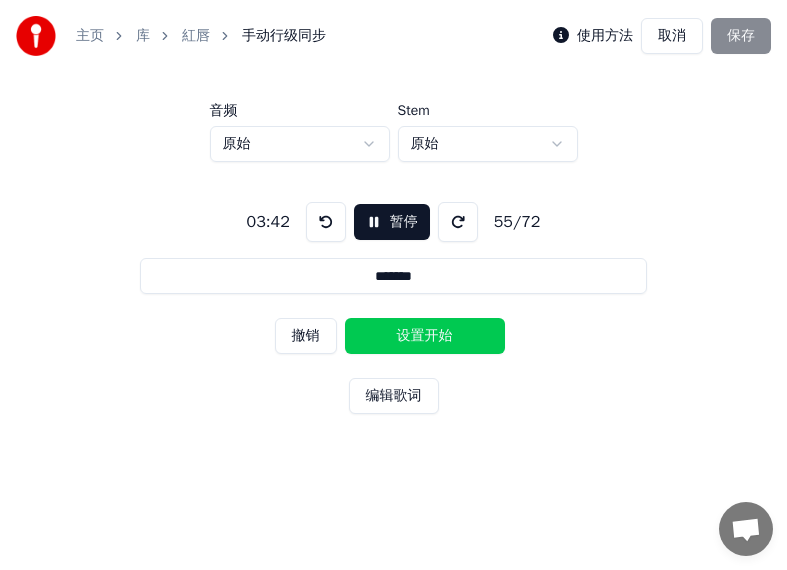 click on "设置开始" at bounding box center [425, 336] 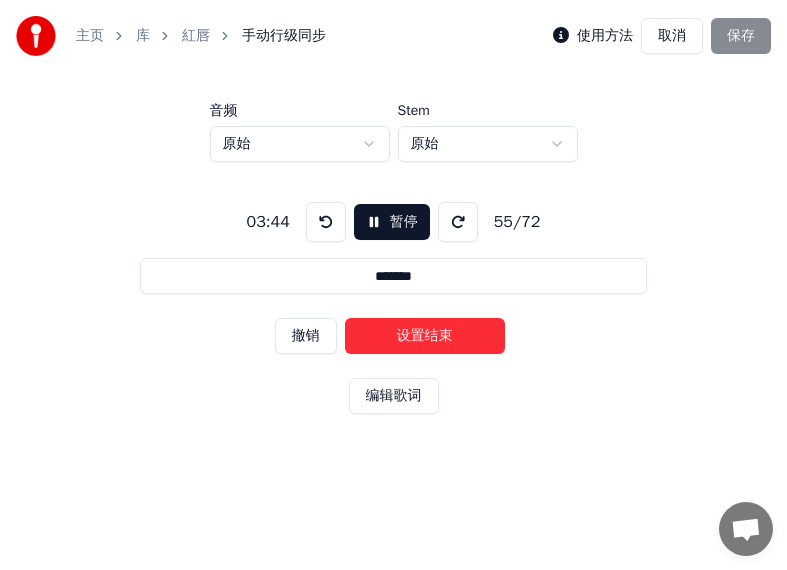 click on "设置结束" at bounding box center [425, 336] 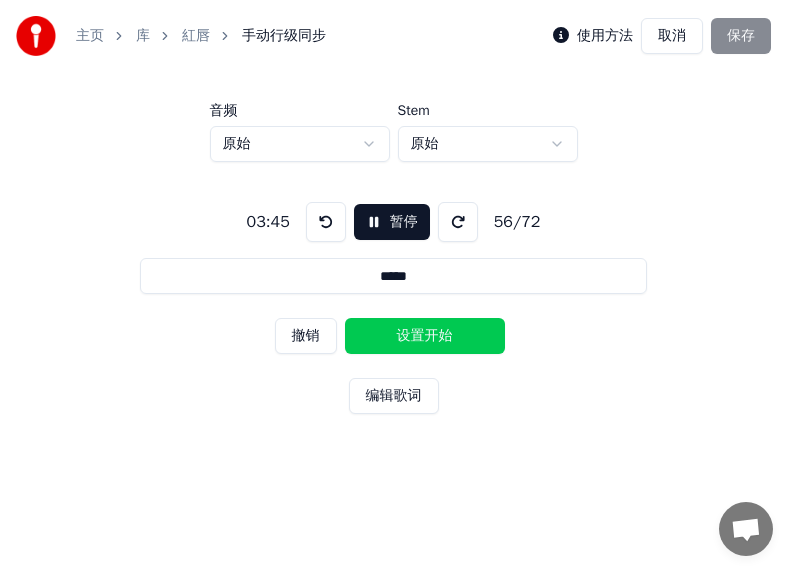 click on "设置开始" at bounding box center [425, 336] 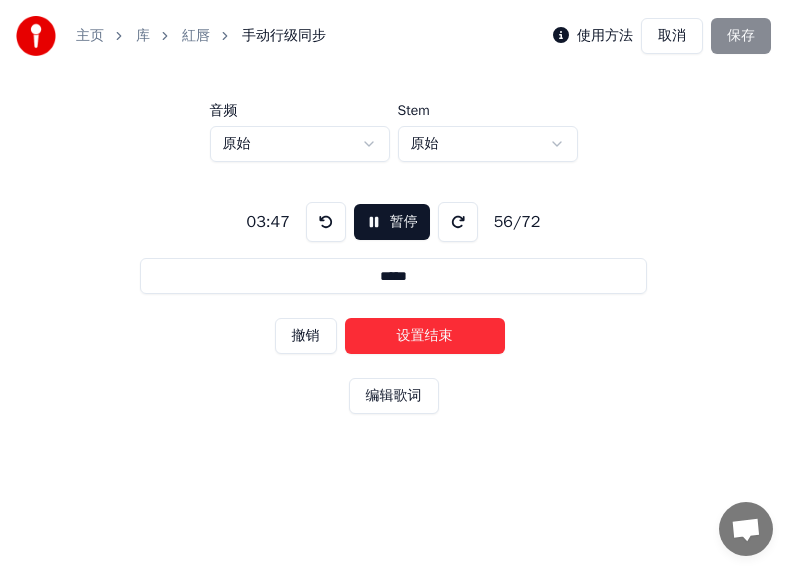 click on "设置结束" at bounding box center (425, 336) 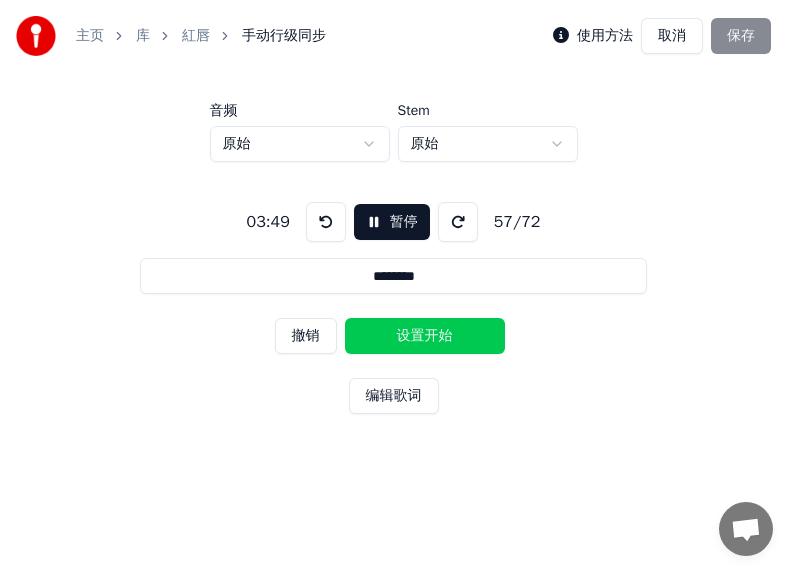 click on "设置开始" at bounding box center (425, 336) 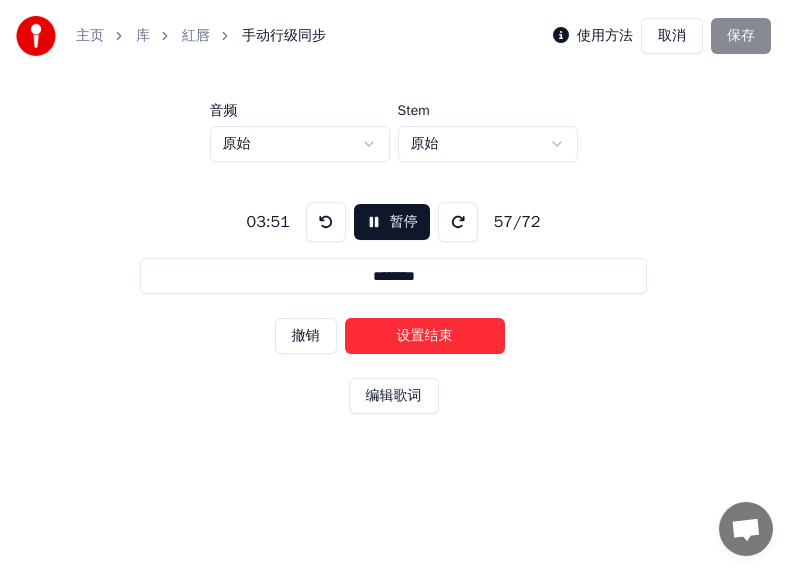 click on "设置结束" at bounding box center (425, 336) 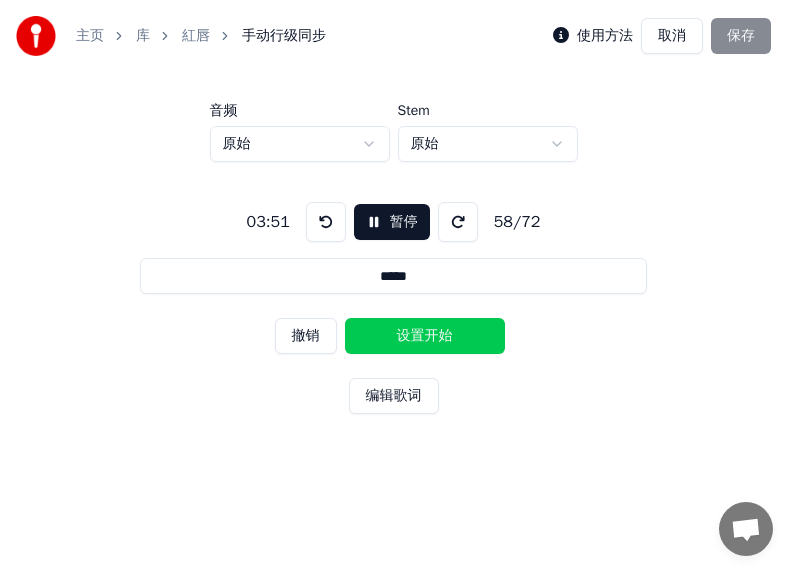 click on "设置开始" at bounding box center (425, 336) 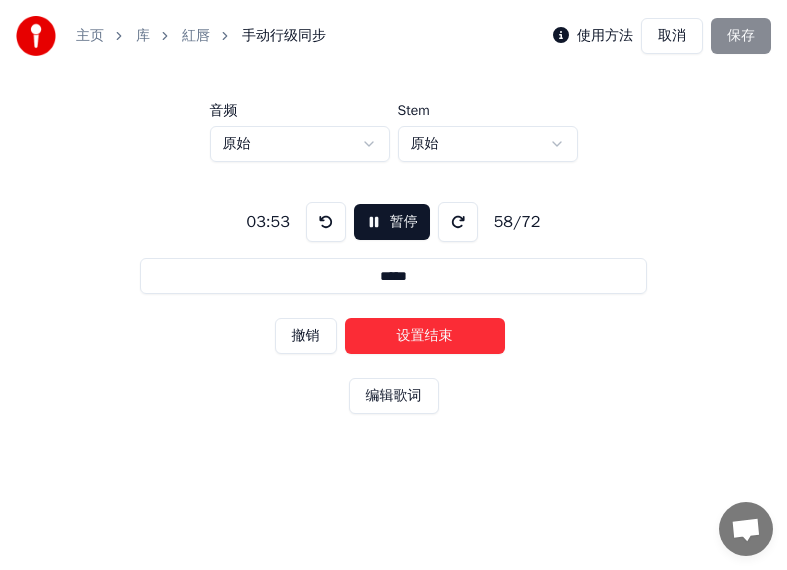 click on "设置结束" at bounding box center (425, 336) 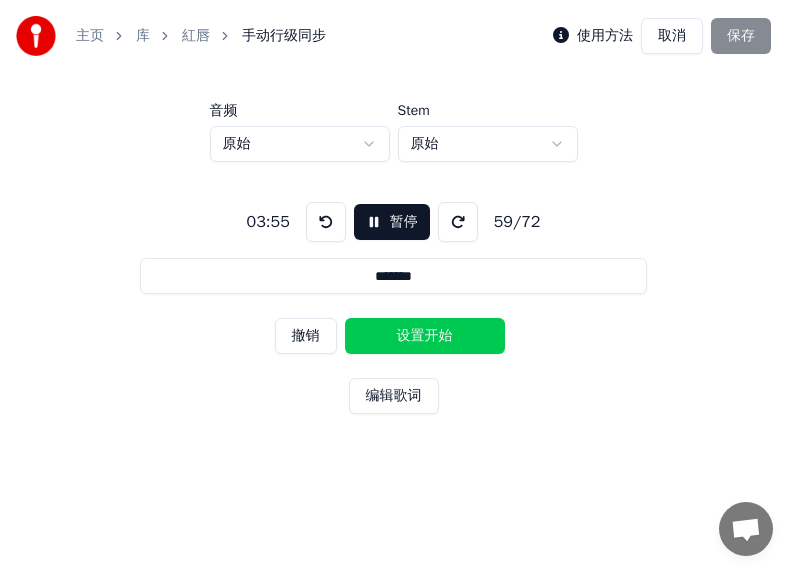 click on "设置开始" at bounding box center (425, 336) 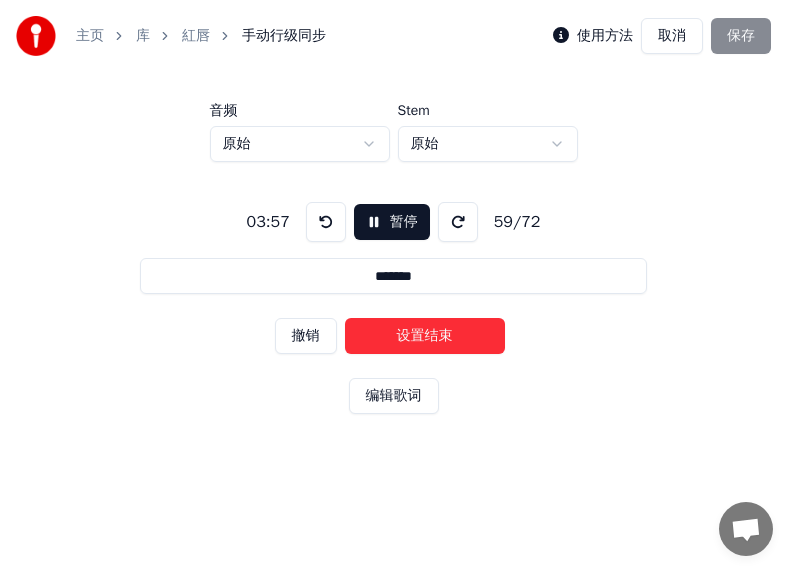 click on "设置结束" at bounding box center [425, 336] 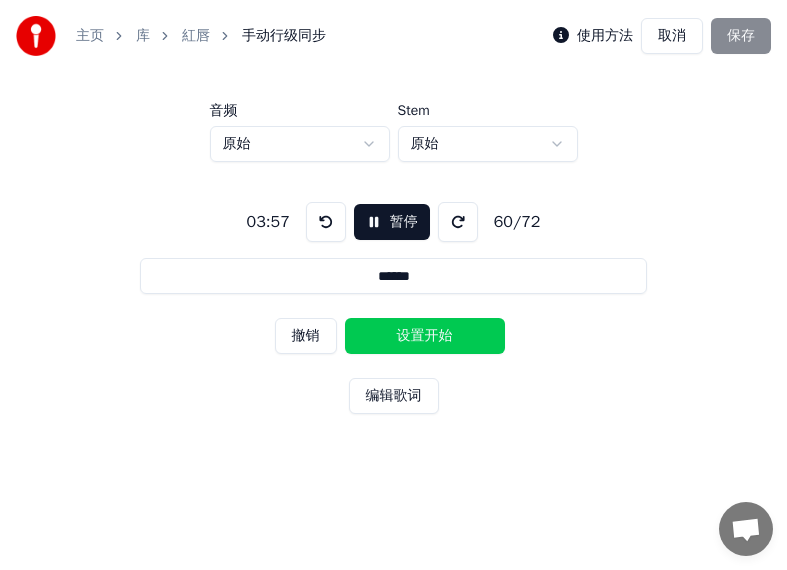 click on "设置开始" at bounding box center [425, 336] 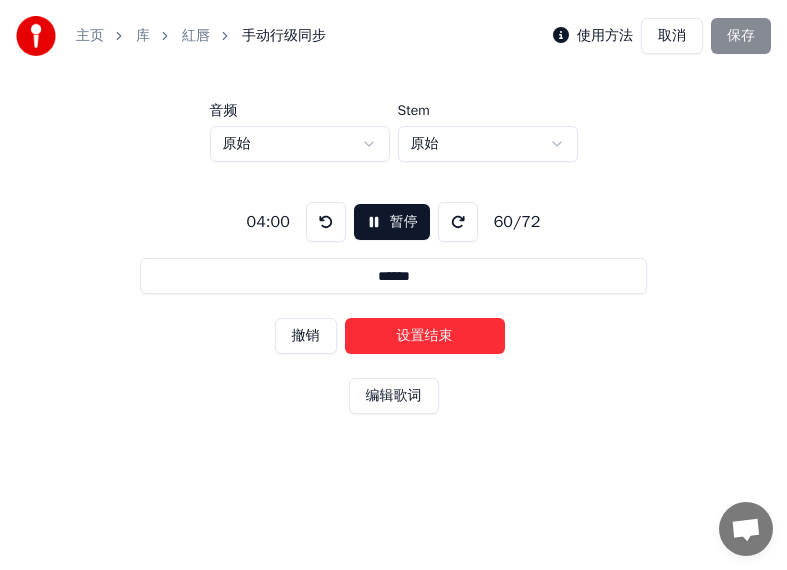 click on "设置结束" at bounding box center (425, 336) 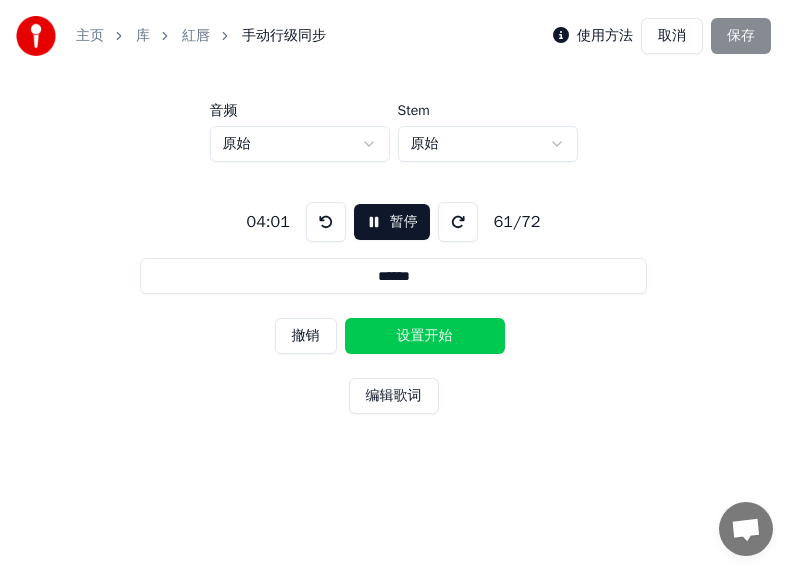 click on "设置开始" at bounding box center [425, 336] 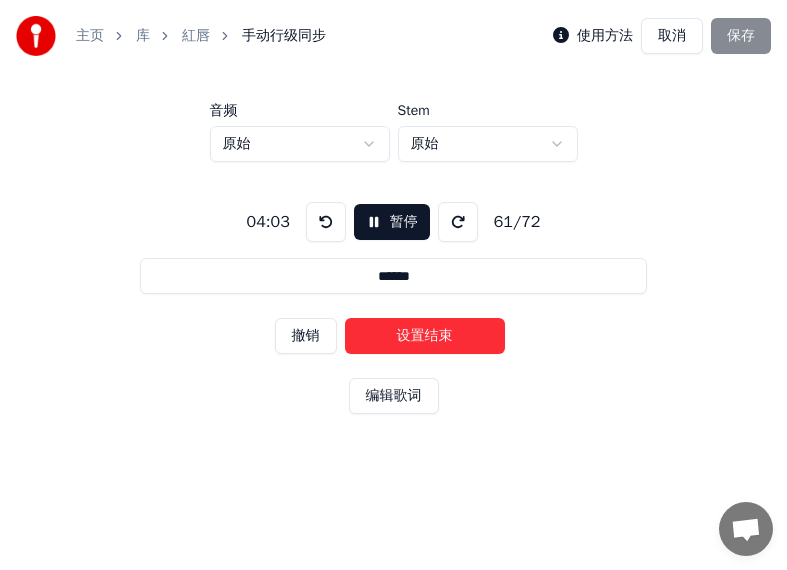 click on "设置结束" at bounding box center [425, 336] 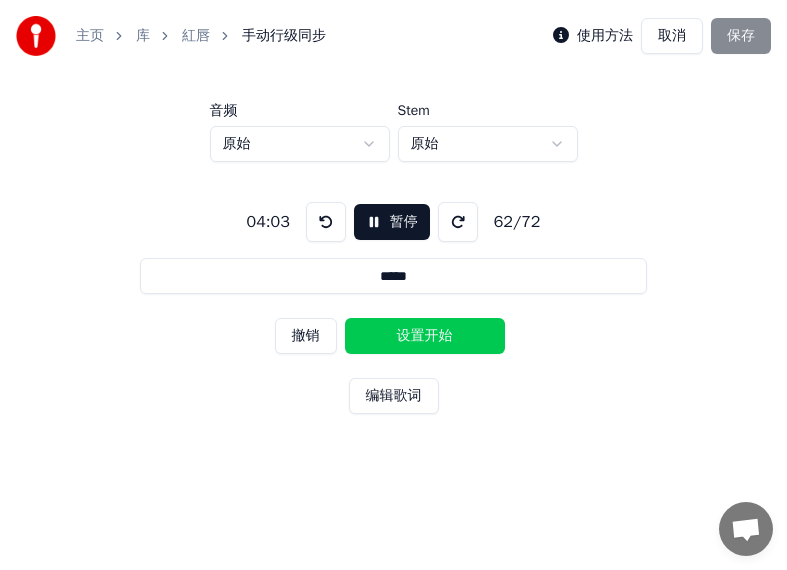 click on "设置开始" at bounding box center (425, 336) 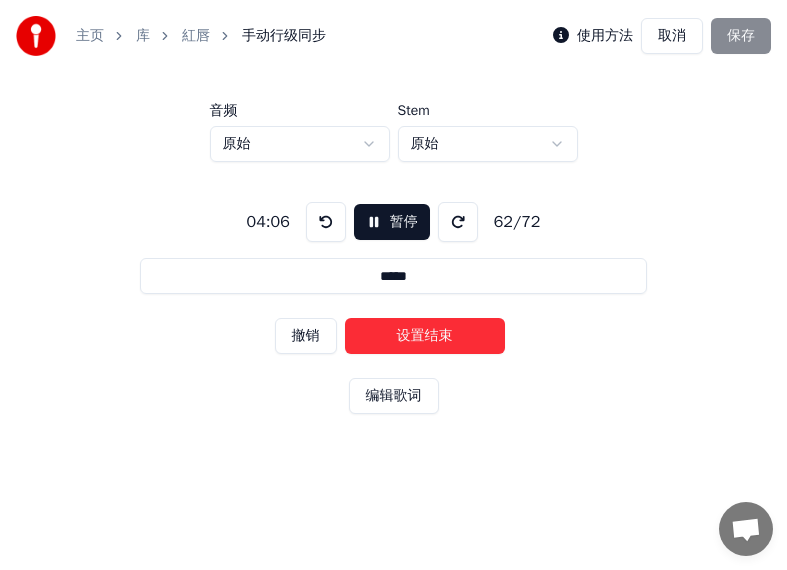 click on "设置结束" at bounding box center (425, 336) 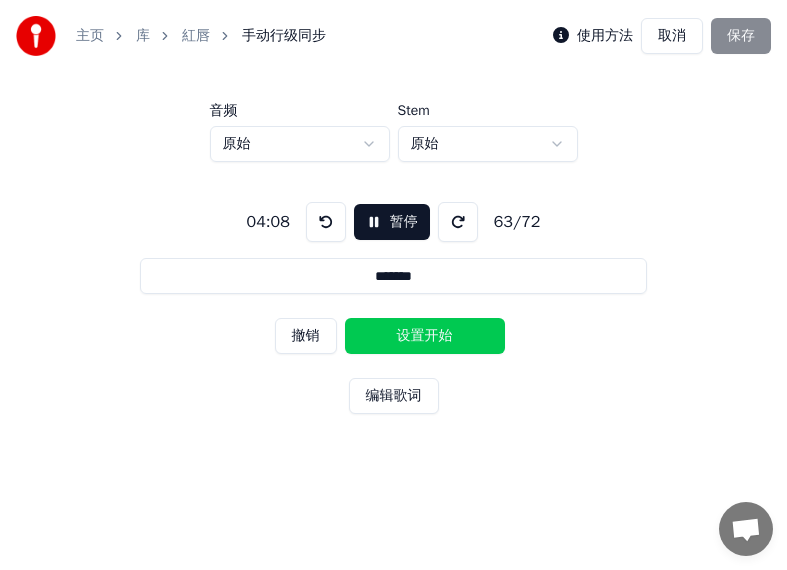 click on "设置开始" at bounding box center (425, 336) 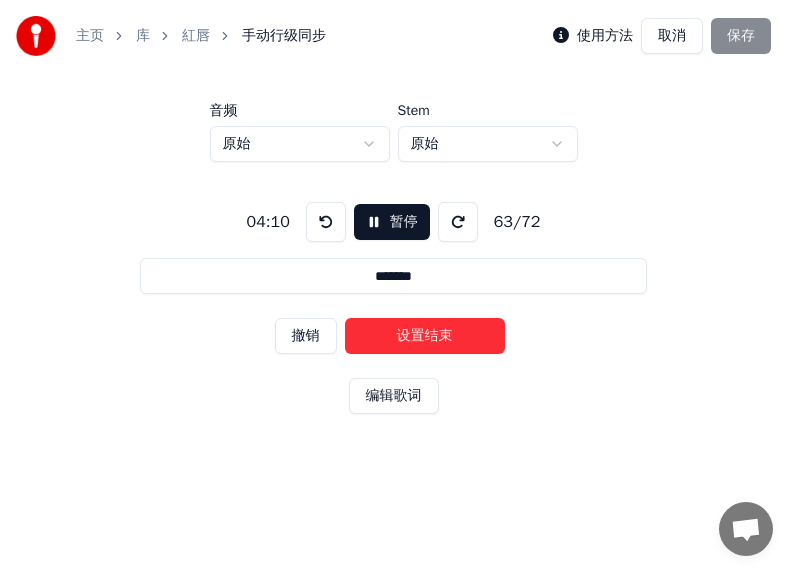 click on "设置结束" at bounding box center [425, 336] 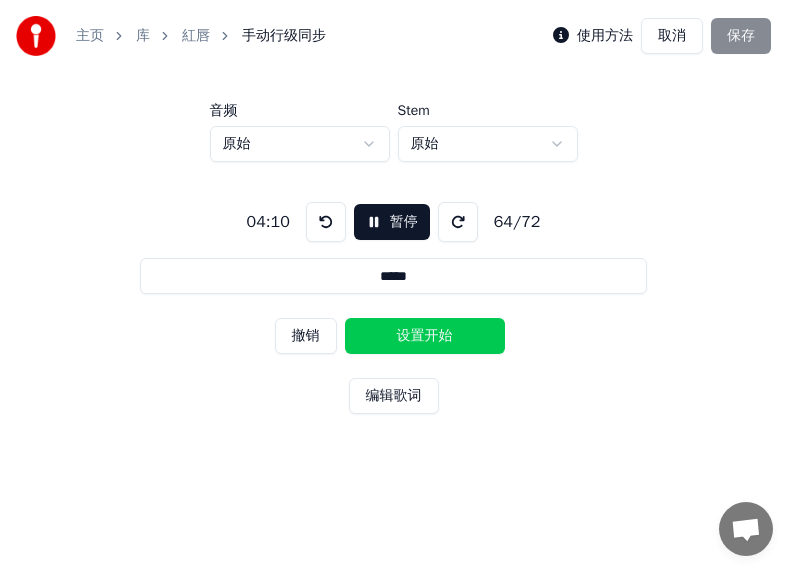 click on "设置开始" at bounding box center (425, 336) 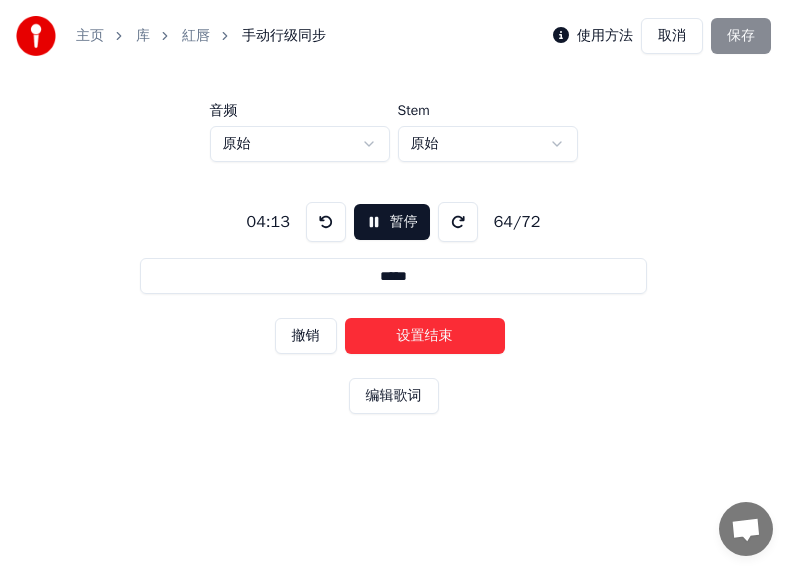 click on "设置结束" at bounding box center (425, 336) 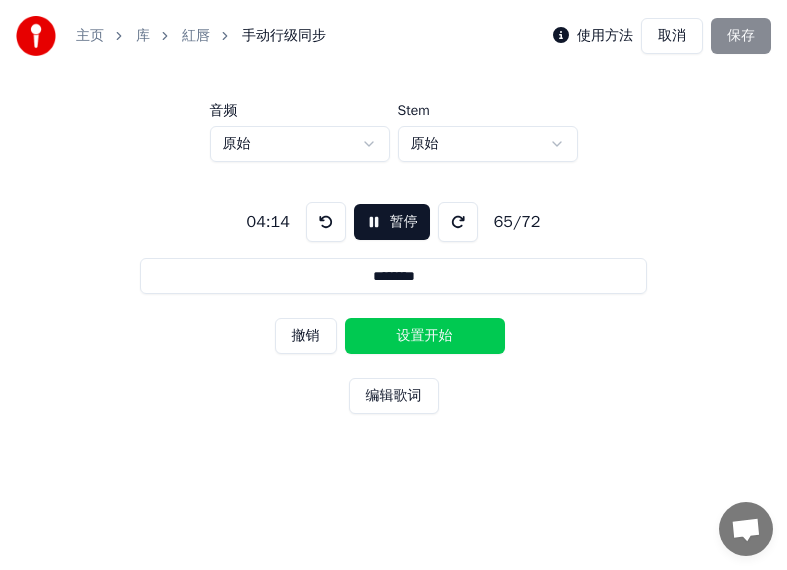 click on "设置开始" at bounding box center [425, 336] 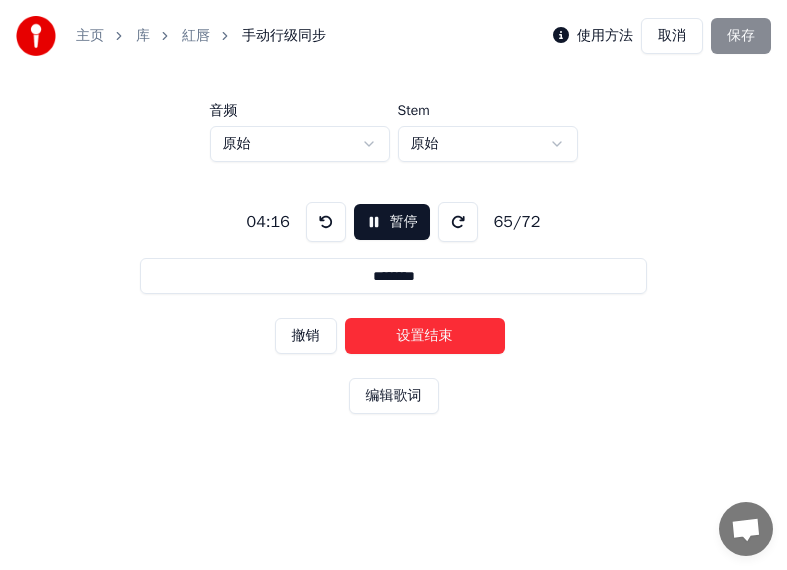 click on "设置结束" at bounding box center (425, 336) 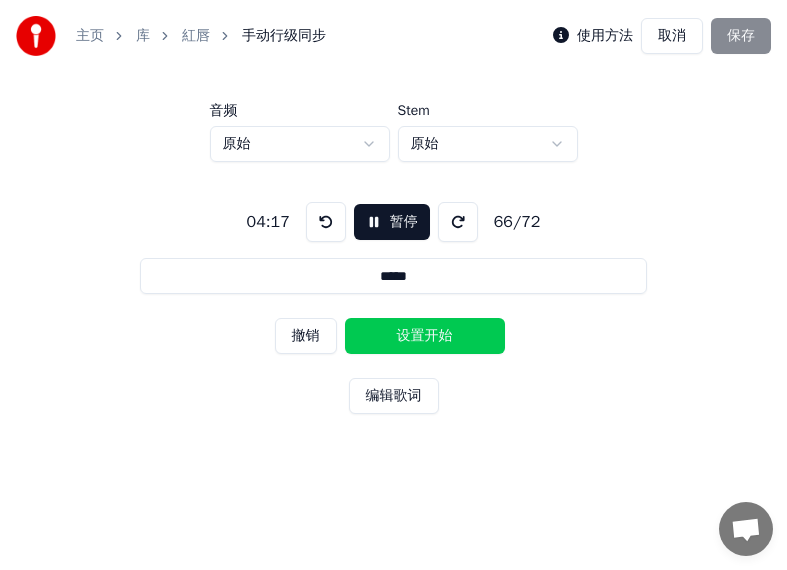 click on "设置开始" at bounding box center (425, 336) 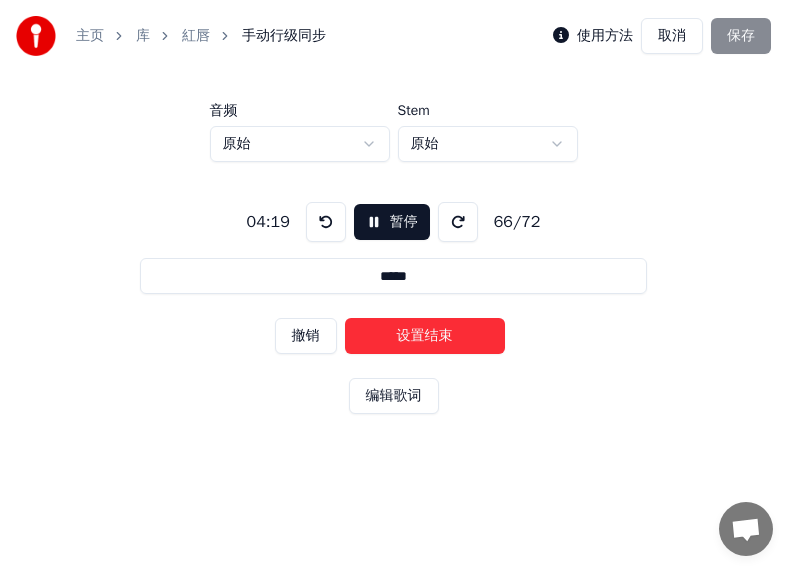 click on "设置结束" at bounding box center (425, 336) 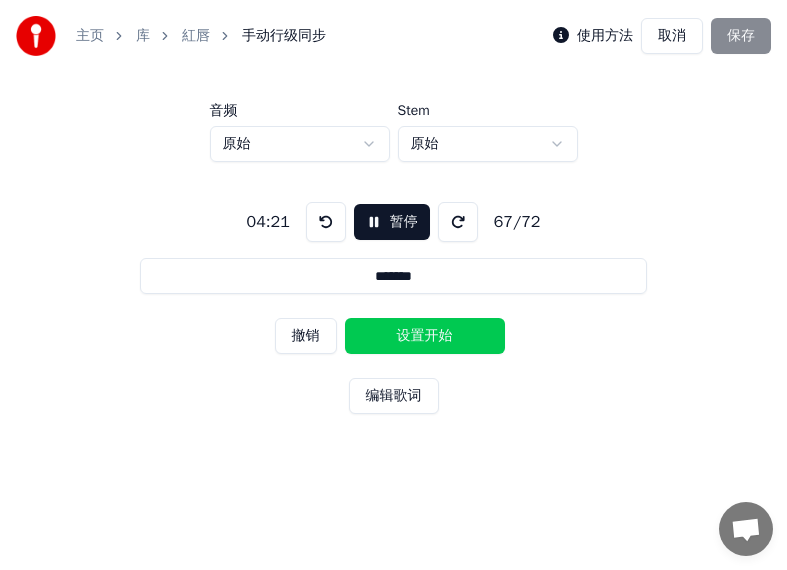 click on "设置开始" at bounding box center (425, 336) 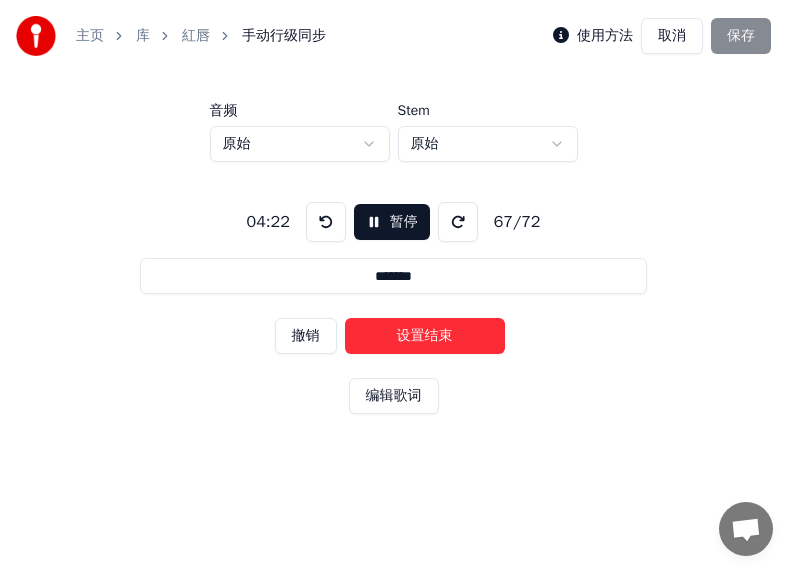 click on "设置结束" at bounding box center (425, 336) 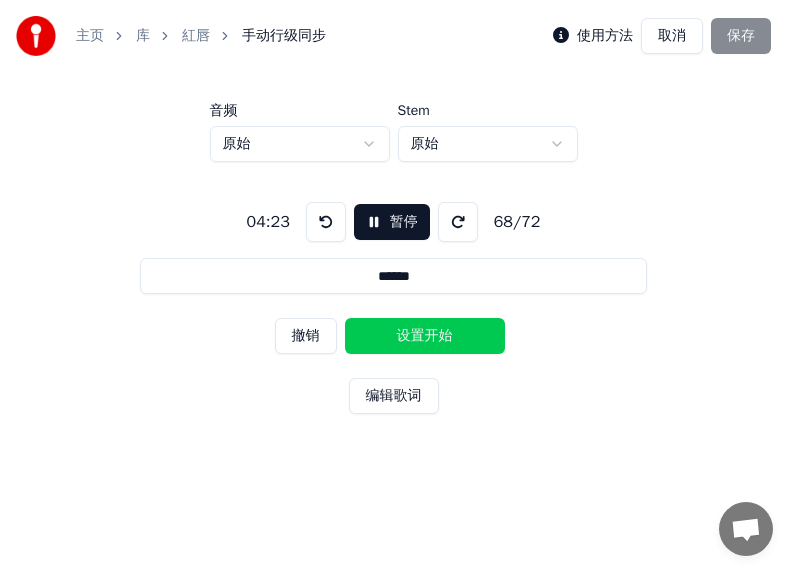 click on "设置开始" at bounding box center (425, 336) 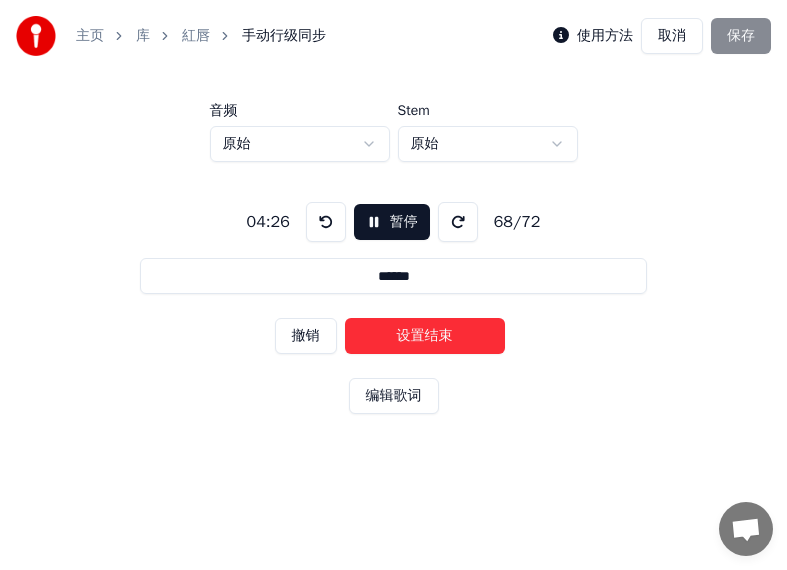 click on "设置结束" at bounding box center [425, 336] 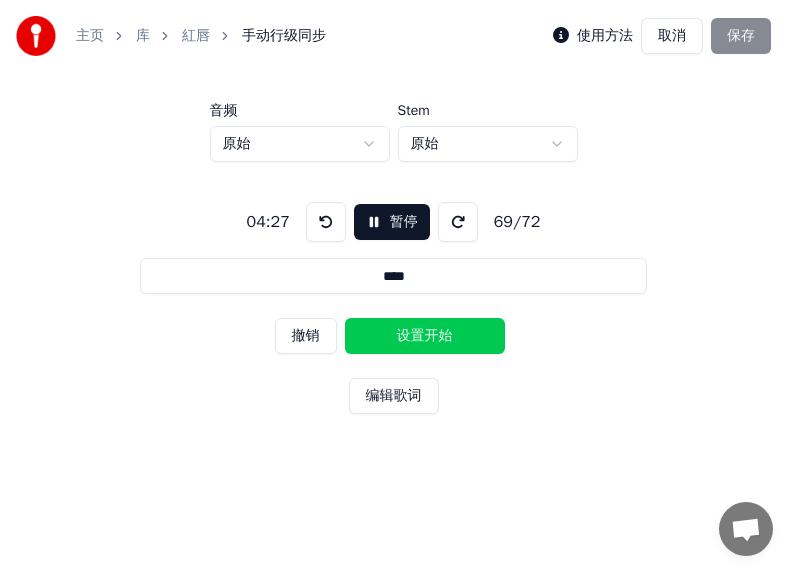 click on "设置开始" at bounding box center [425, 336] 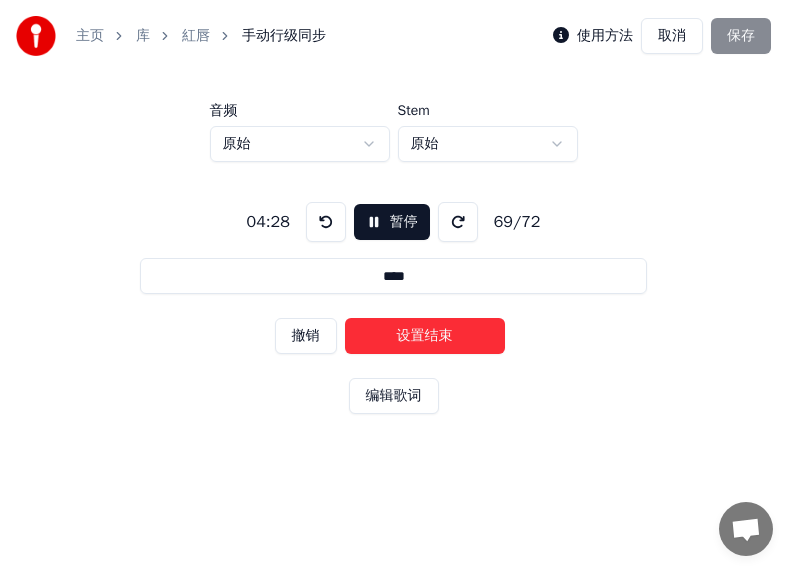 click on "设置结束" at bounding box center [425, 336] 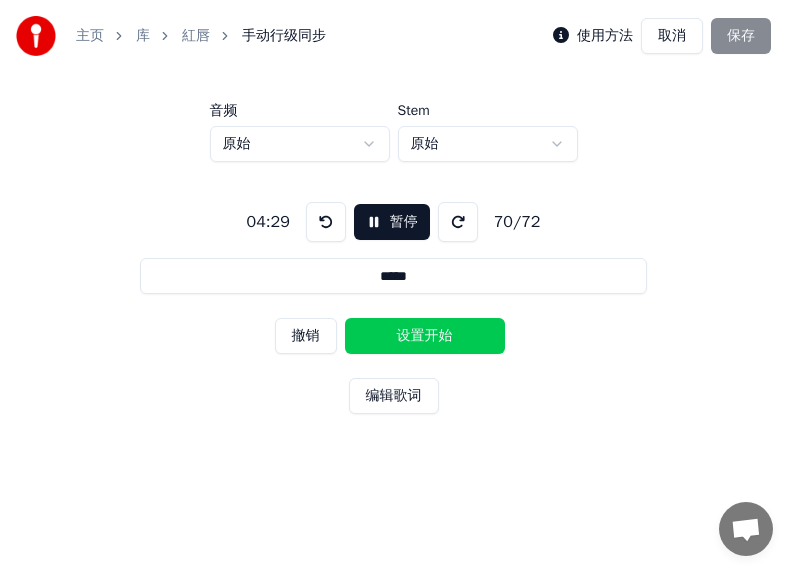 click on "设置开始" at bounding box center [425, 336] 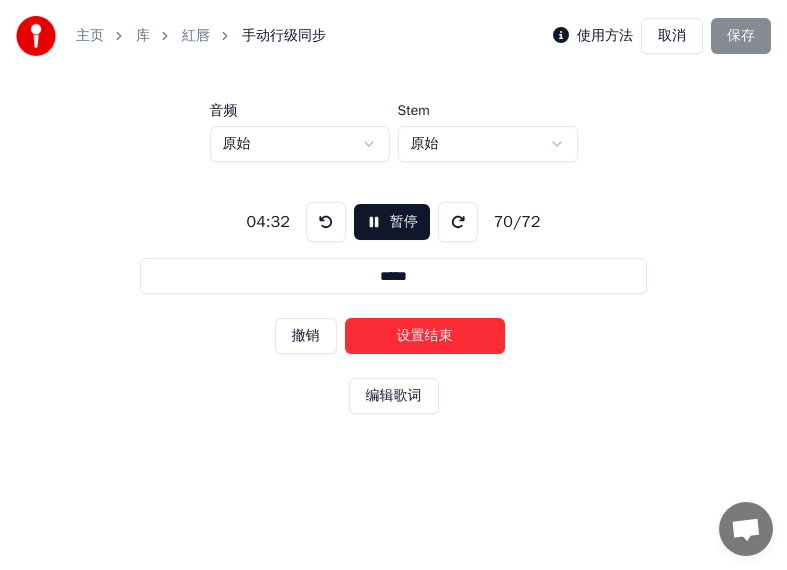 click on "设置结束" at bounding box center (425, 336) 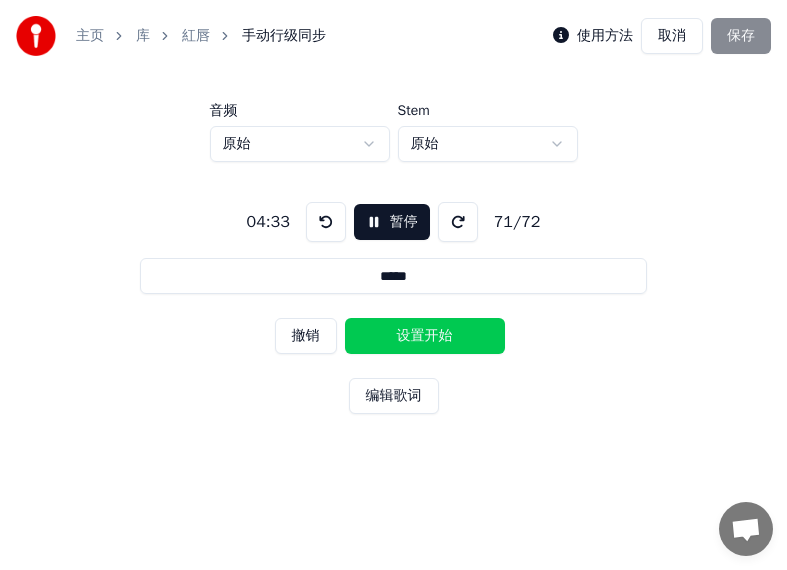 click on "设置开始" at bounding box center (425, 336) 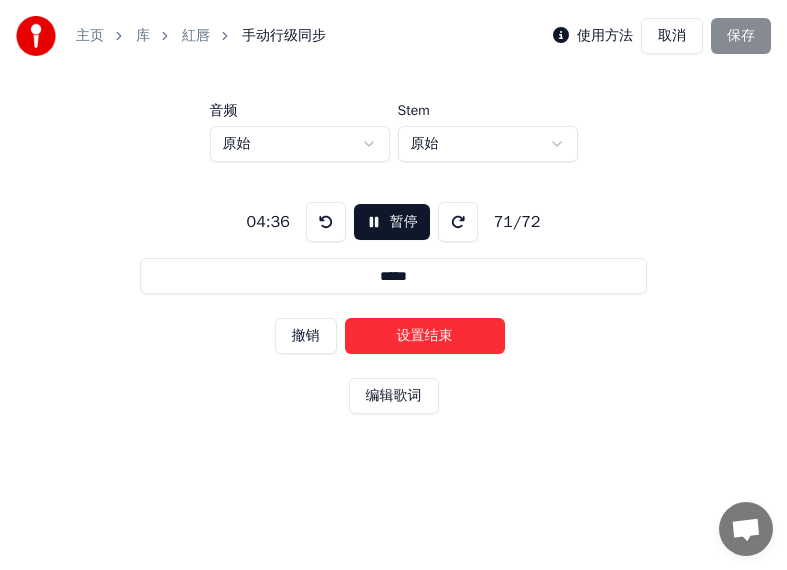 click on "设置结束" at bounding box center (425, 336) 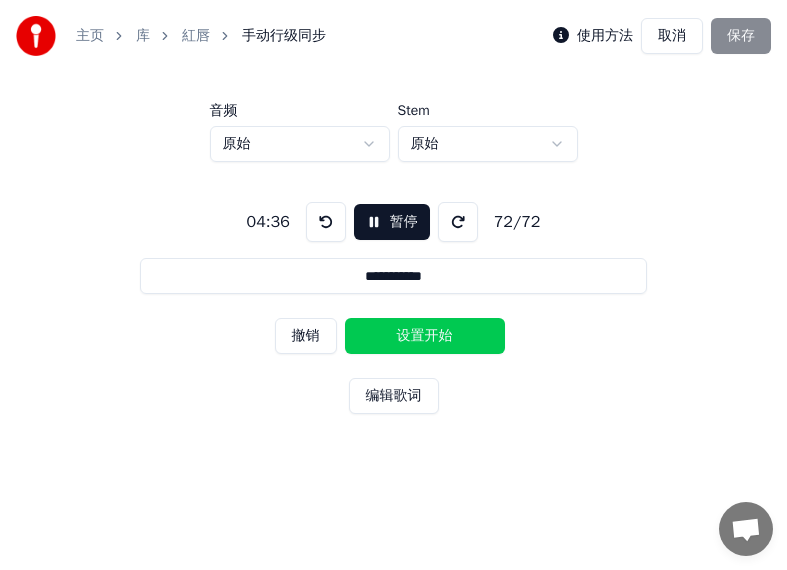 click on "设置开始" at bounding box center [425, 336] 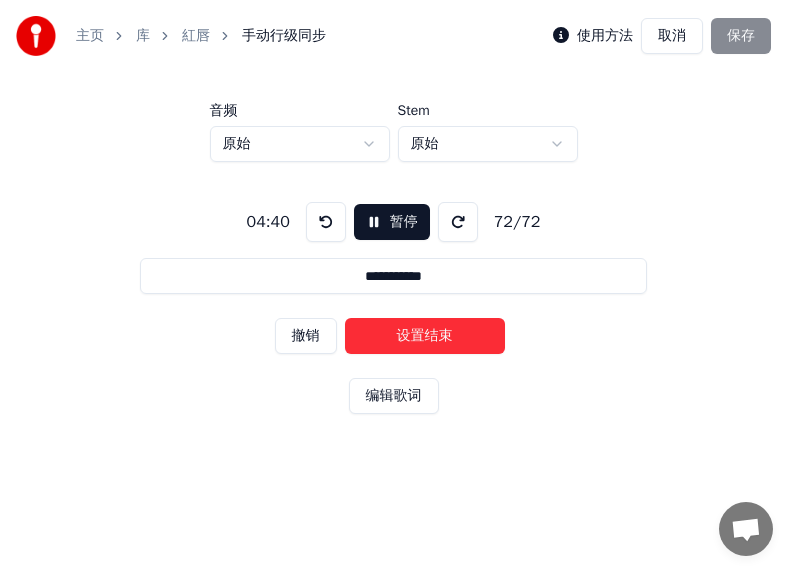 click on "设置结束" at bounding box center (425, 336) 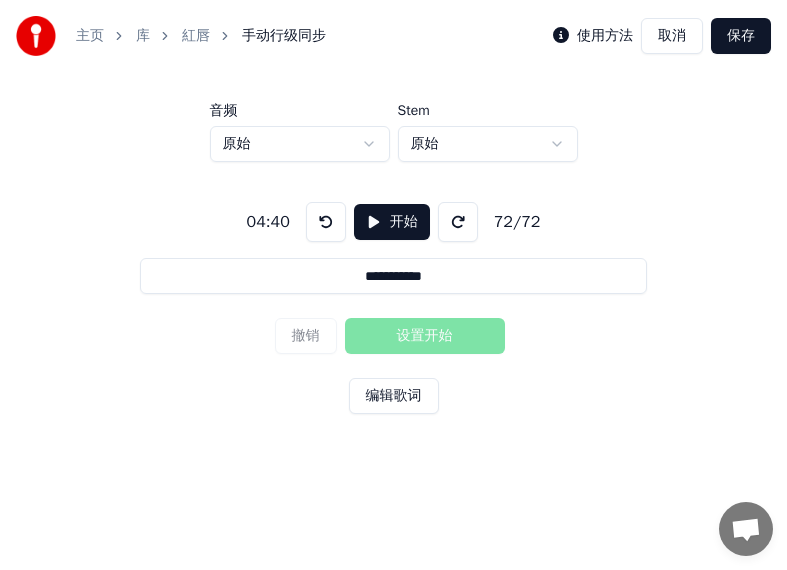 click on "保存" at bounding box center (741, 36) 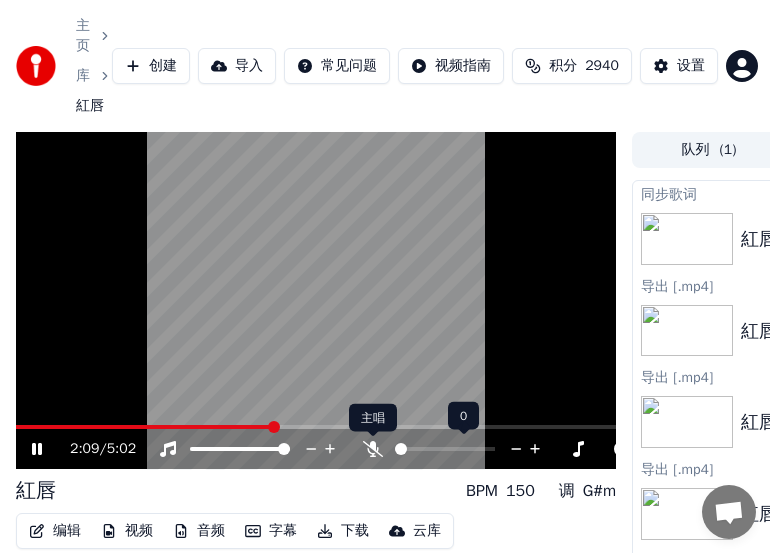 click 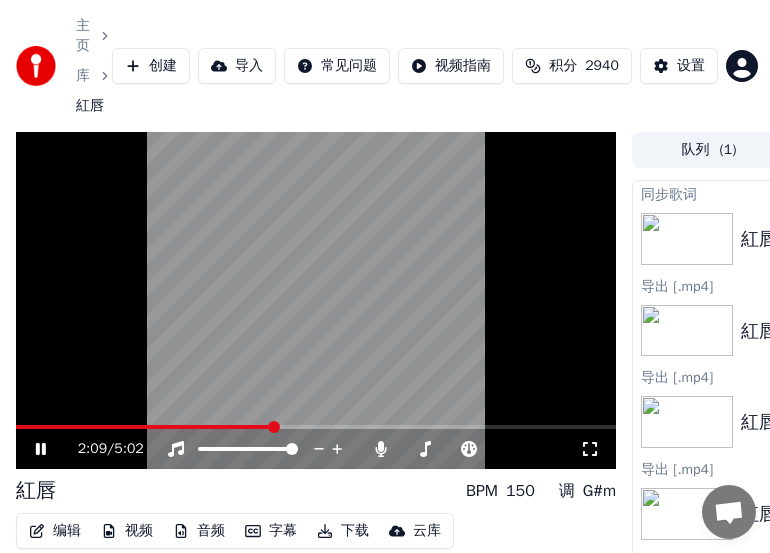 click at bounding box center [144, 427] 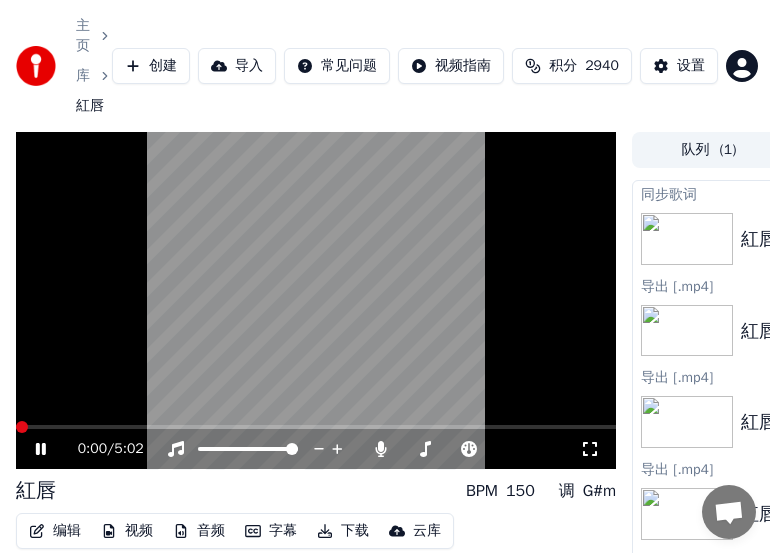 click at bounding box center [22, 427] 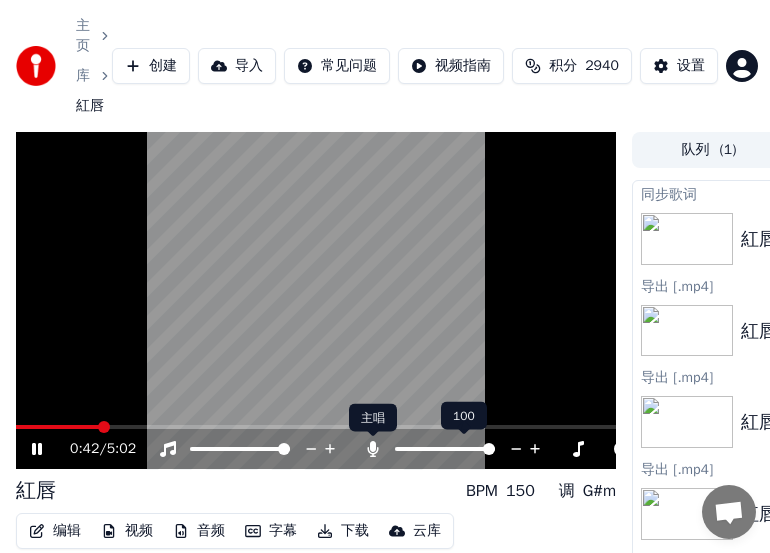 click 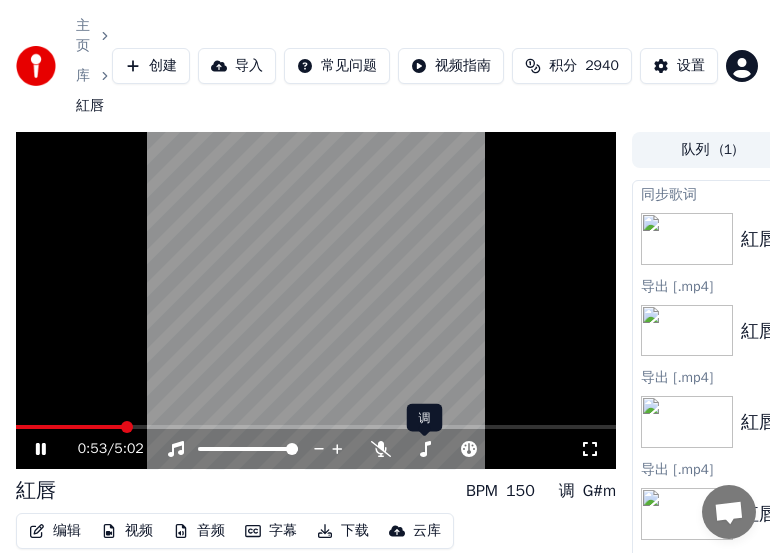 click on "下载" at bounding box center (343, 531) 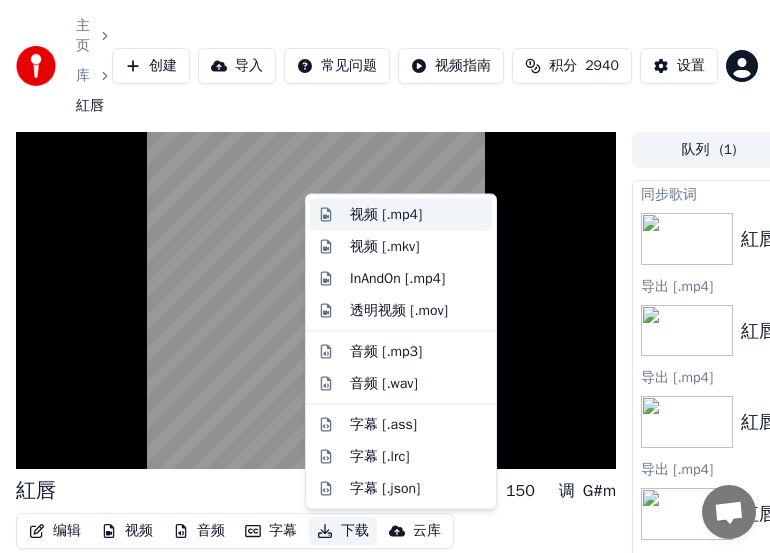click on "视频 [.mp4]" at bounding box center [386, 215] 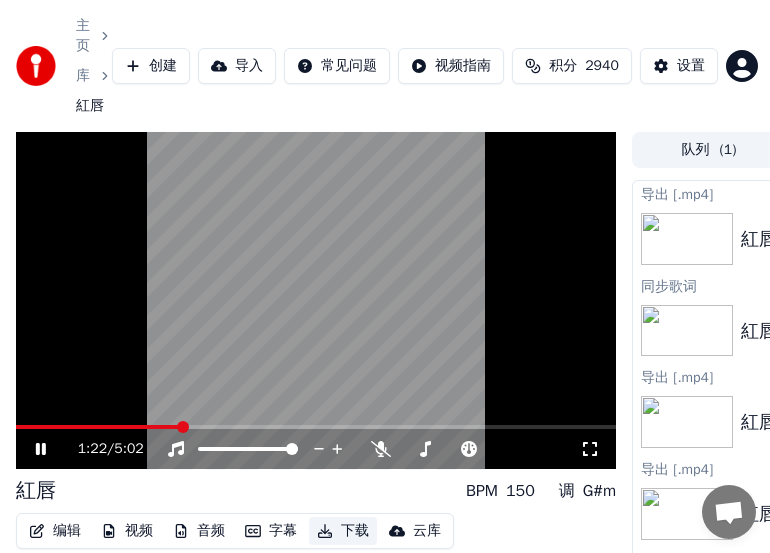 scroll, scrollTop: 0, scrollLeft: 312, axis: horizontal 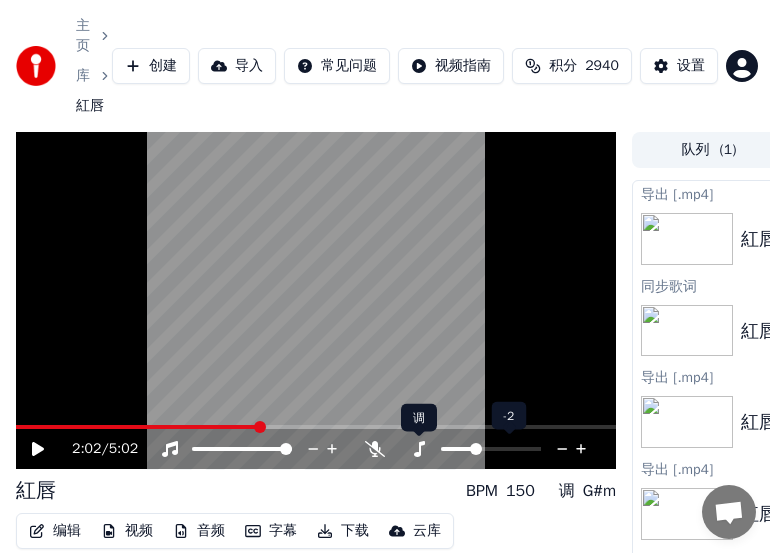 click 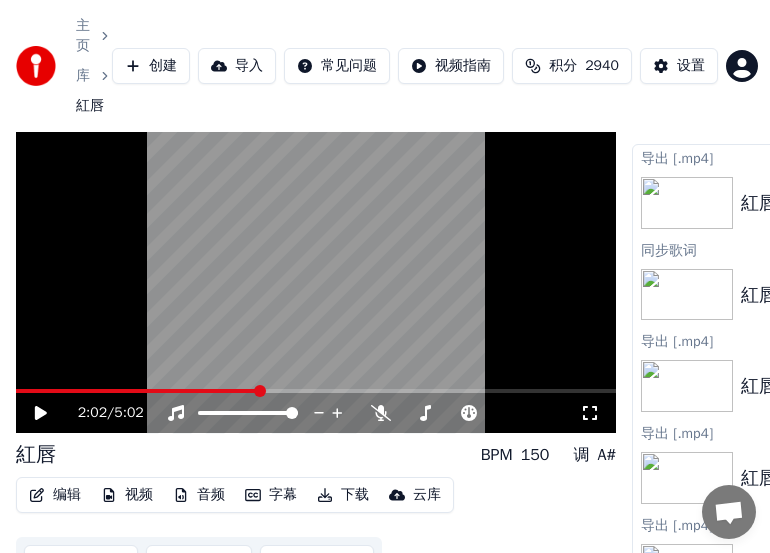 scroll, scrollTop: 111, scrollLeft: 0, axis: vertical 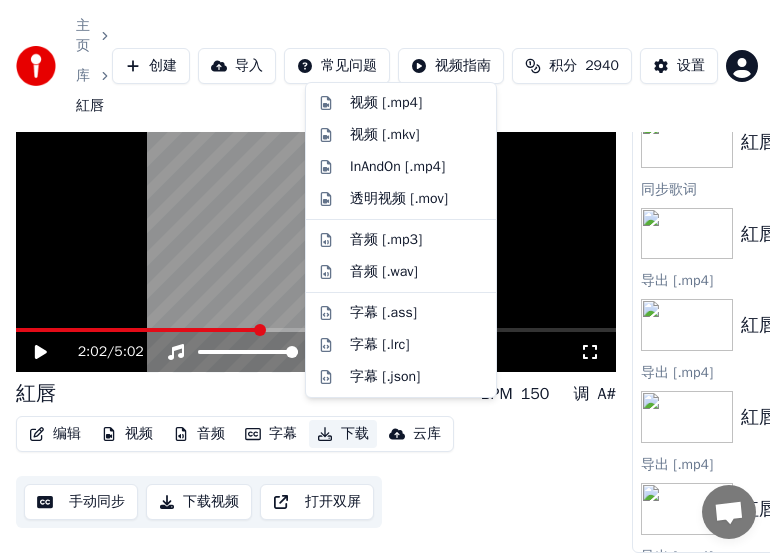 click on "下载" at bounding box center [343, 434] 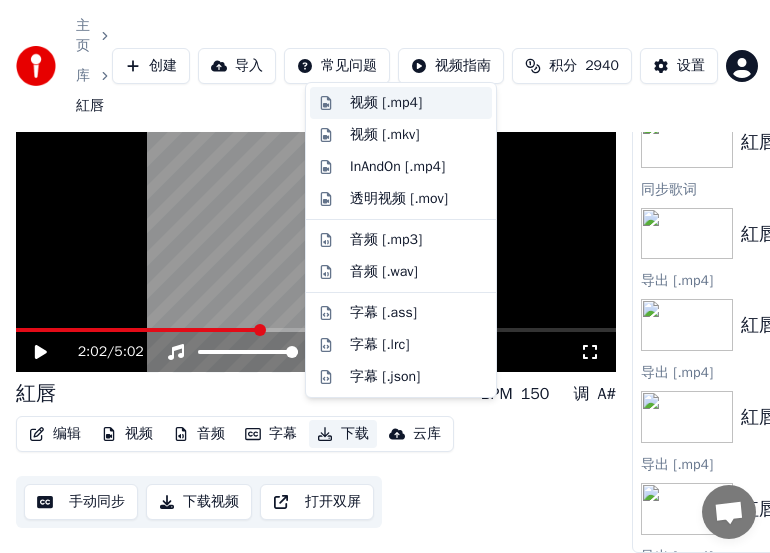 click on "视频 [.mp4]" at bounding box center (386, 103) 